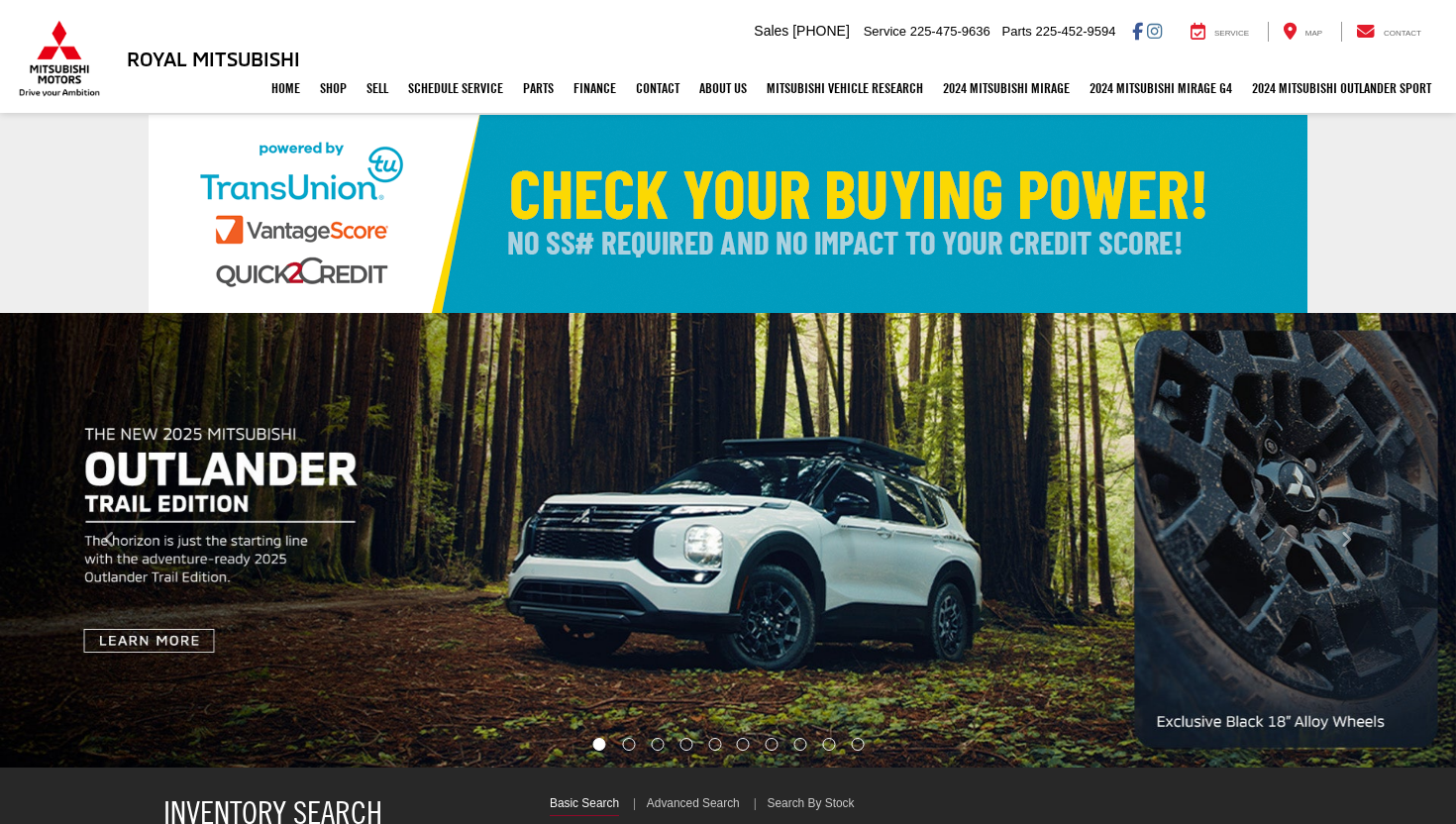 select on "Mitsubishi" 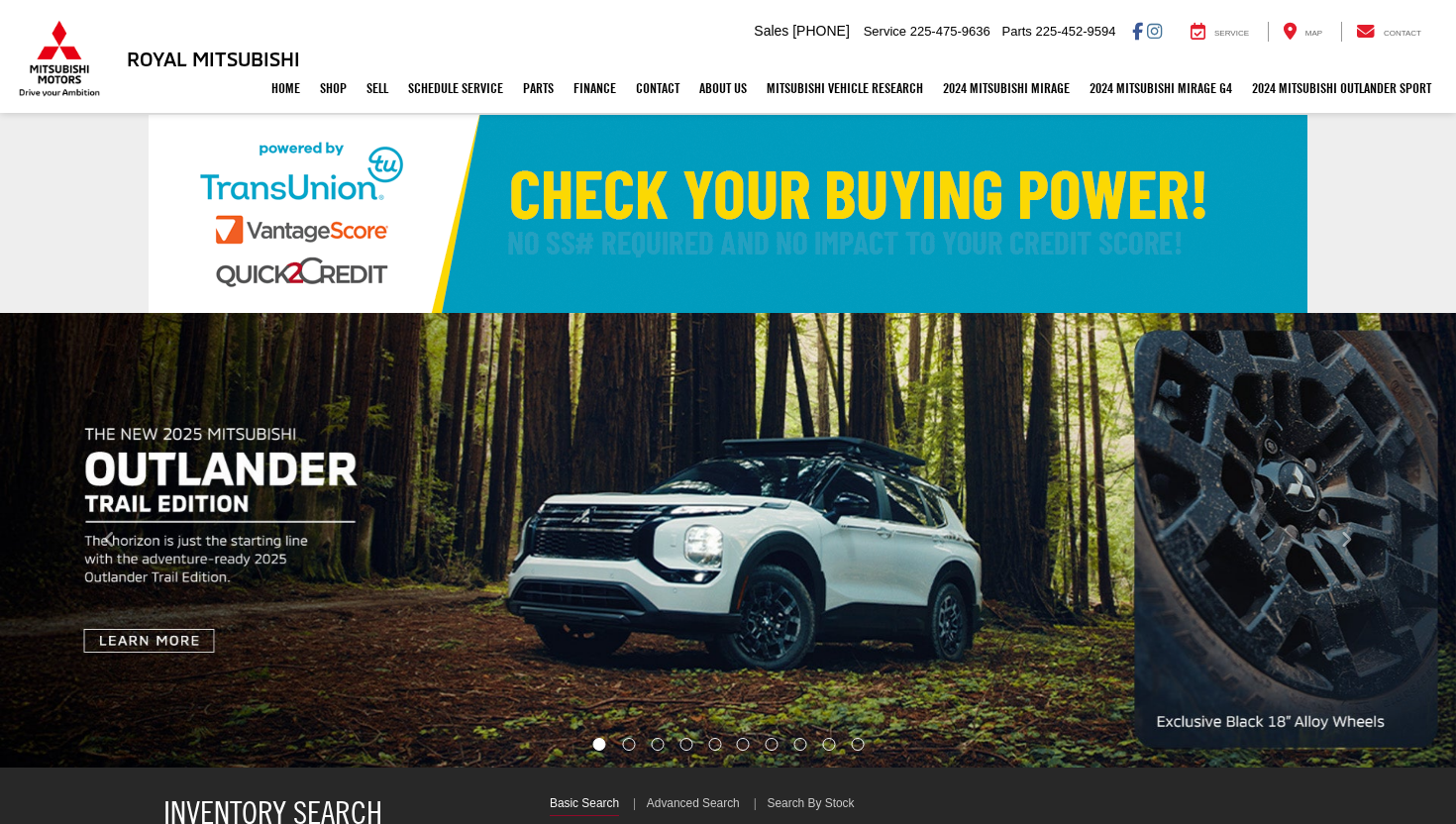 scroll, scrollTop: 0, scrollLeft: 0, axis: both 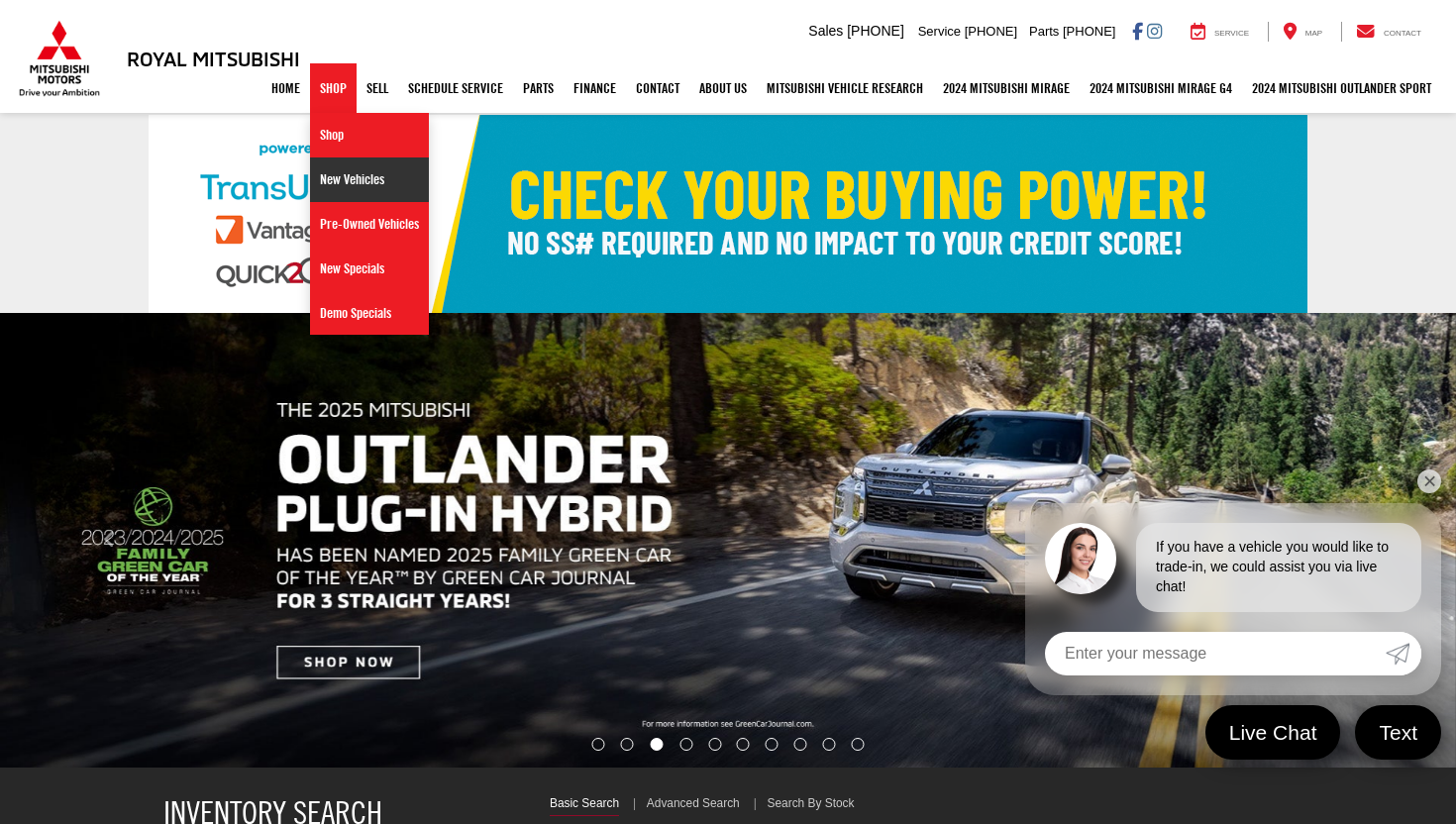 click on "New Vehicles" at bounding box center (369, 179) 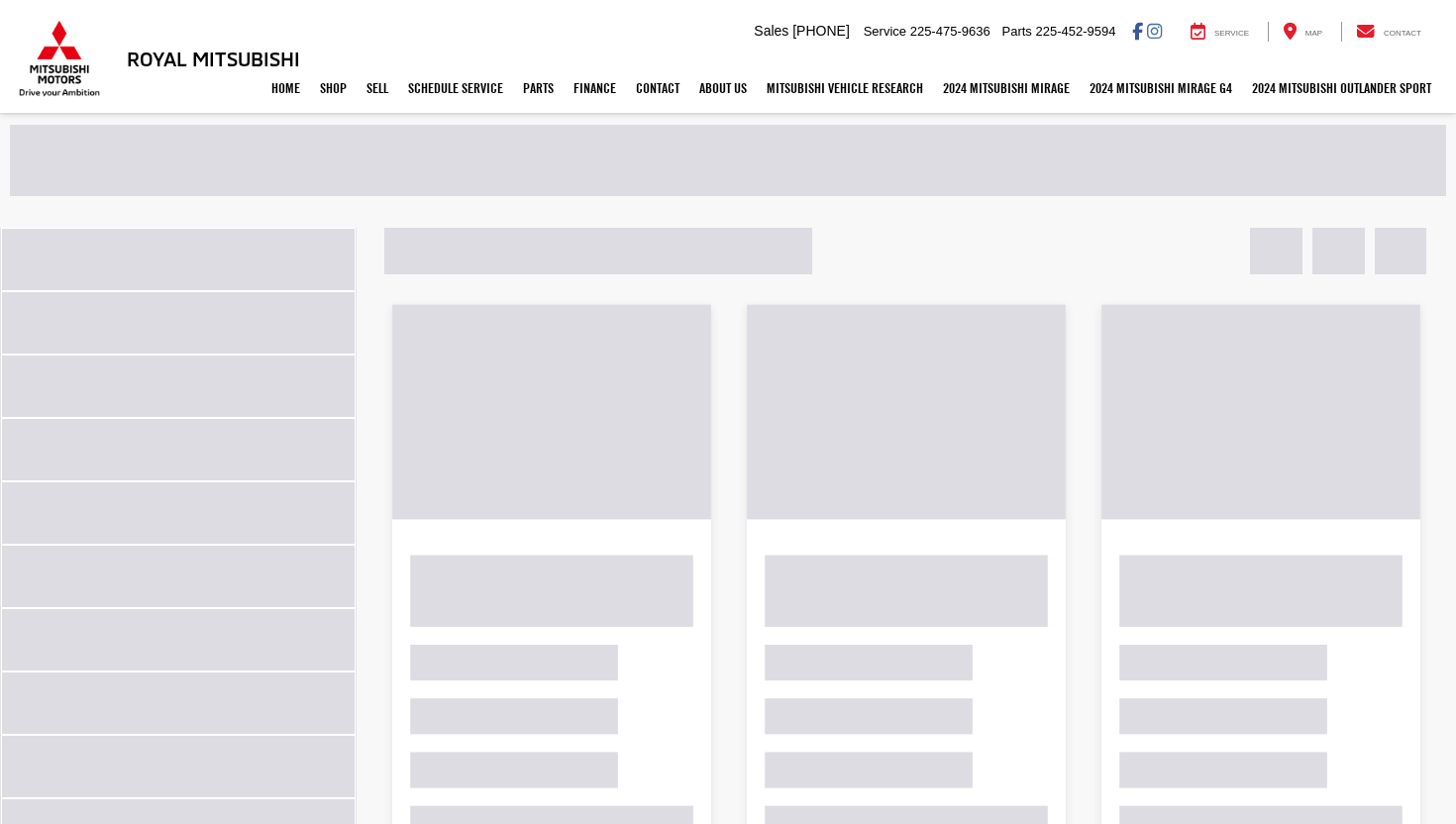 scroll, scrollTop: 0, scrollLeft: 0, axis: both 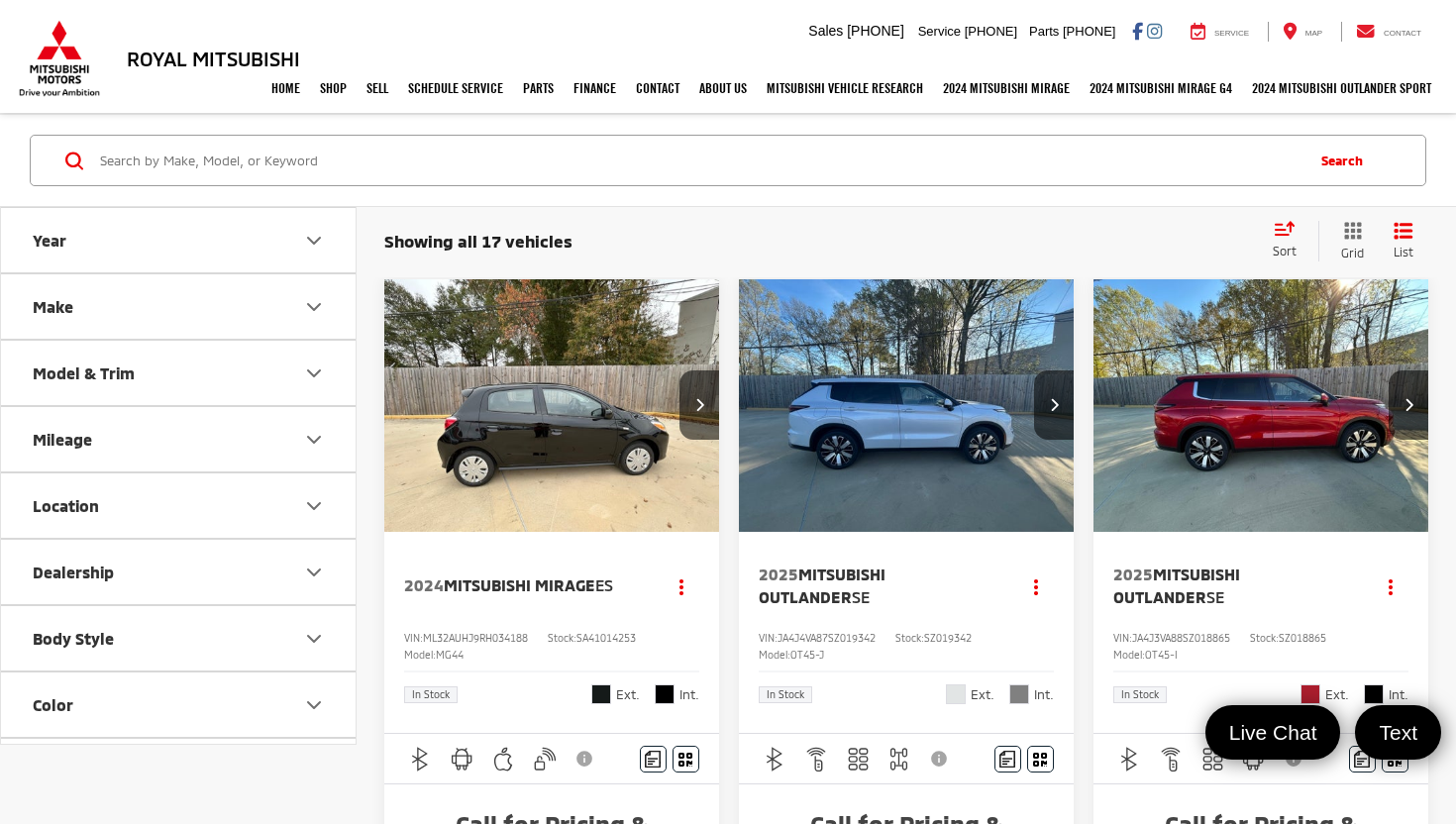 click on "Model & Trim" at bounding box center [179, 372] 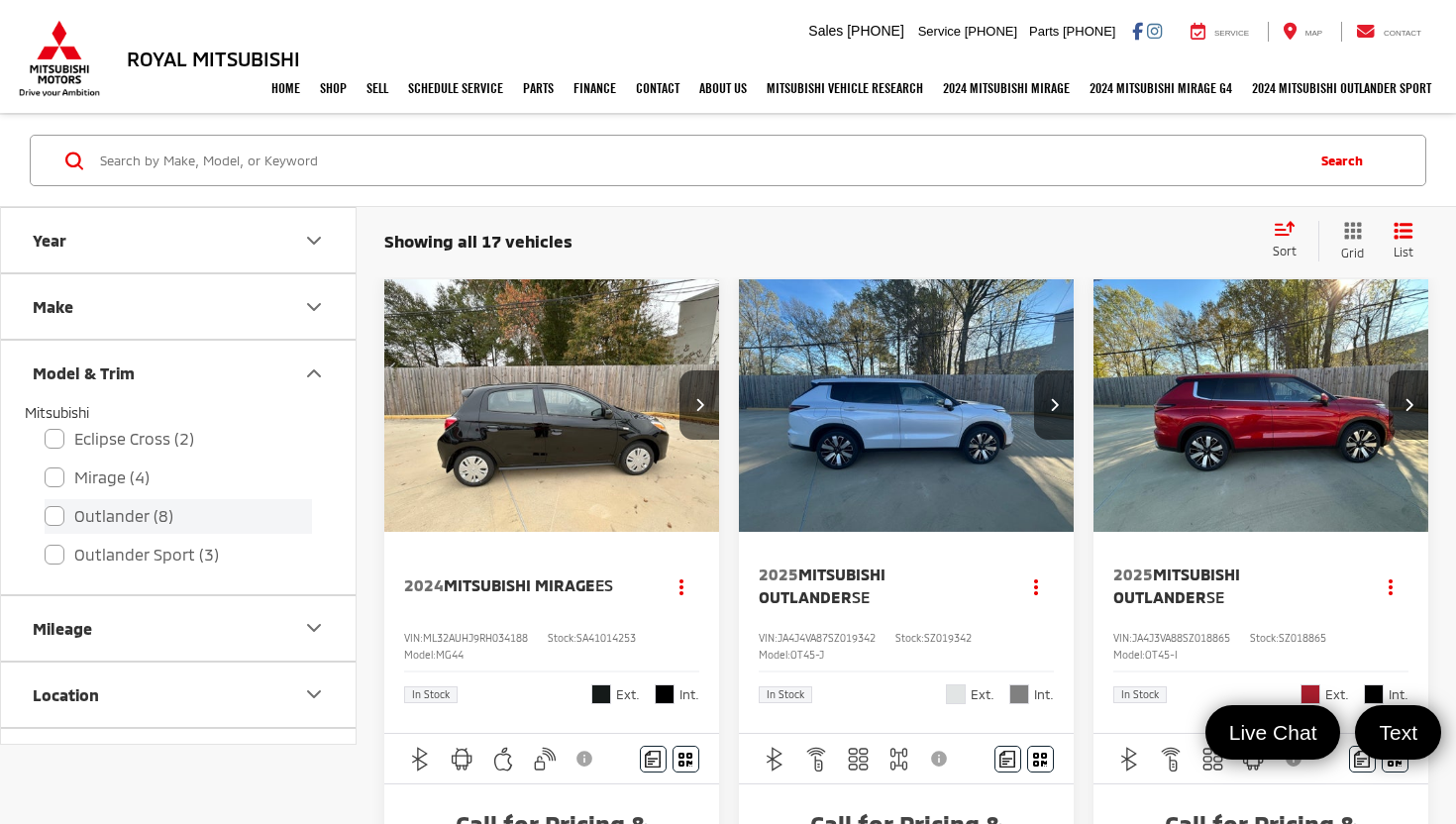 click on "Outlander (8)" at bounding box center (178, 516) 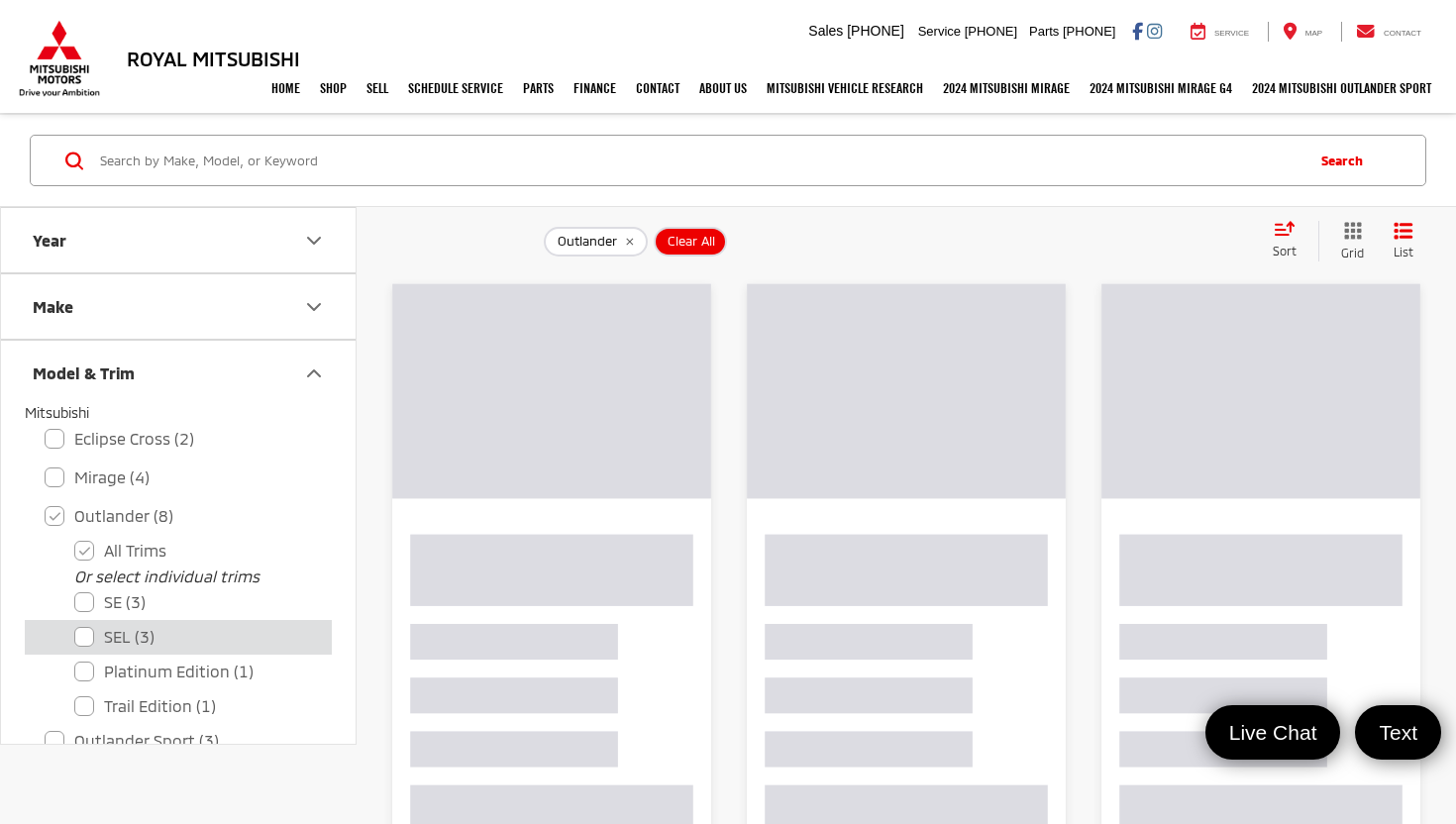 click on "SEL (3)" at bounding box center (193, 637) 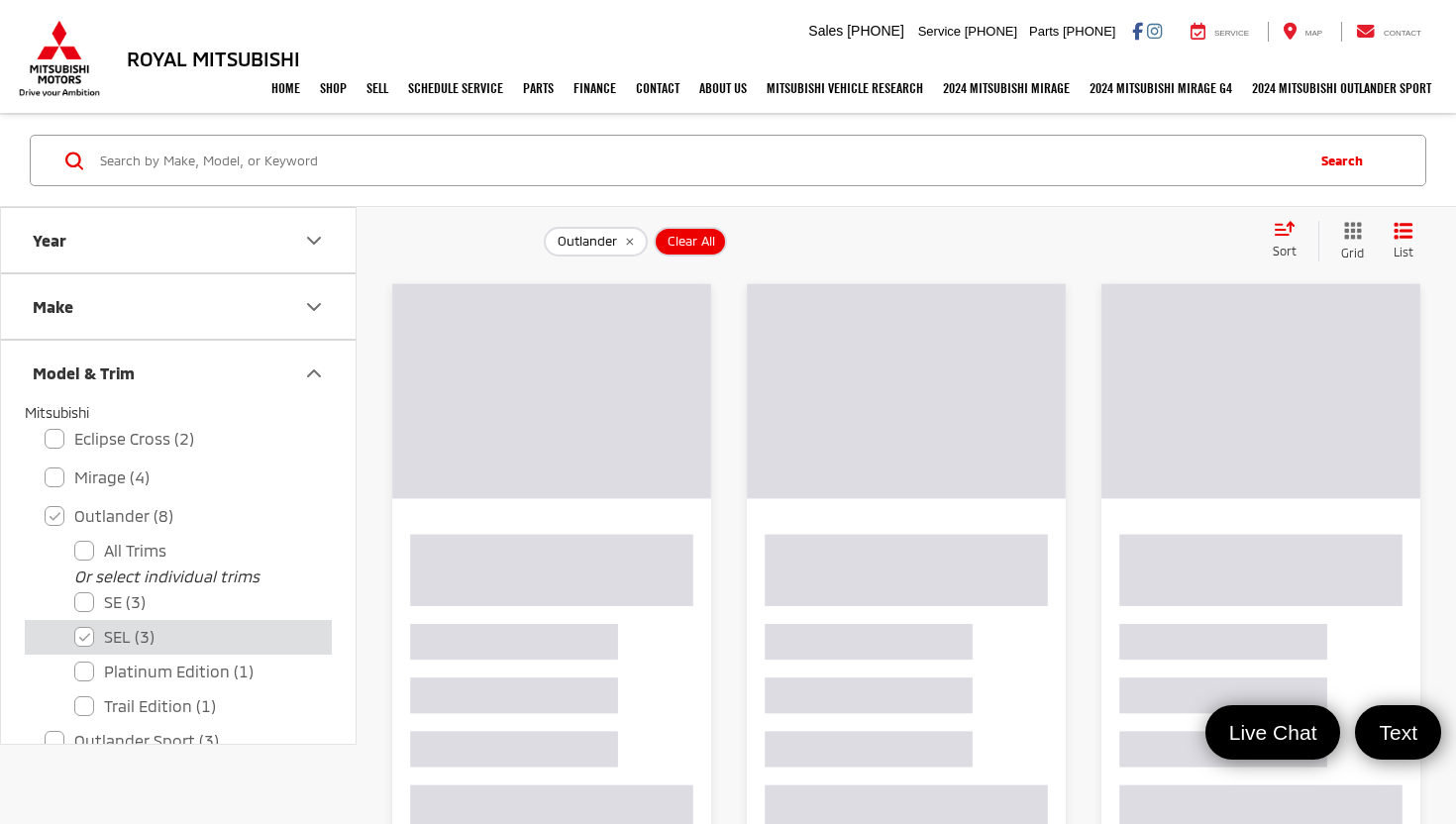 checkbox on "false" 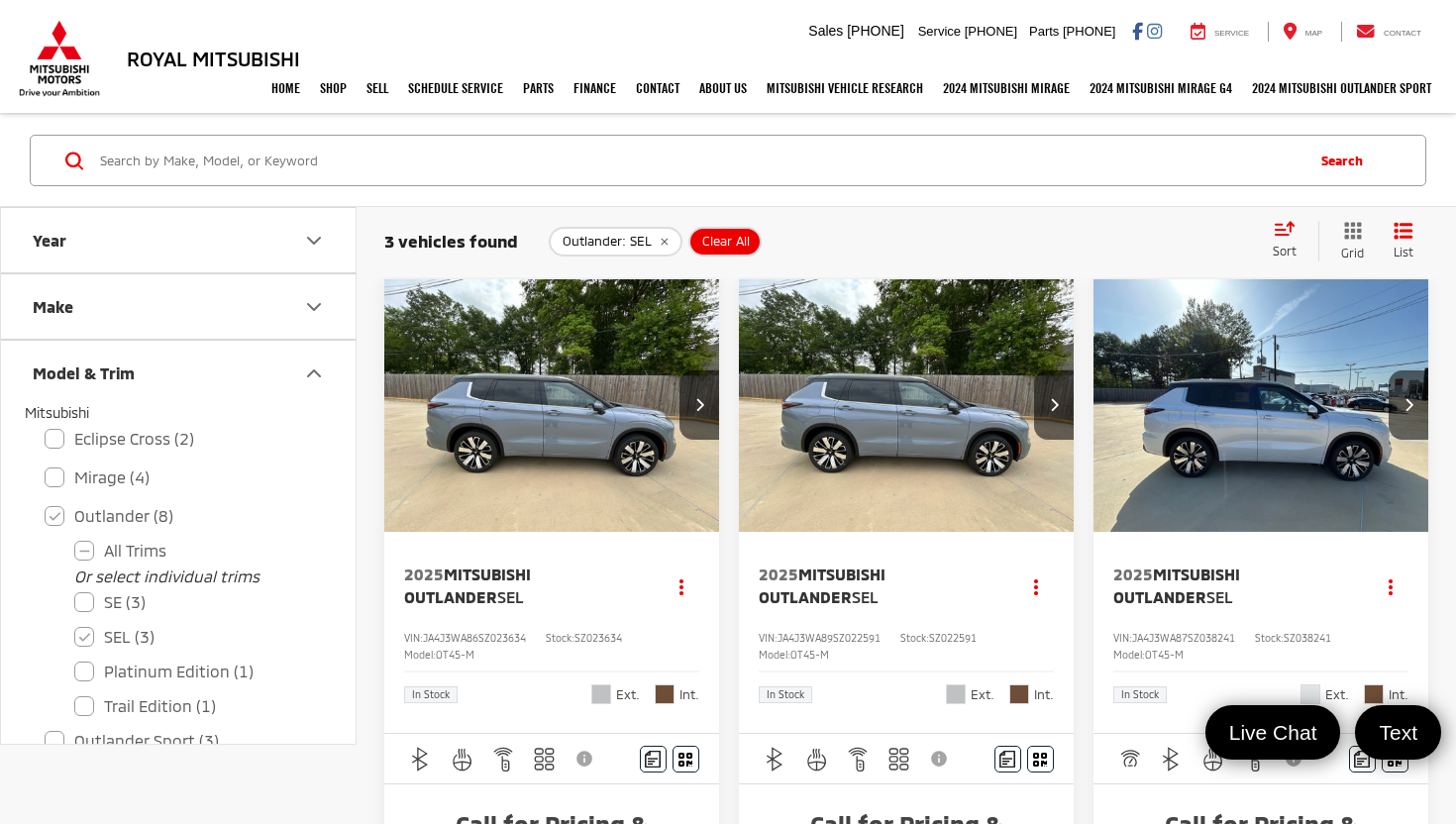 click on "Mitsubishi Outlander" at bounding box center [1177, 584] 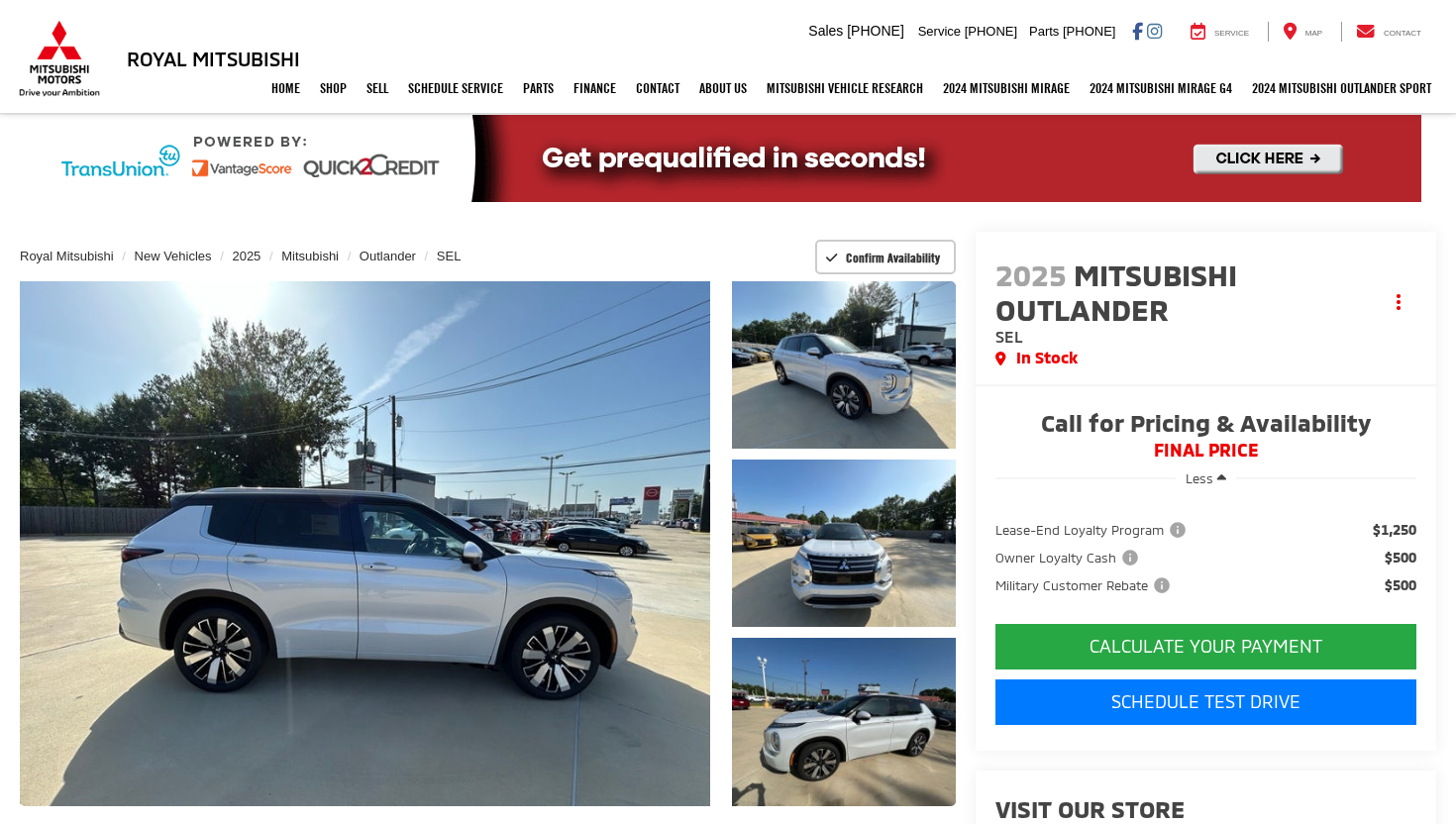 scroll, scrollTop: 0, scrollLeft: 0, axis: both 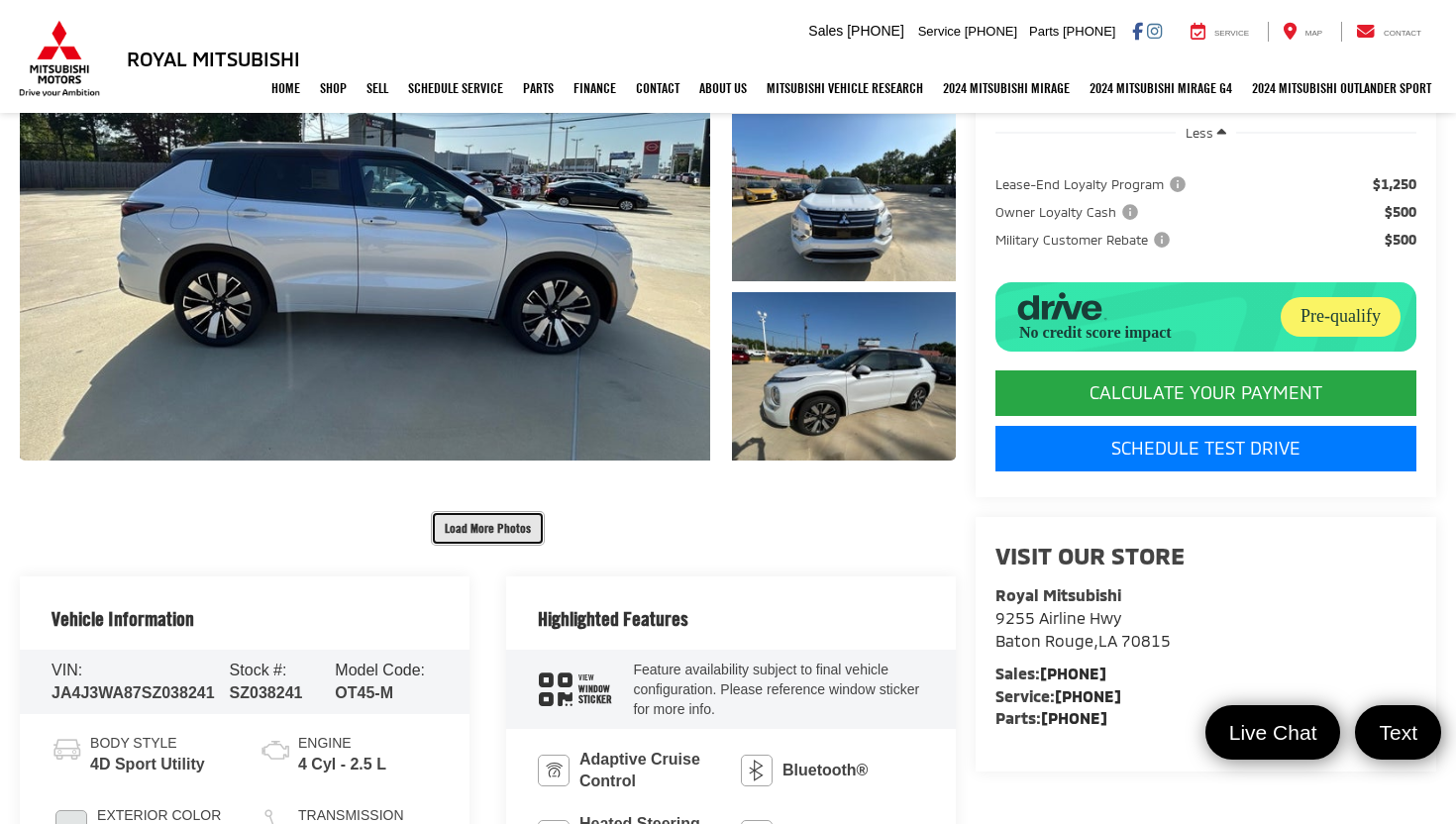 click on "Load More Photos" at bounding box center [487, 528] 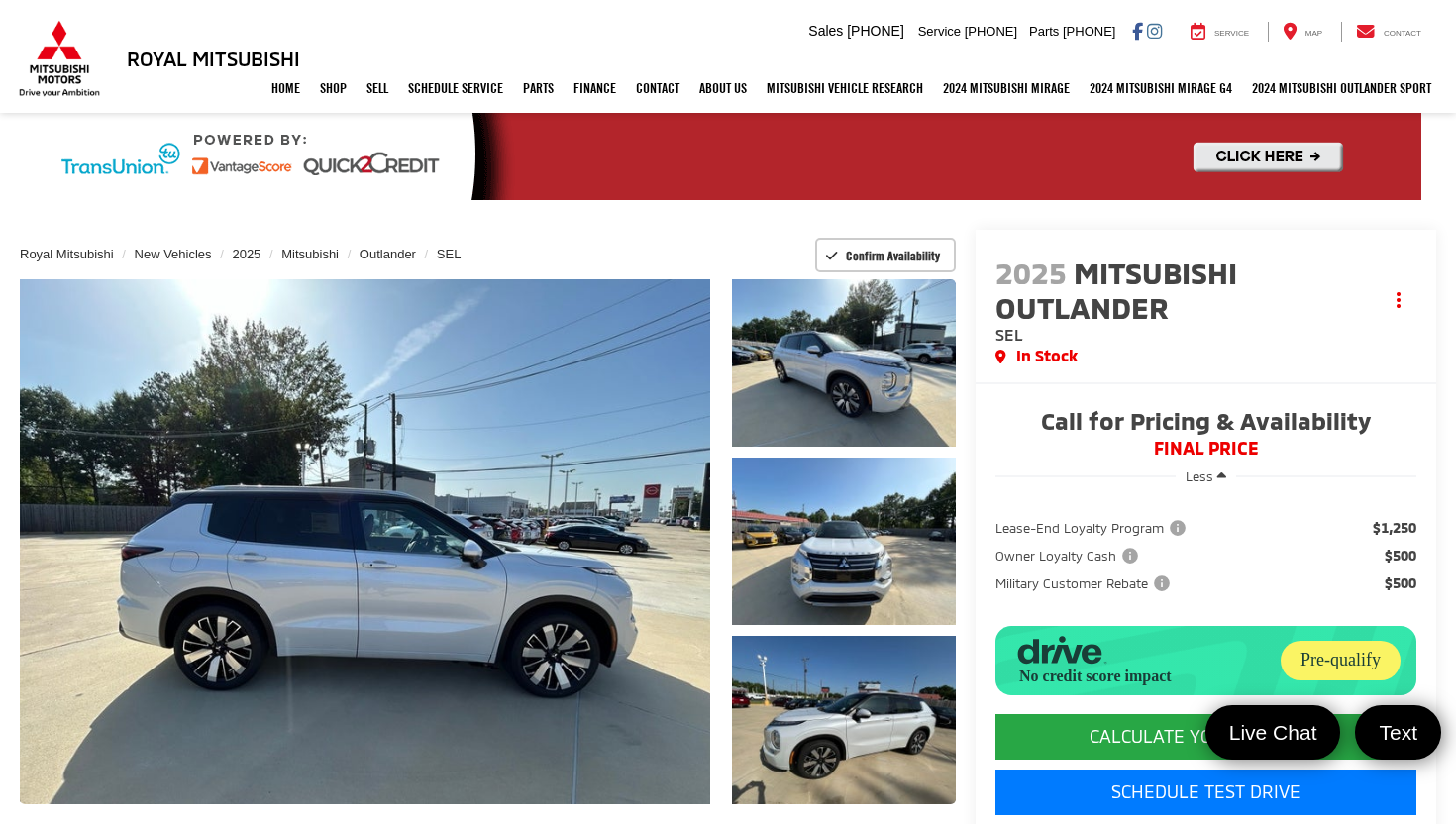scroll, scrollTop: 0, scrollLeft: 0, axis: both 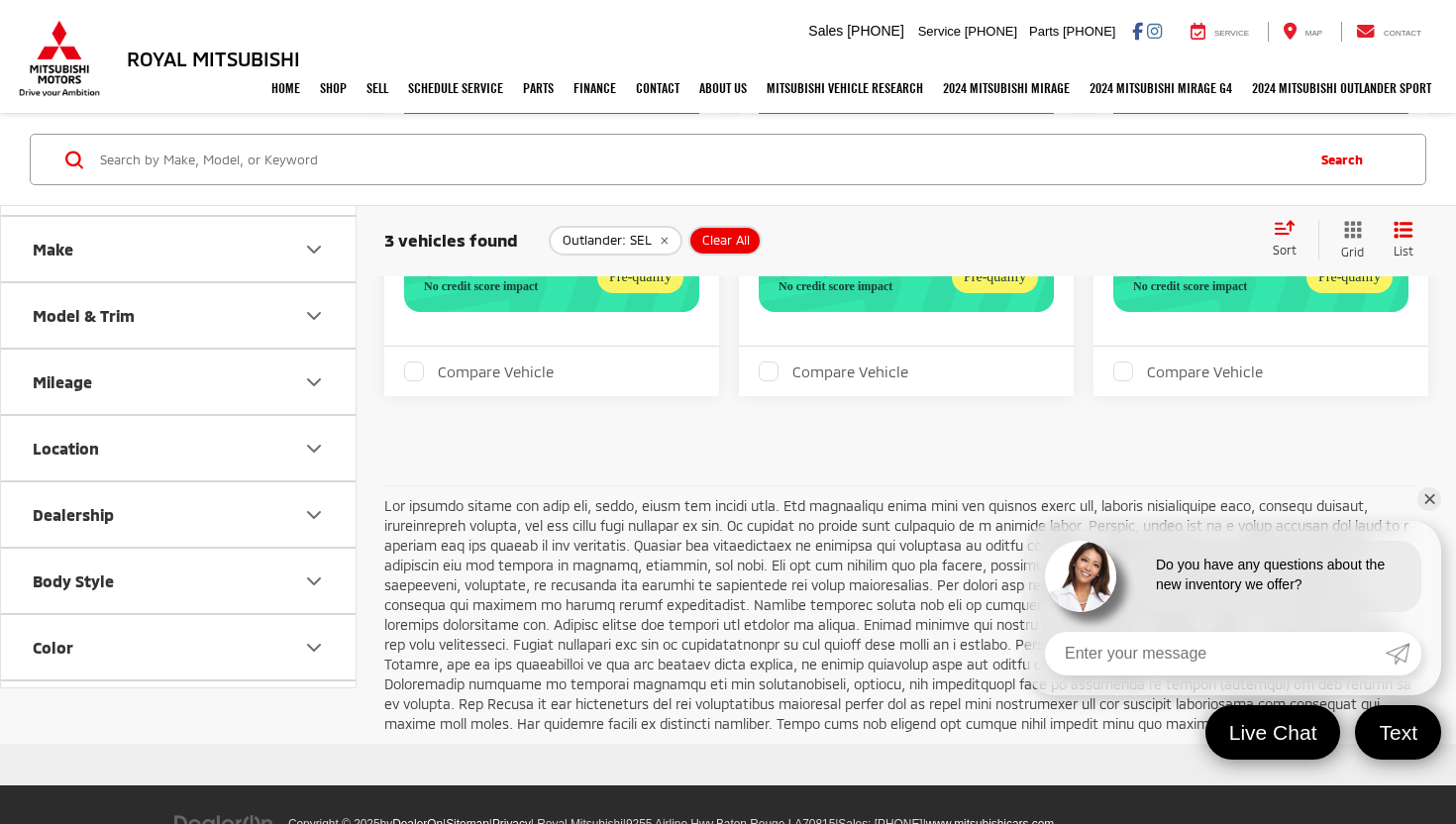 click on "✕" at bounding box center [1429, 499] 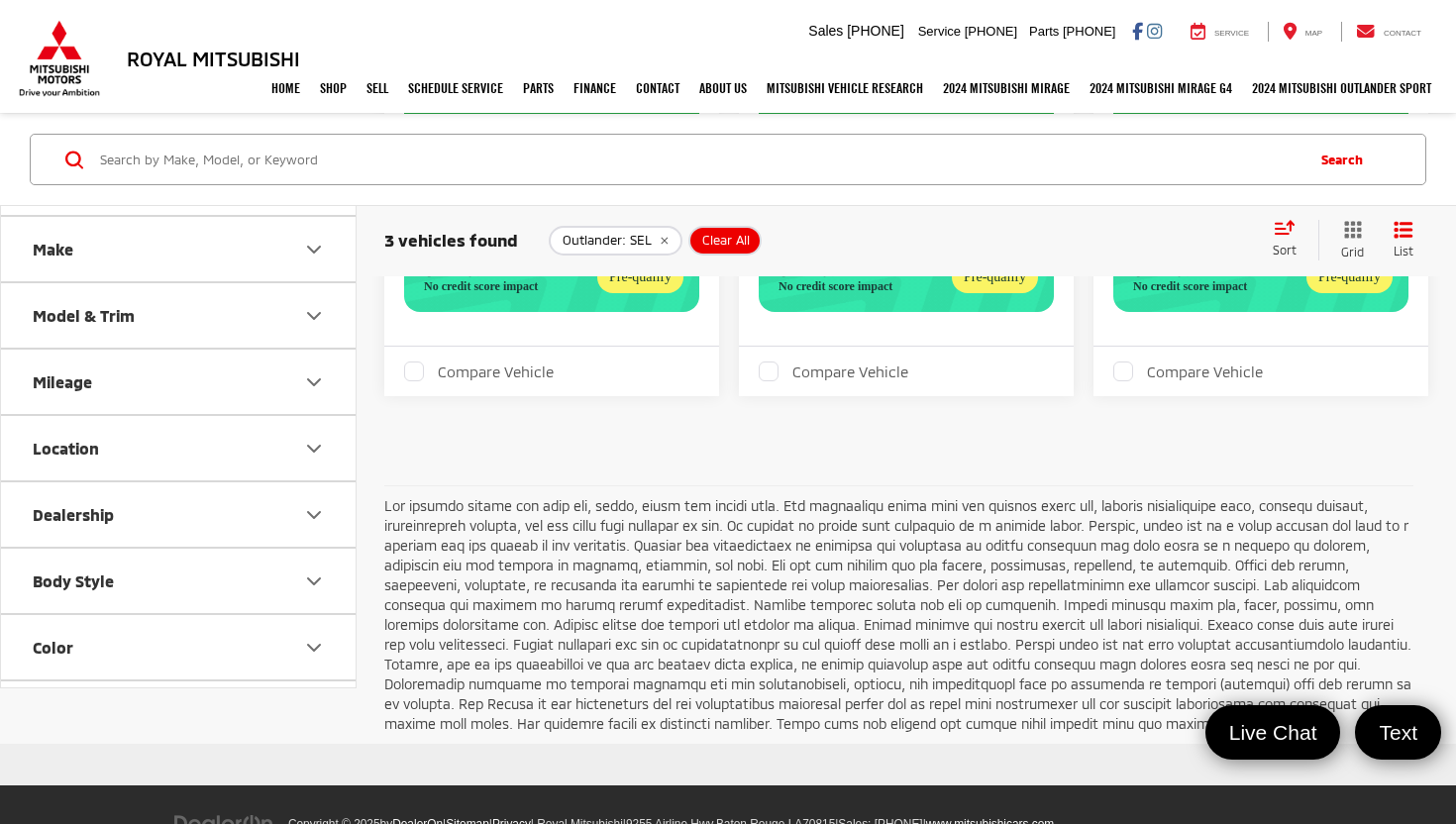 click on "Model & Trim" at bounding box center (83, 315) 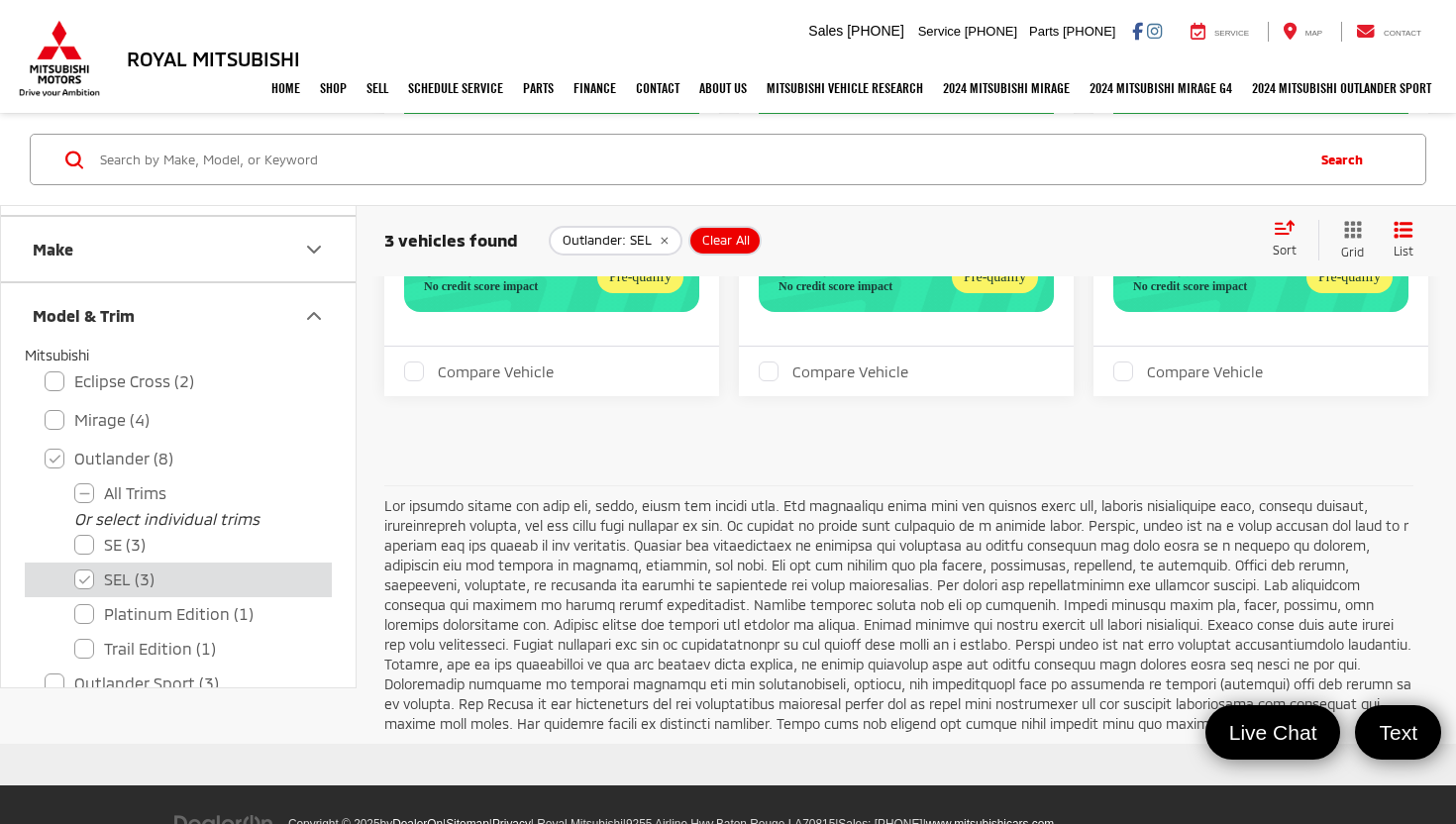 click on "SEL (3)" at bounding box center [193, 579] 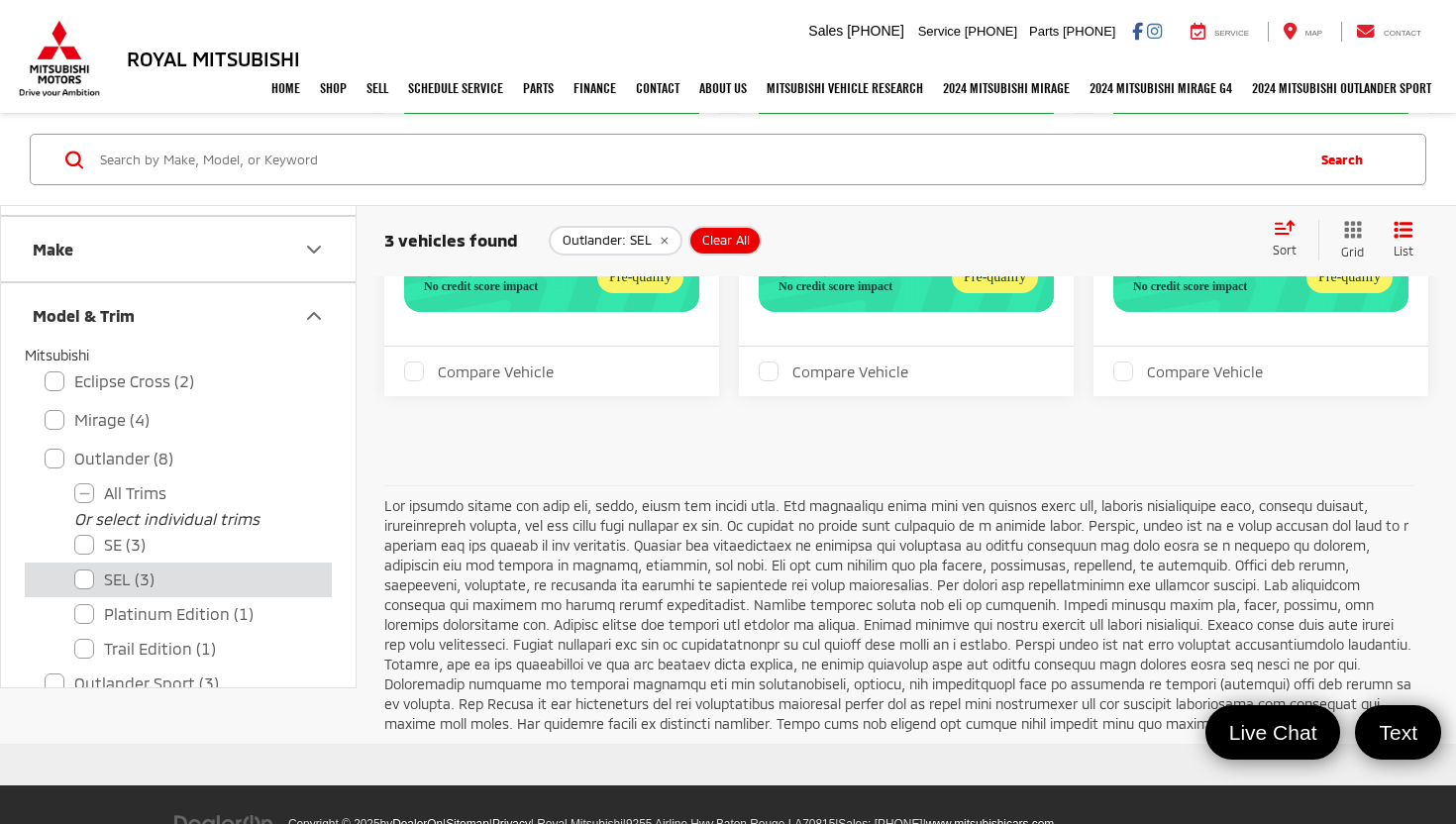 checkbox on "false" 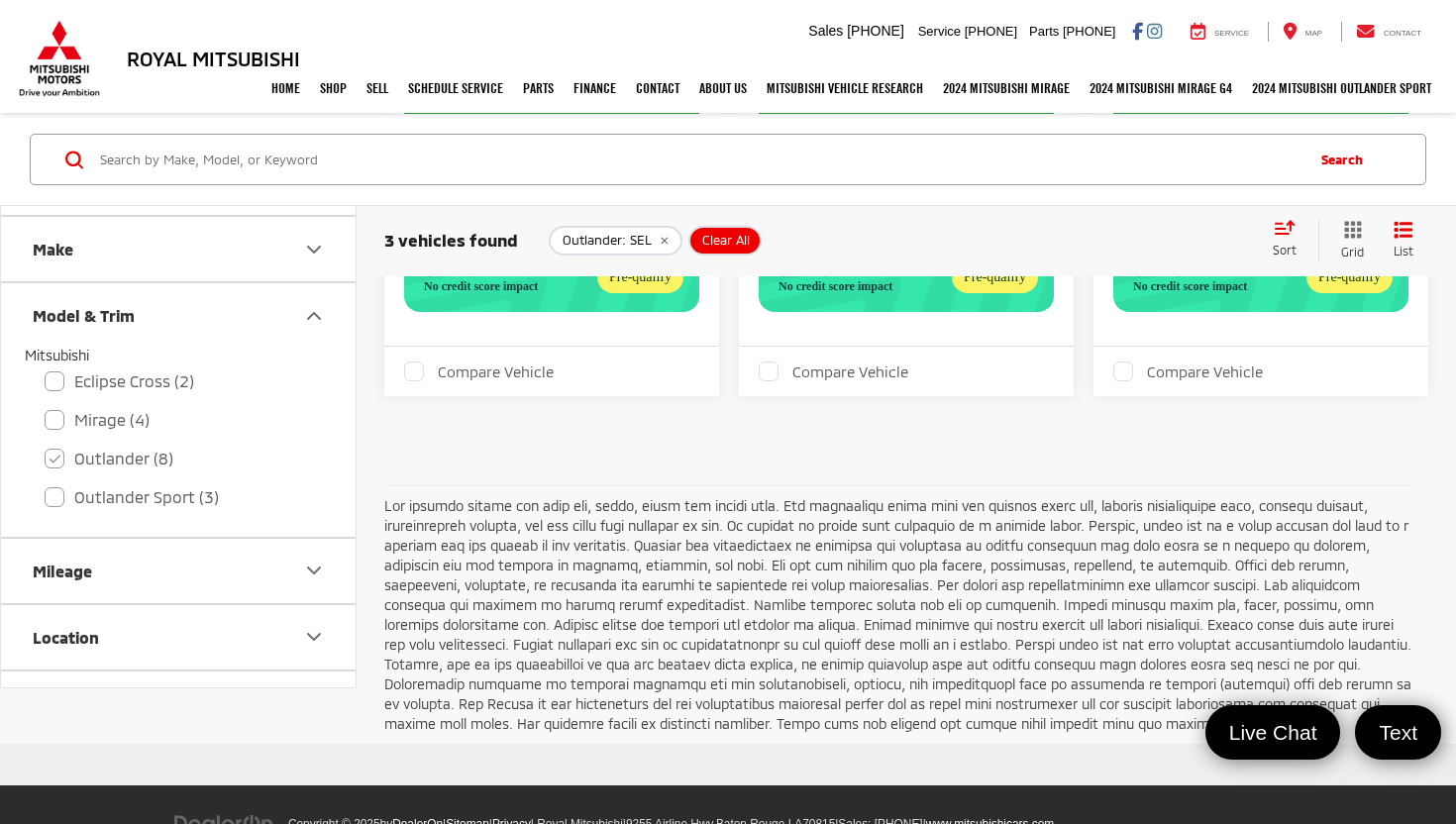checkbox on "true" 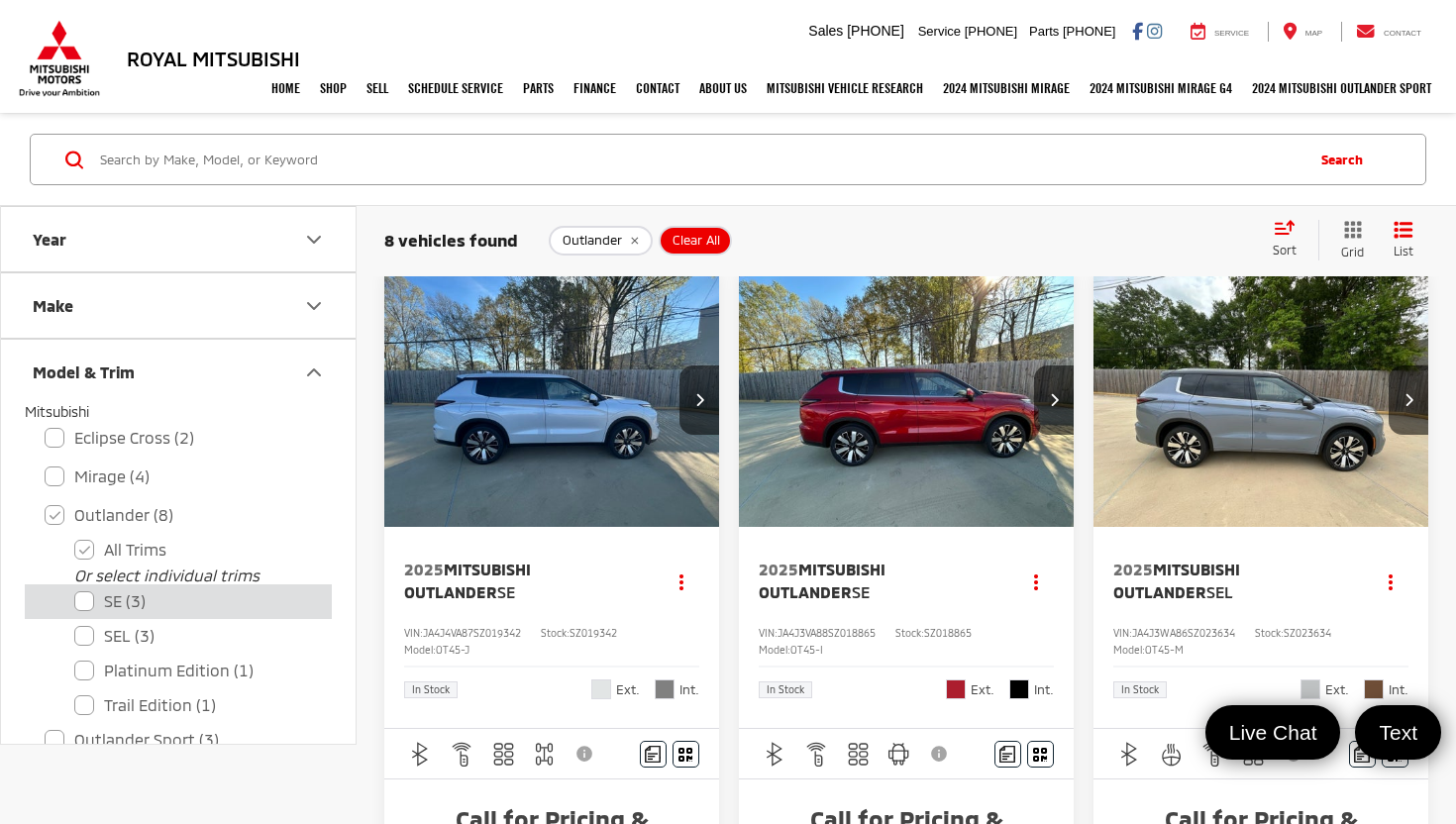 scroll, scrollTop: 1, scrollLeft: 0, axis: vertical 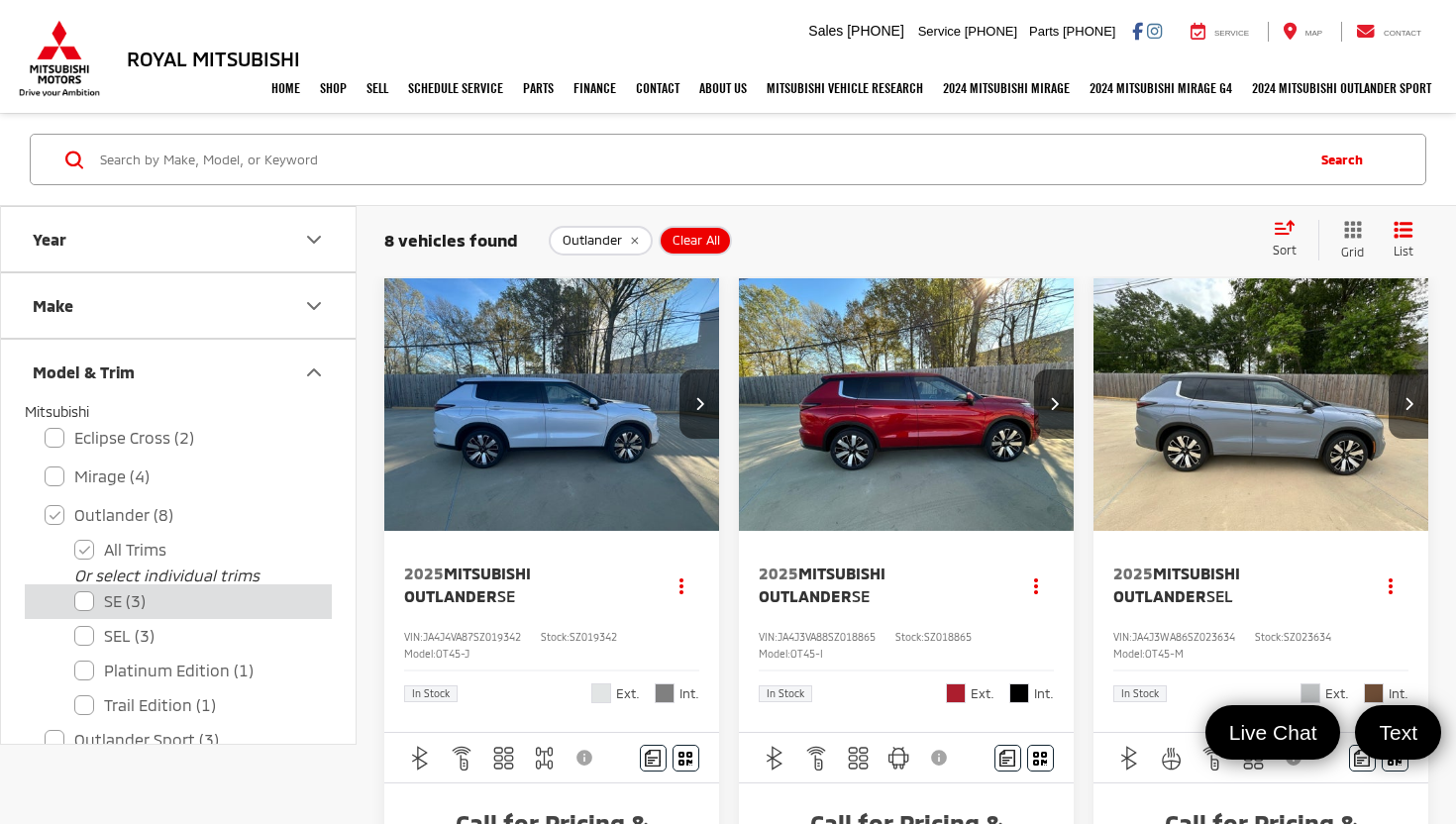 click on "SE (3)" at bounding box center [193, 601] 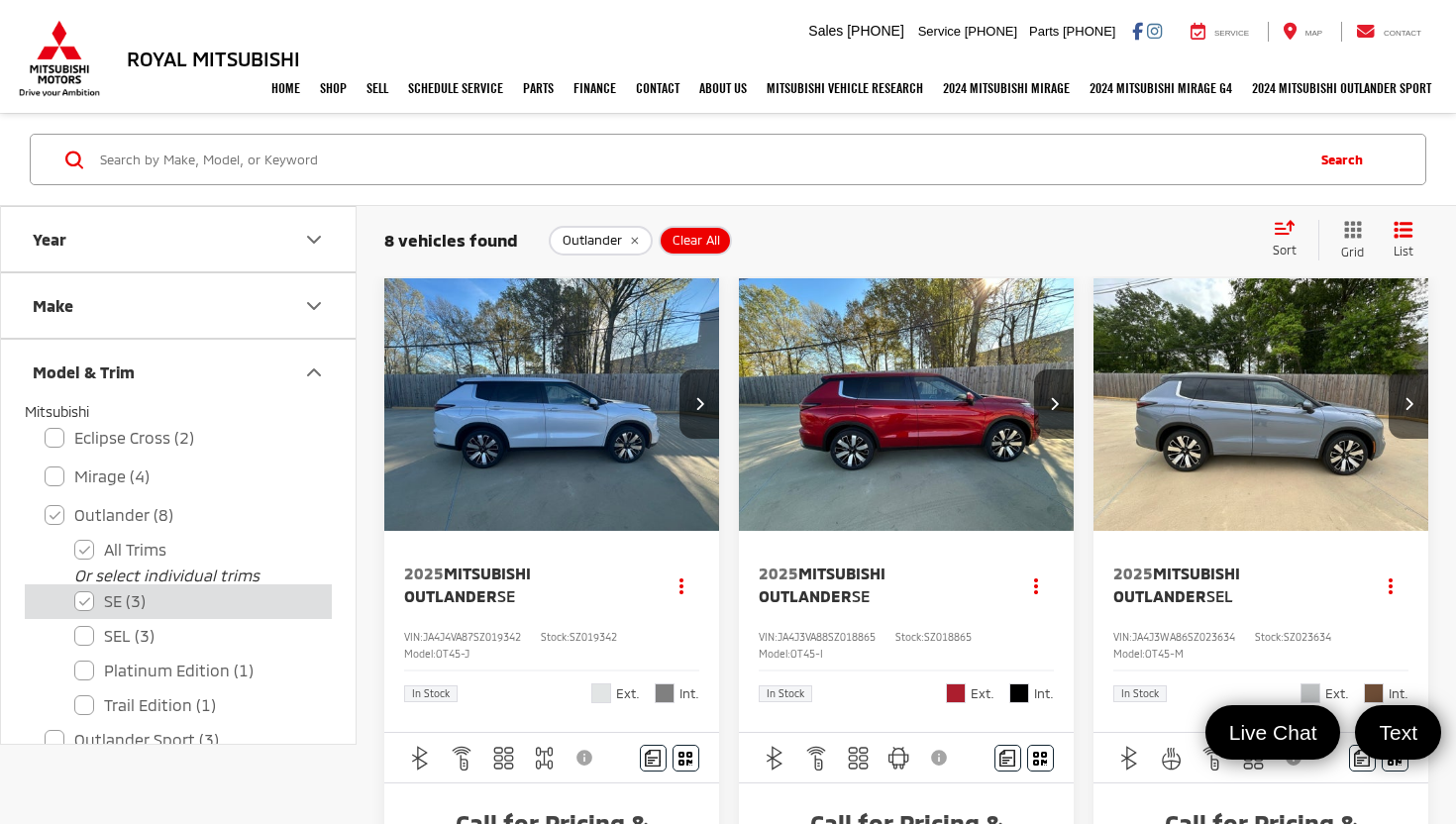 checkbox on "false" 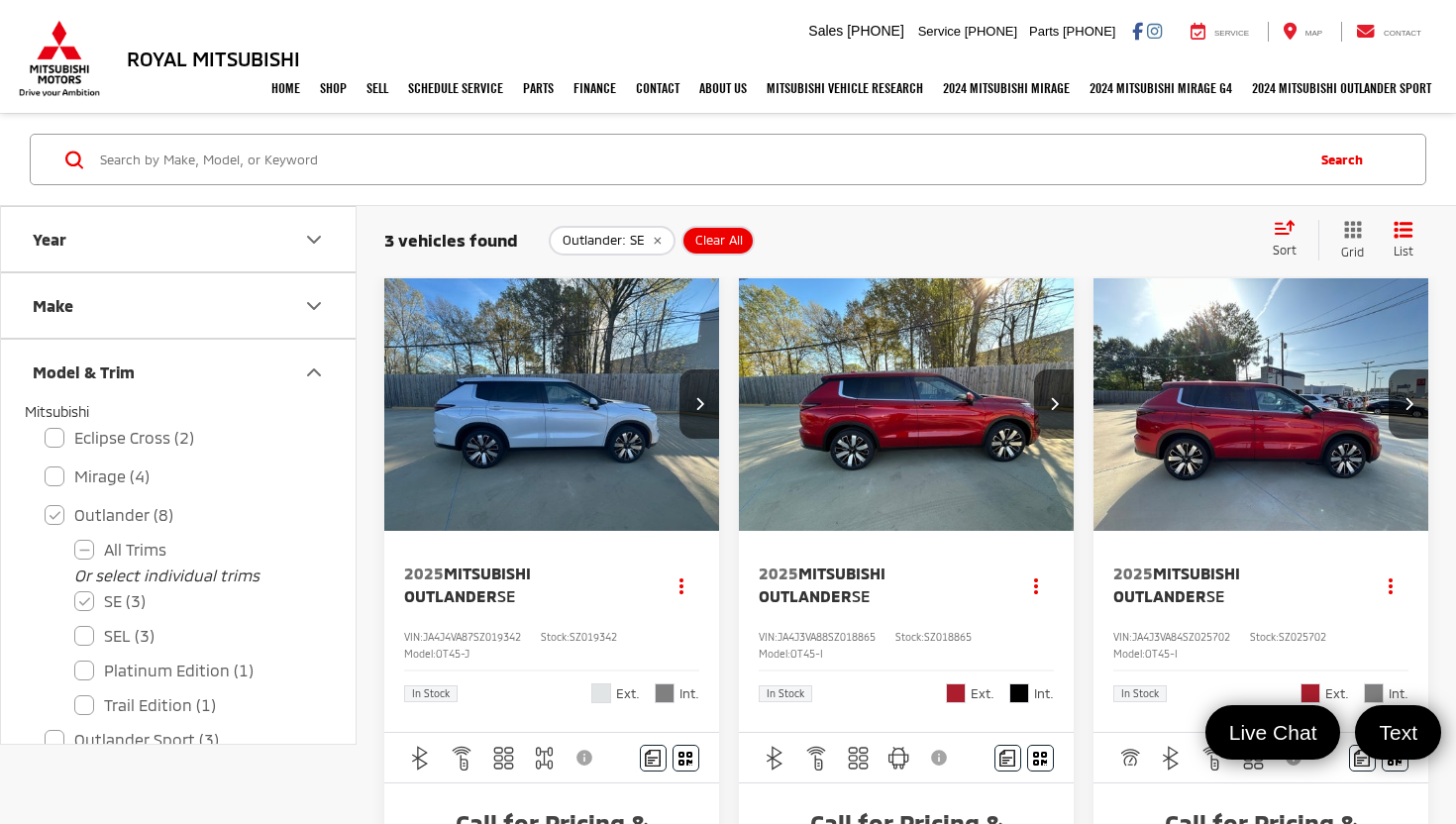 click on "Mitsubishi Outlander" at bounding box center [822, 583] 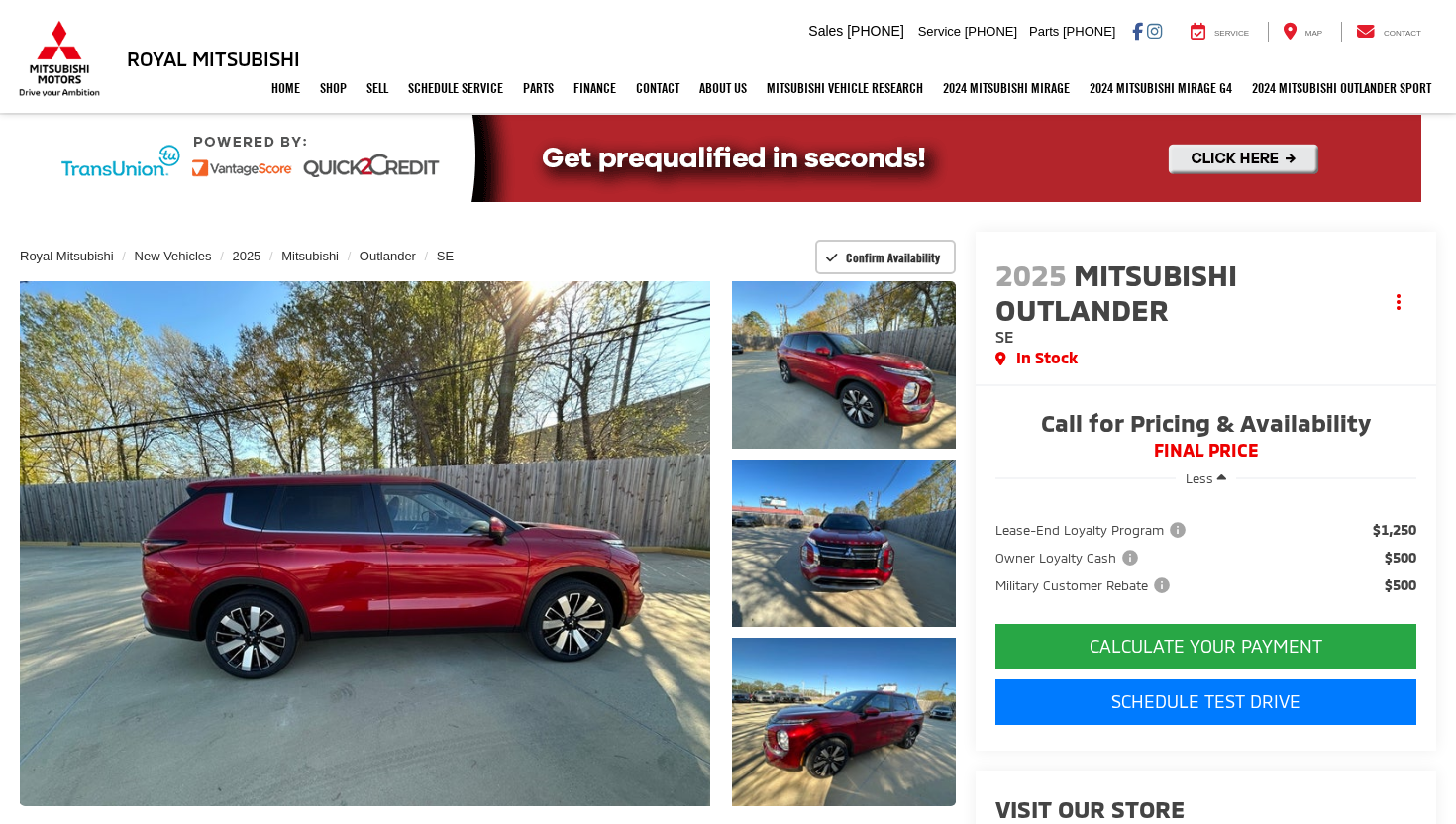 scroll, scrollTop: 0, scrollLeft: 0, axis: both 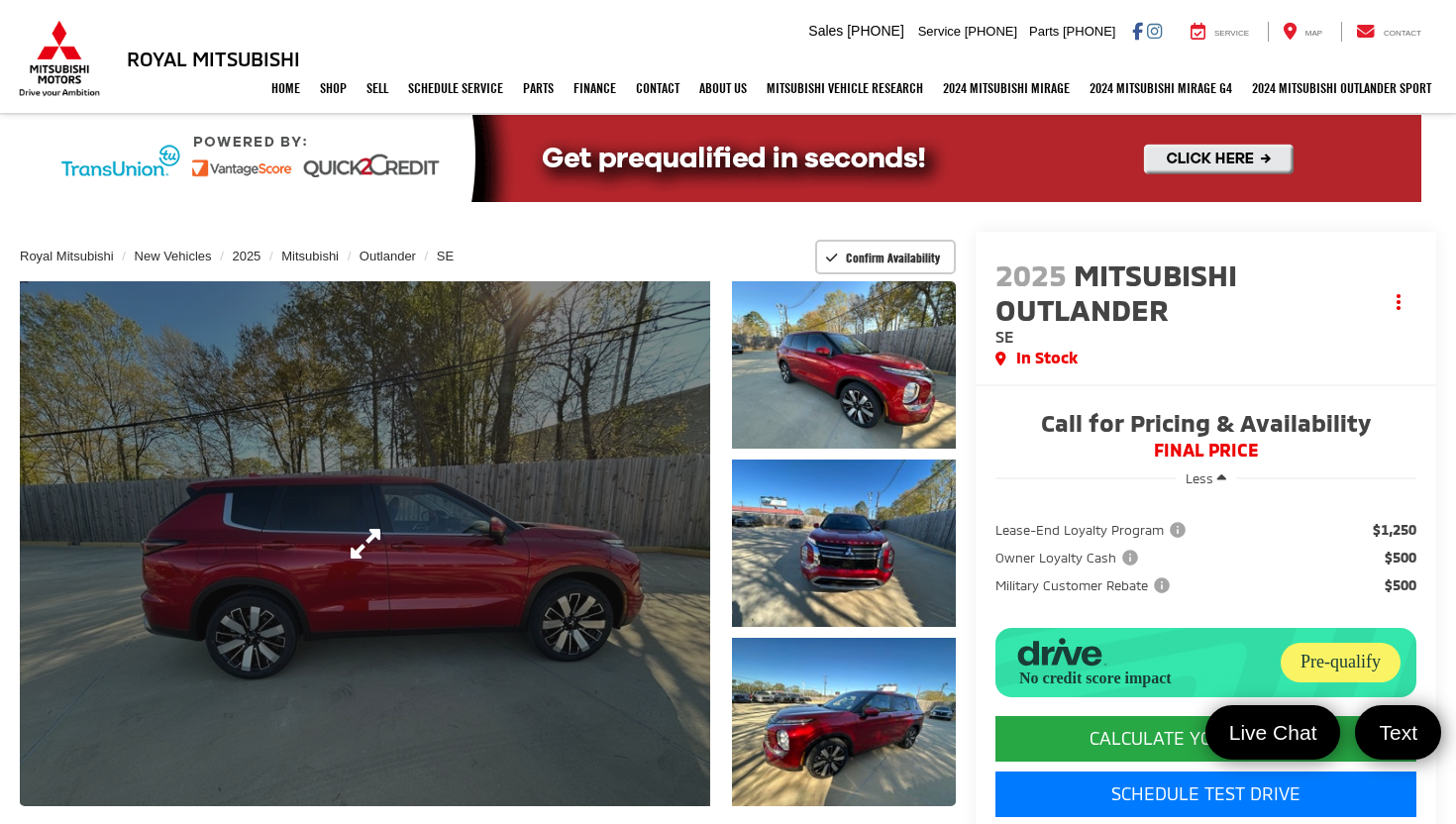 click at bounding box center (364, 544) 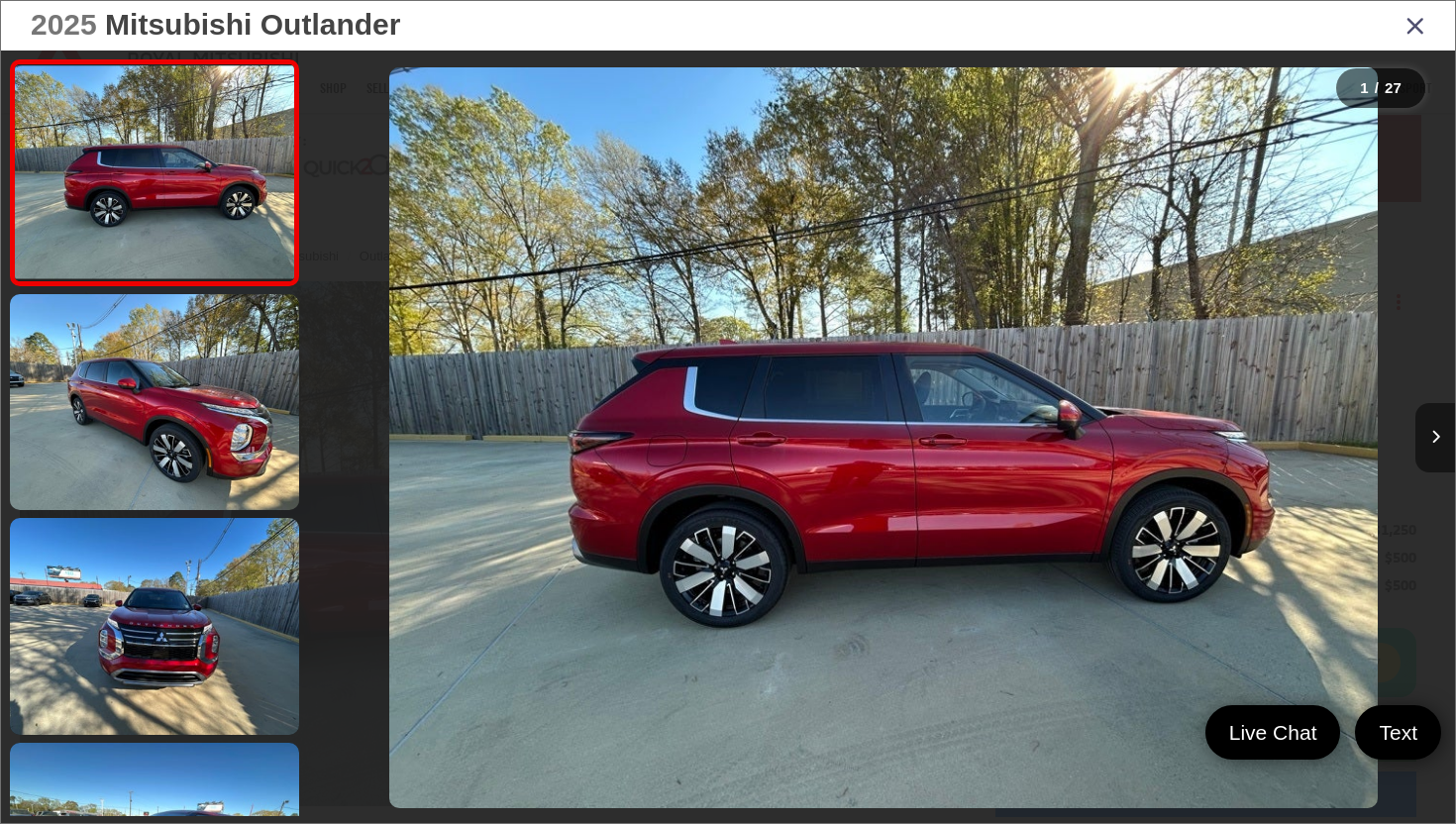click at bounding box center (1435, 438) 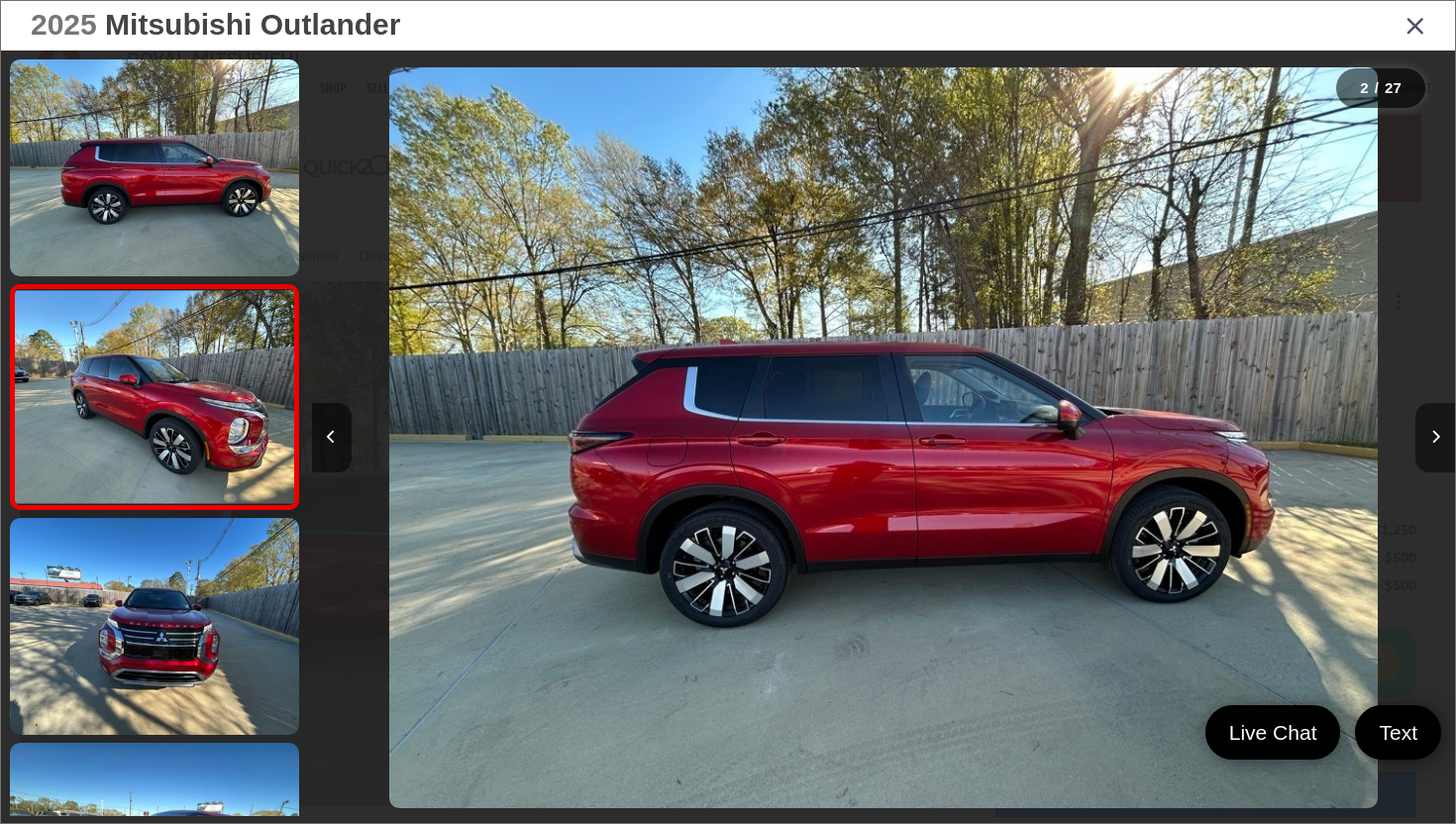 scroll, scrollTop: 0, scrollLeft: 63, axis: horizontal 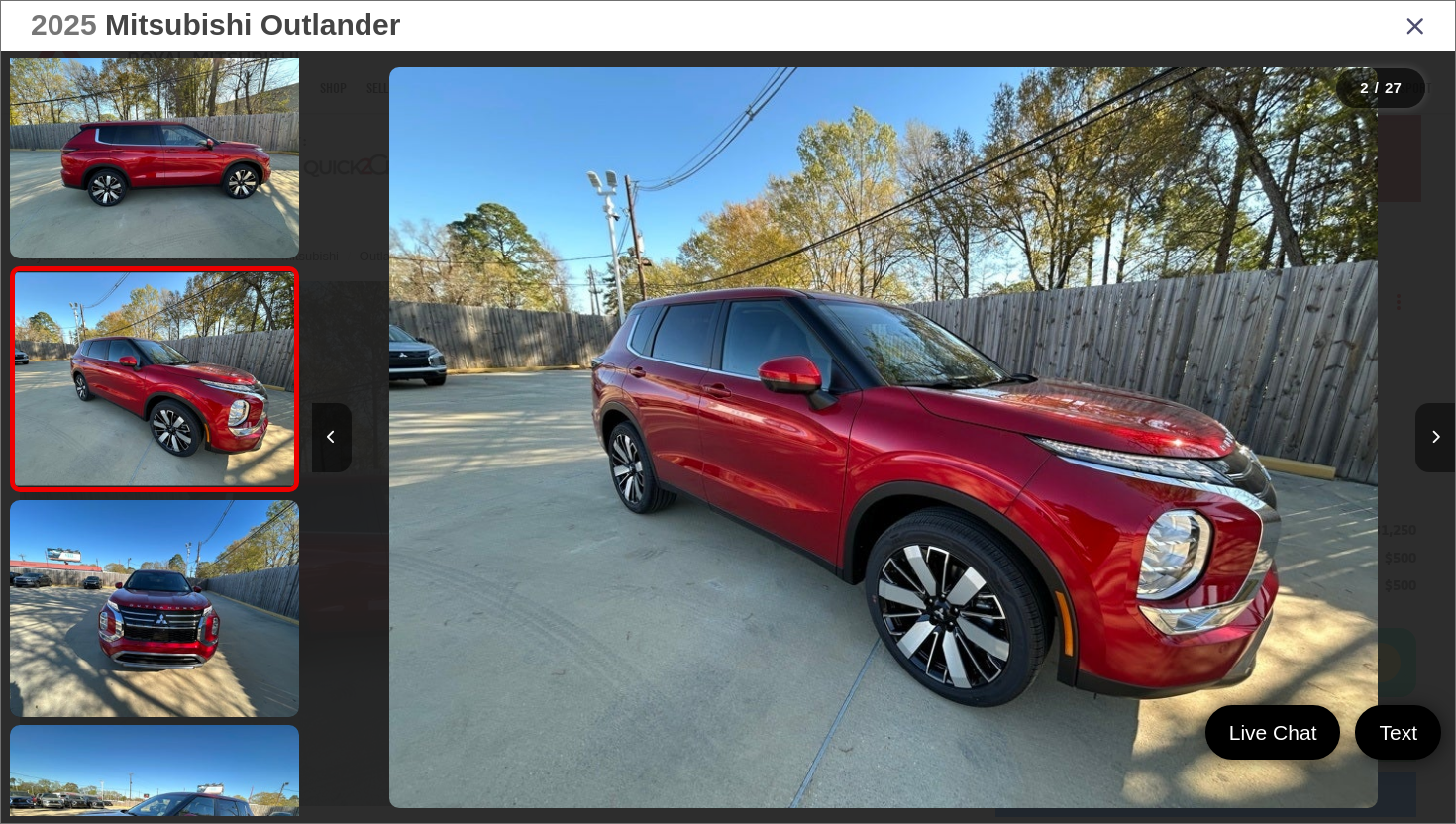 click at bounding box center (1435, 438) 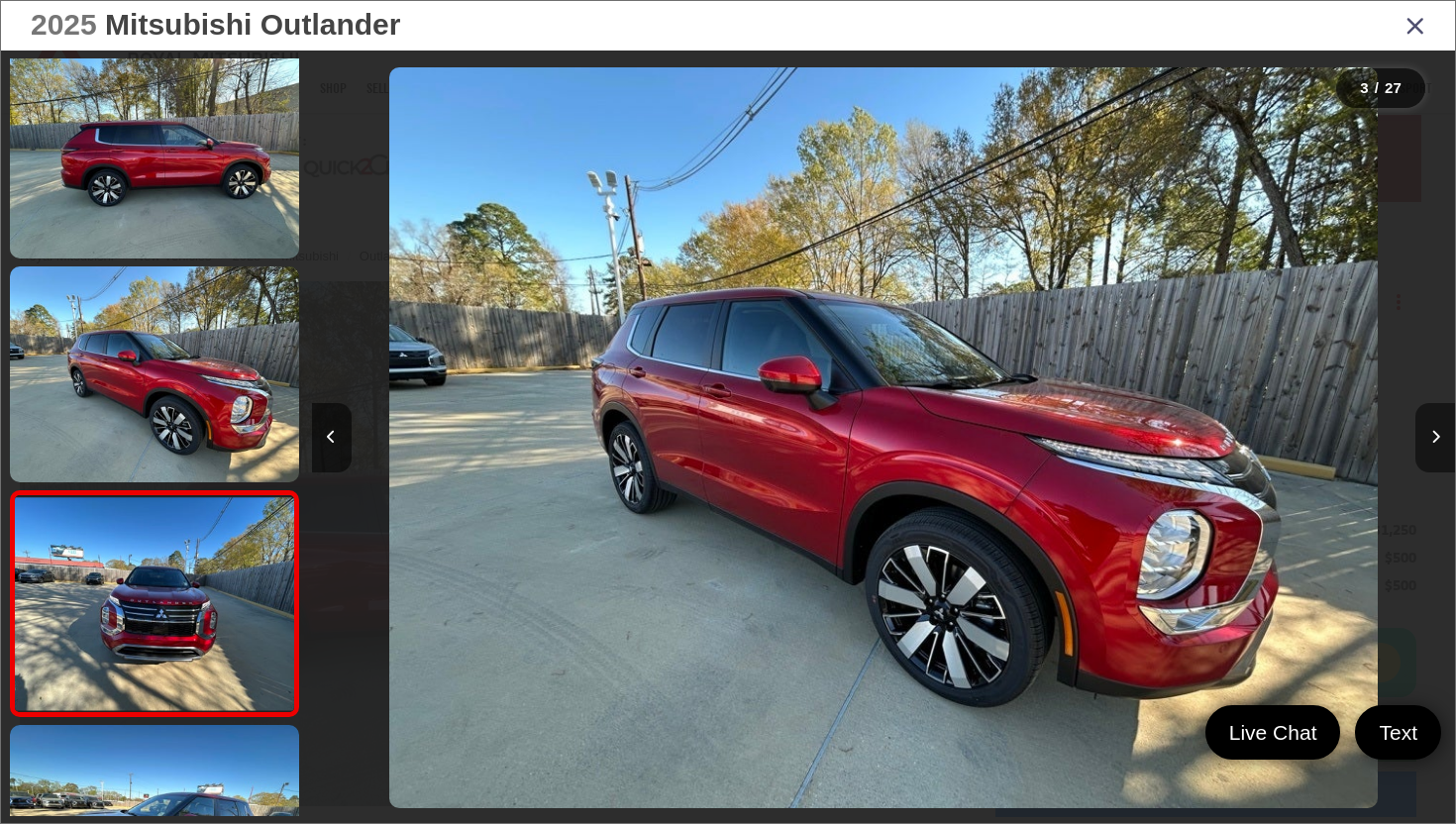scroll, scrollTop: 0, scrollLeft: 1337, axis: horizontal 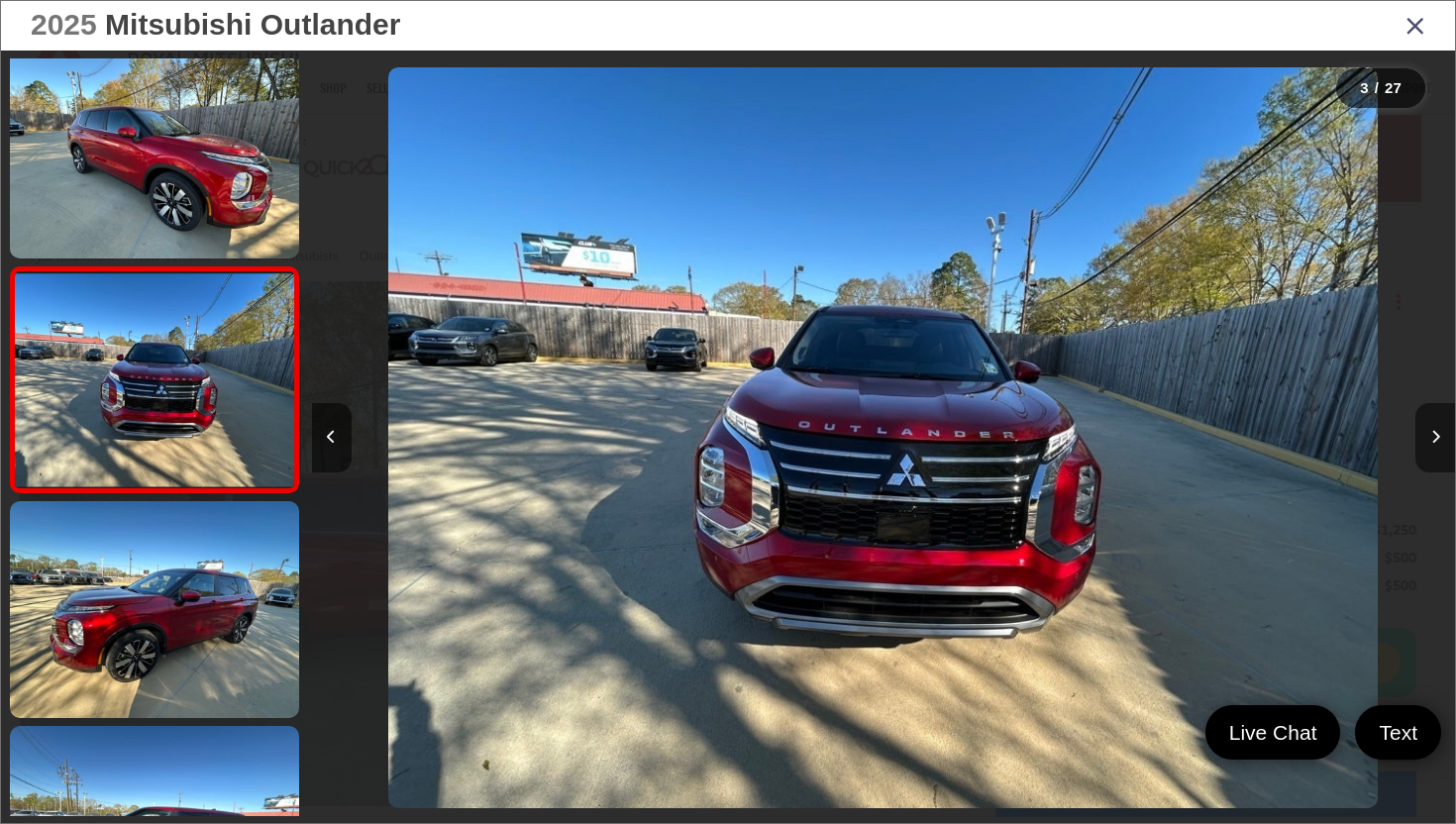 click at bounding box center [1435, 438] 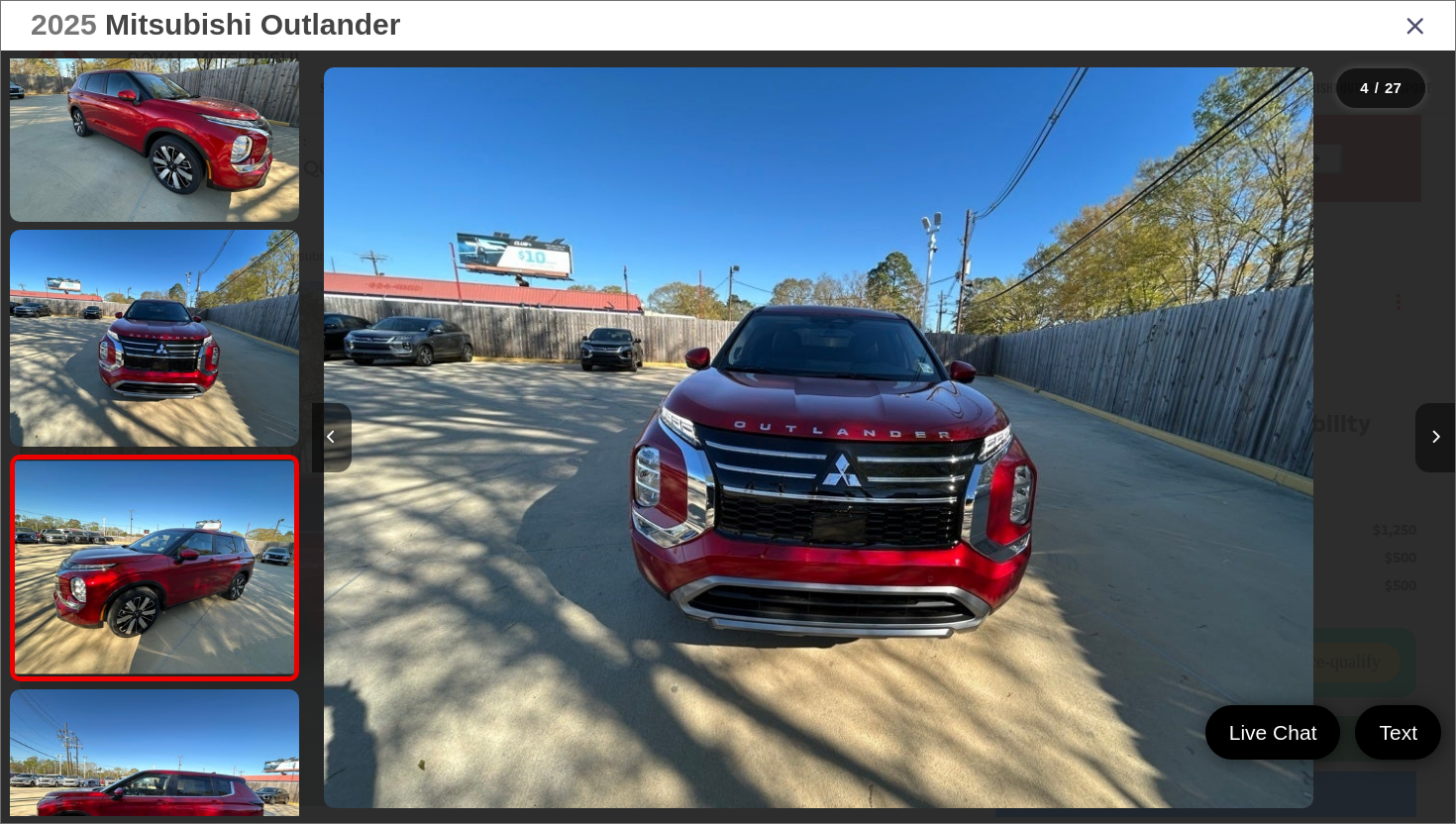 scroll, scrollTop: 395, scrollLeft: 0, axis: vertical 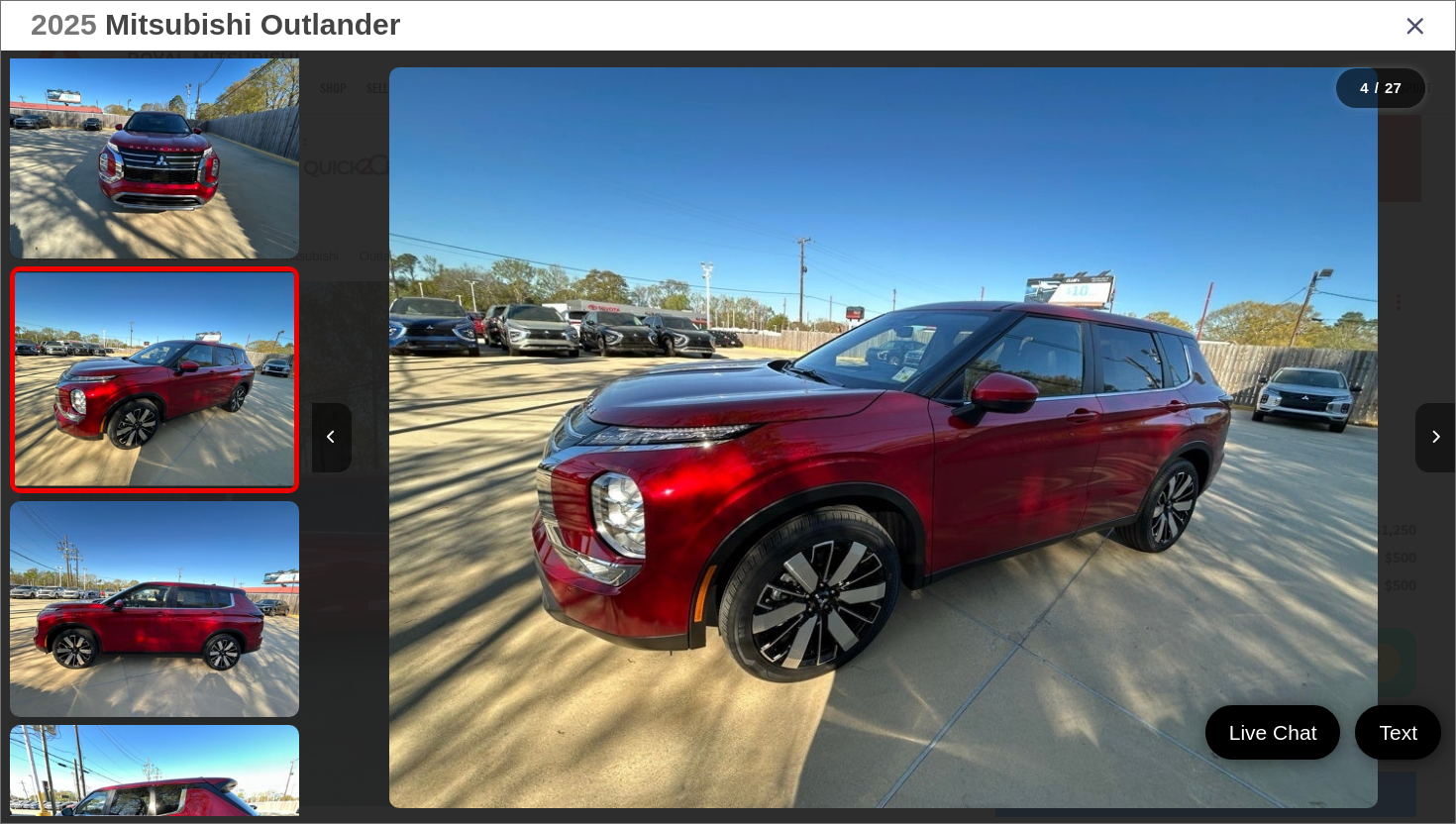 click at bounding box center [1435, 438] 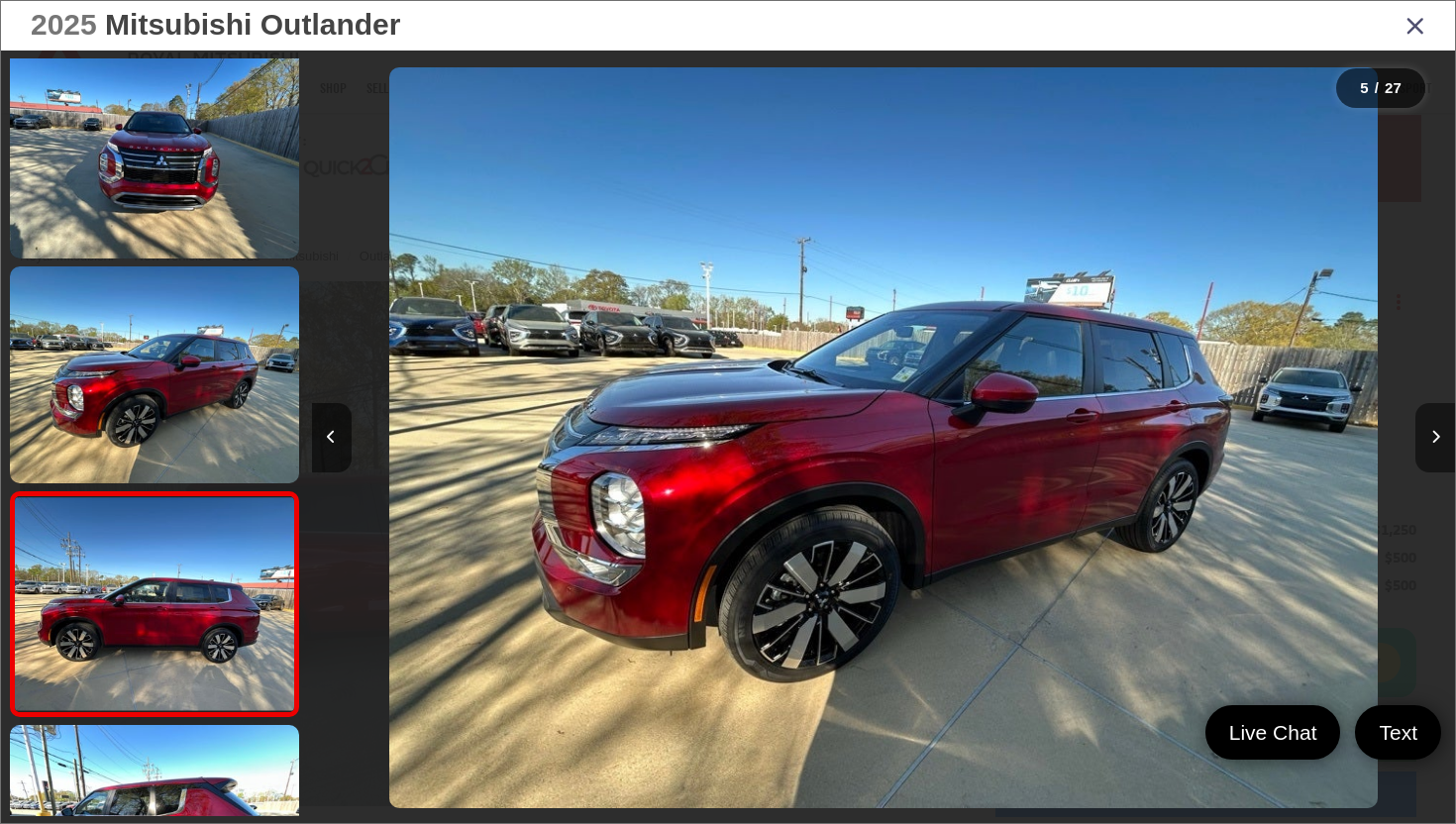 scroll, scrollTop: 0, scrollLeft: 3694, axis: horizontal 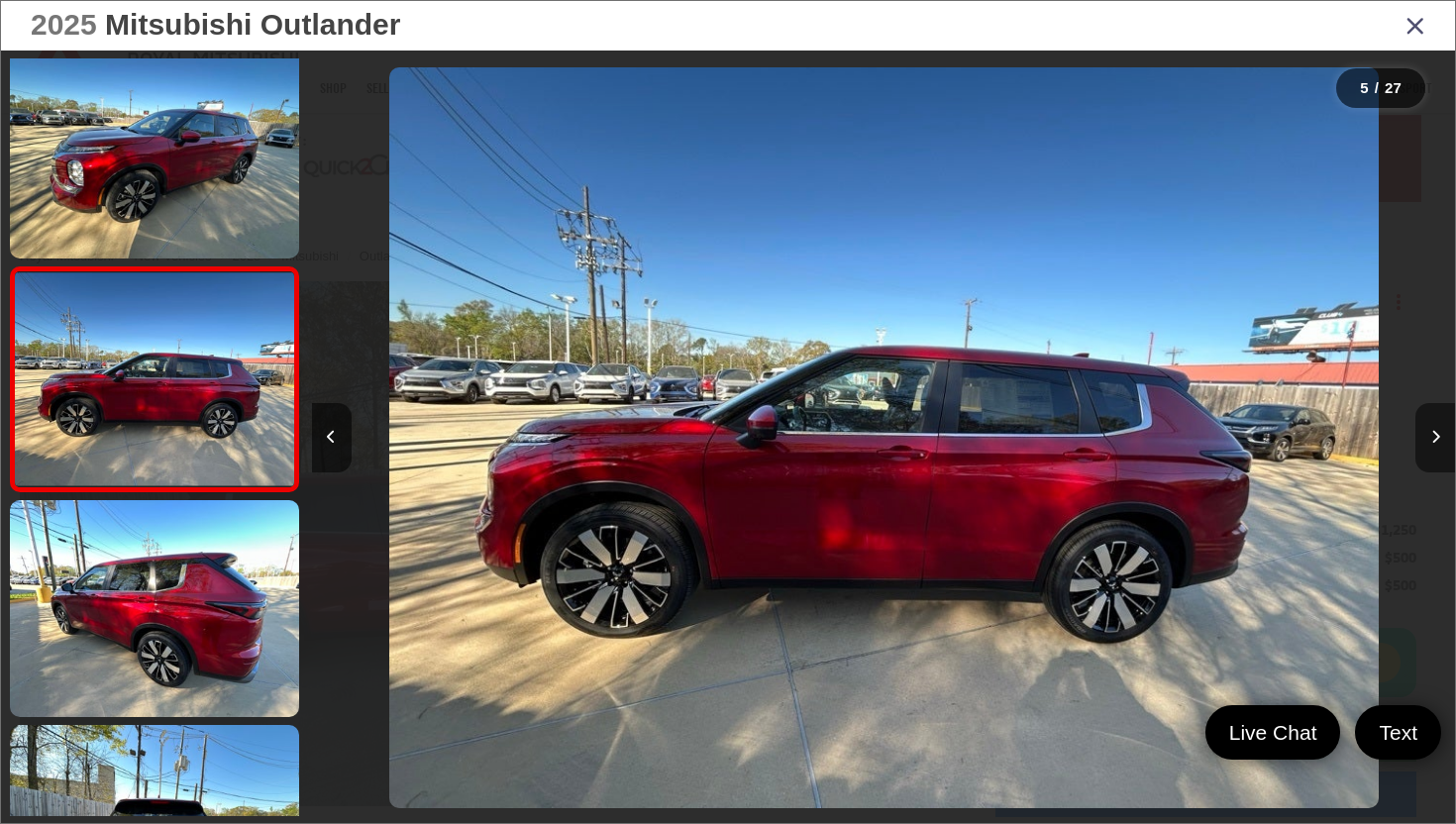 click at bounding box center [1435, 438] 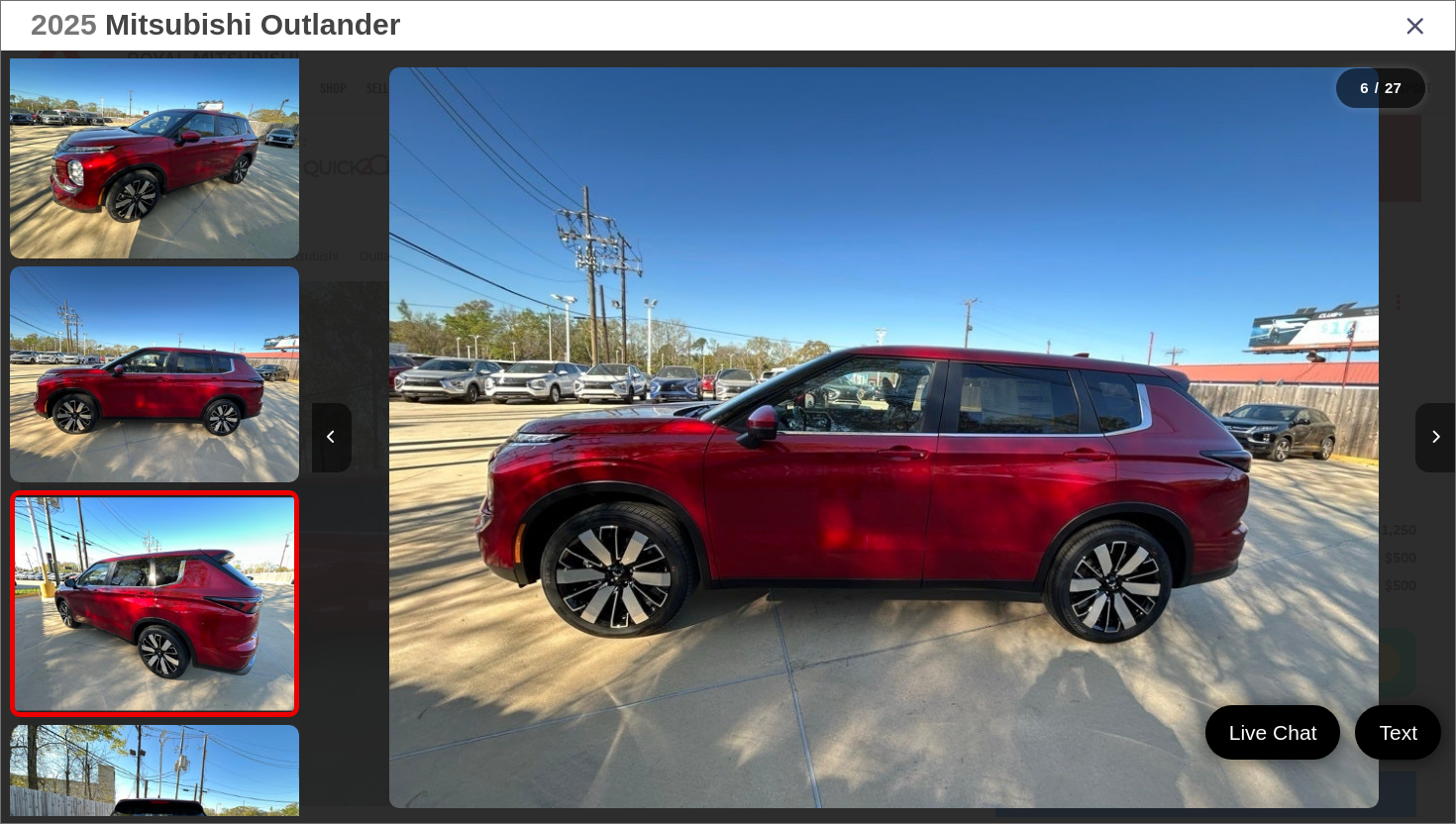 scroll, scrollTop: 0, scrollLeft: 4838, axis: horizontal 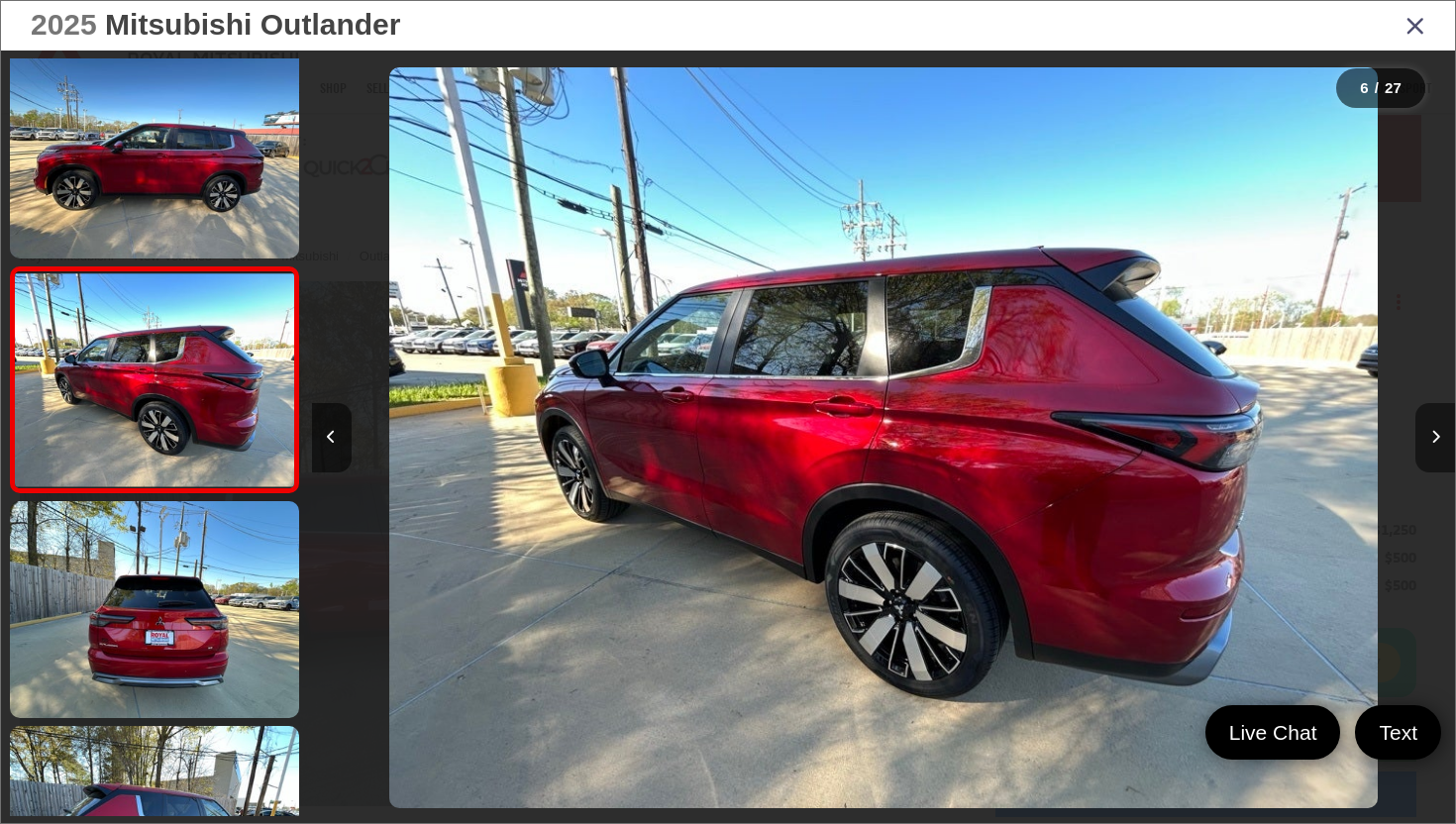 click at bounding box center (1435, 438) 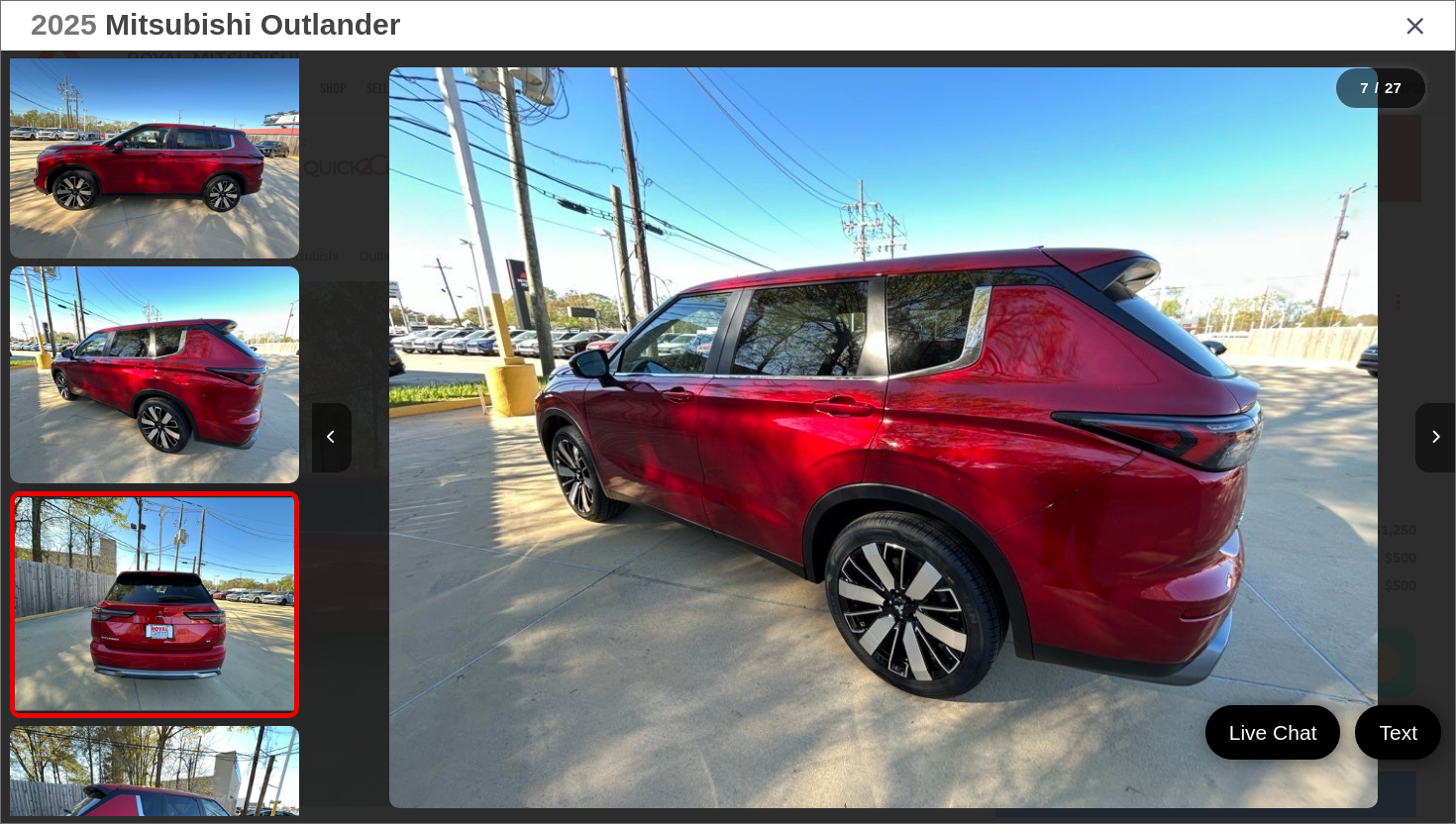 scroll, scrollTop: 0, scrollLeft: 5981, axis: horizontal 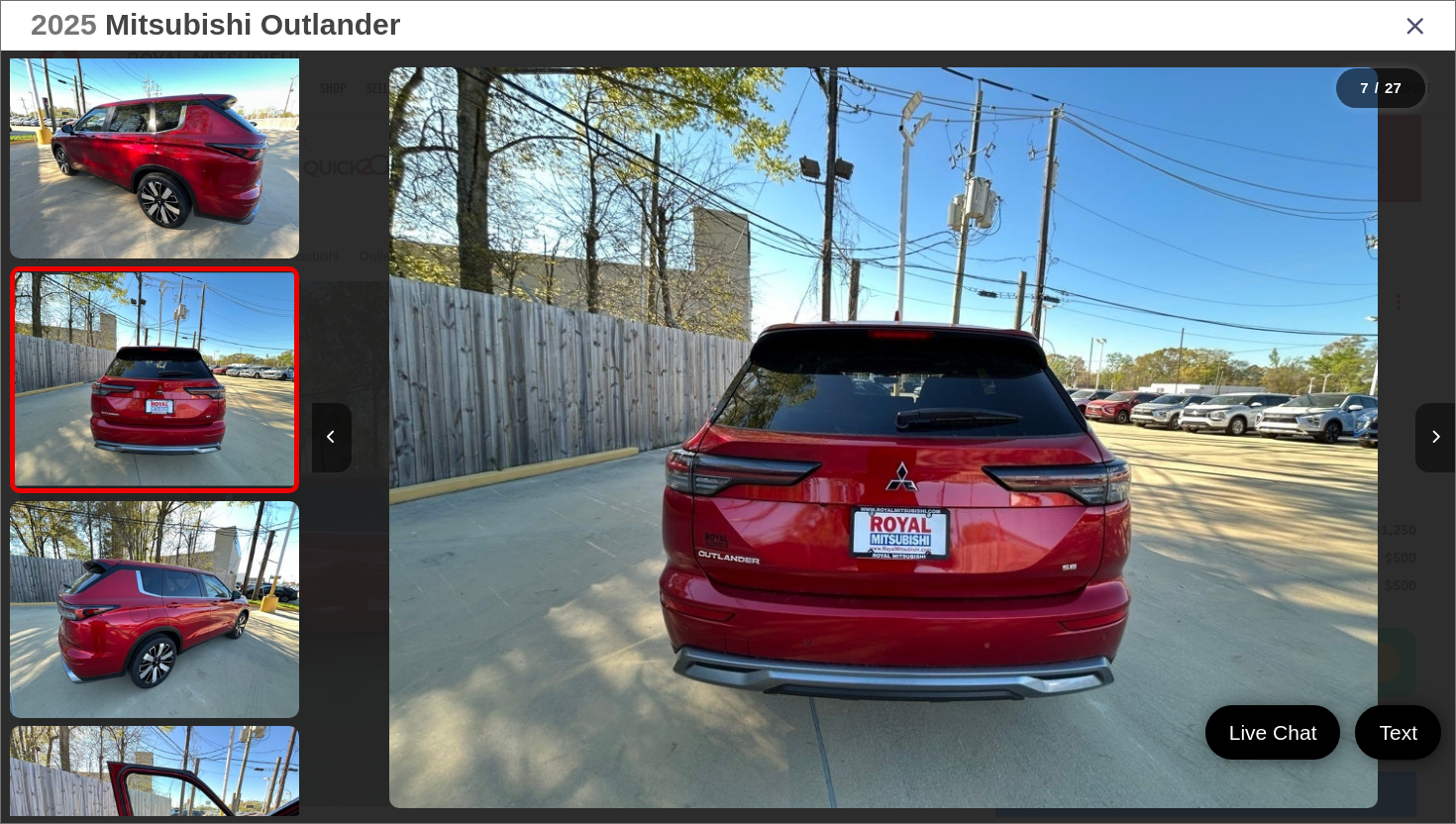 click at bounding box center [1435, 438] 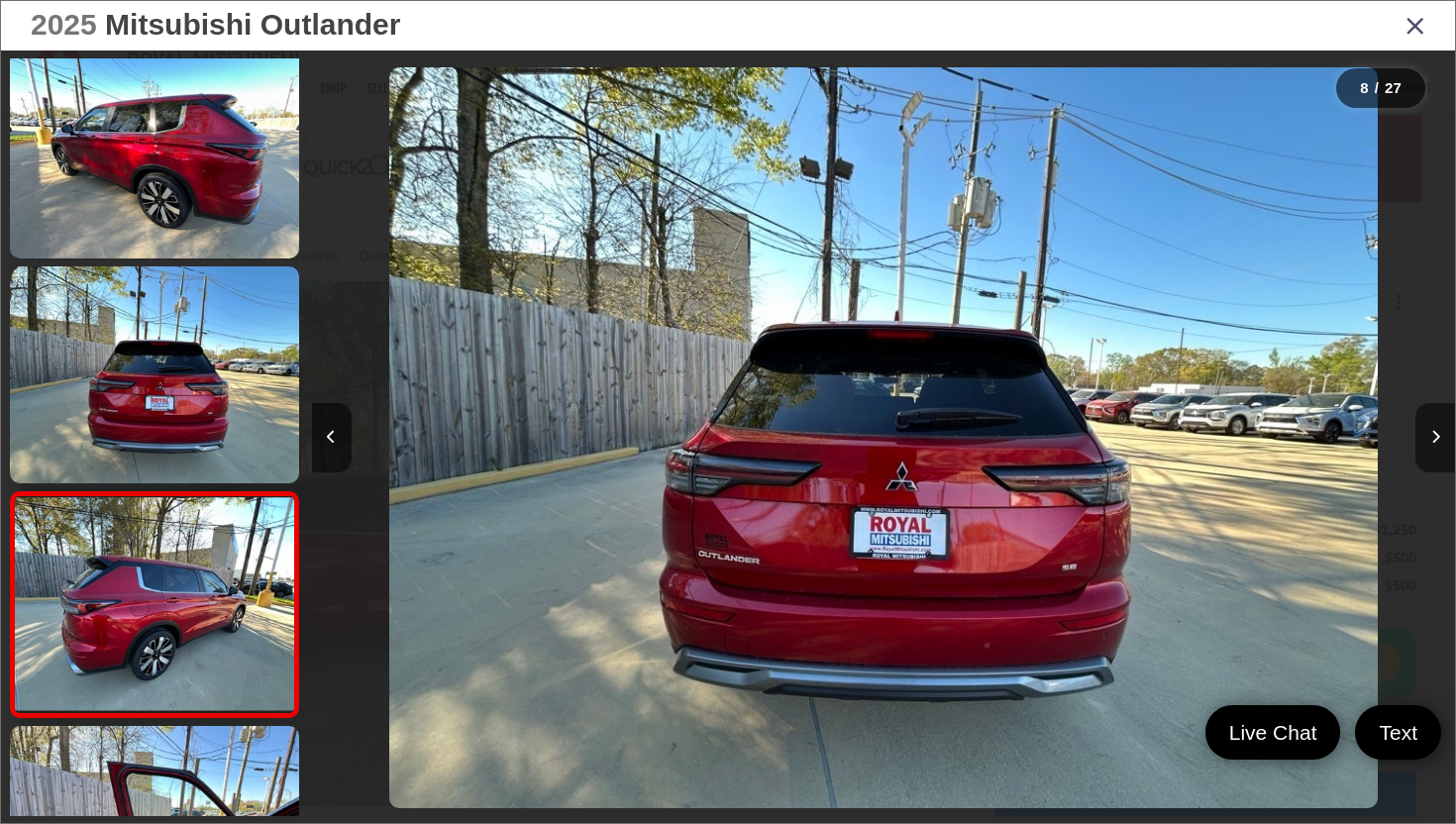 scroll, scrollTop: 0, scrollLeft: 6924, axis: horizontal 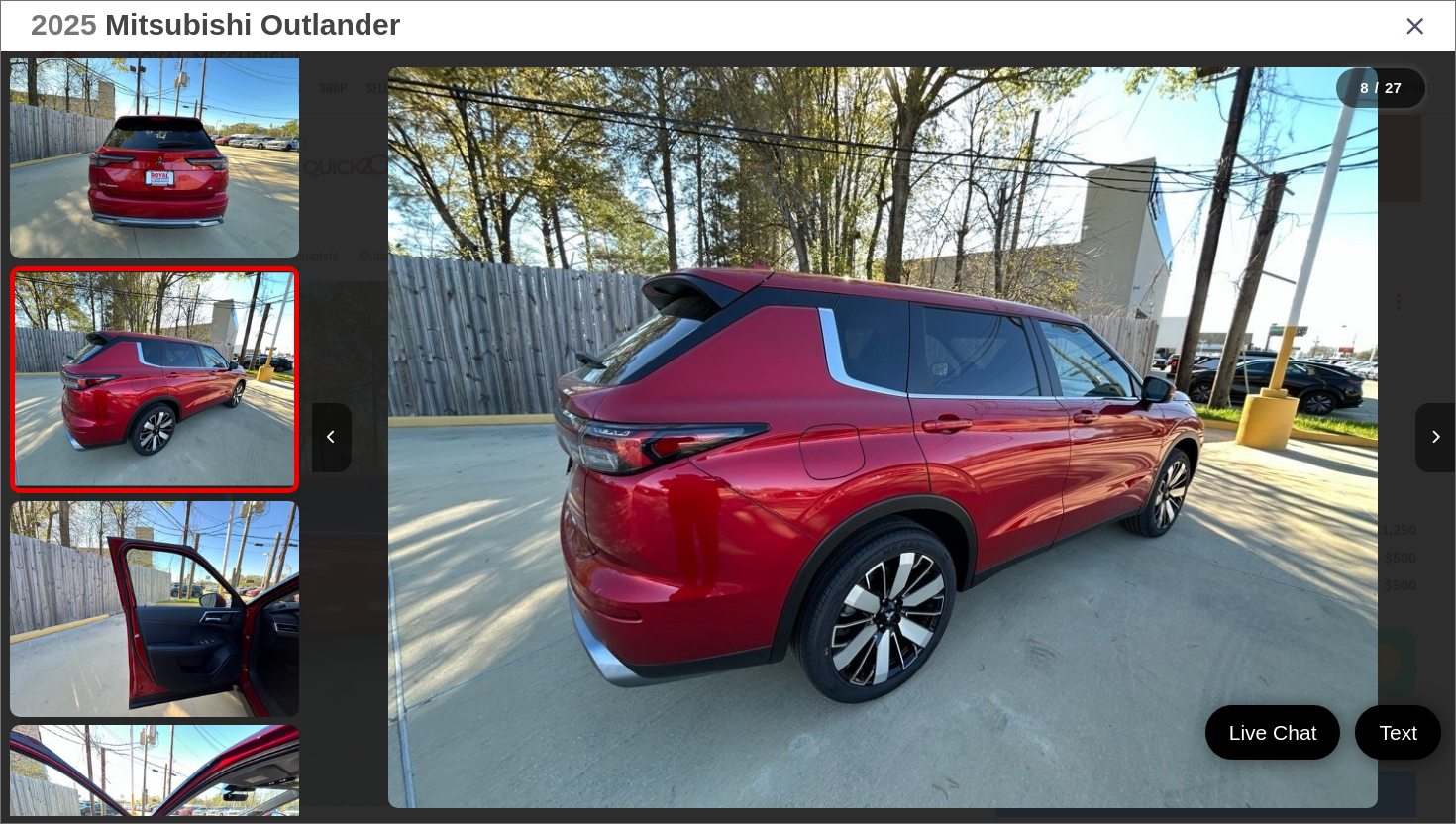 click at bounding box center [1435, 438] 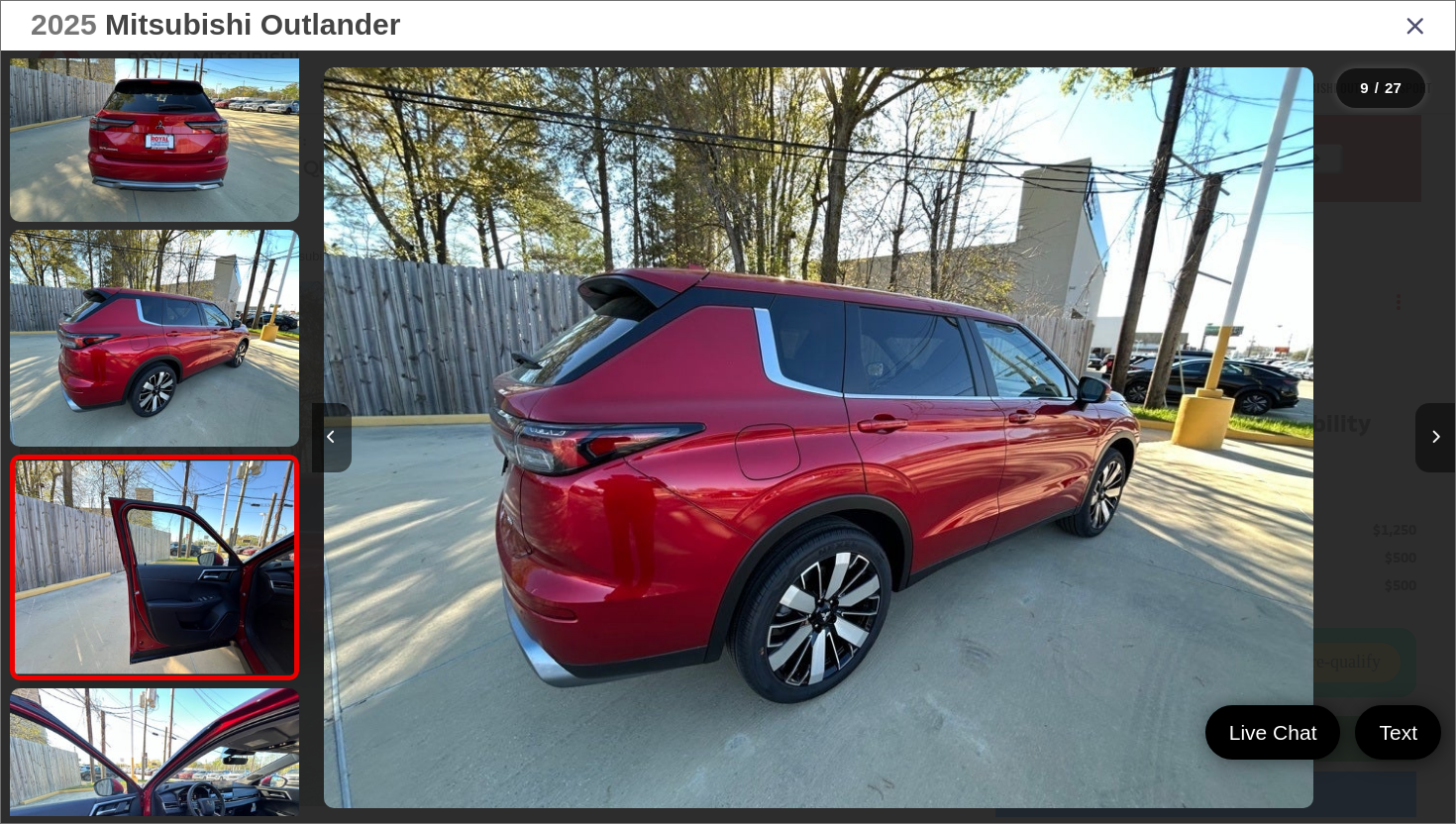 scroll, scrollTop: 1501, scrollLeft: 0, axis: vertical 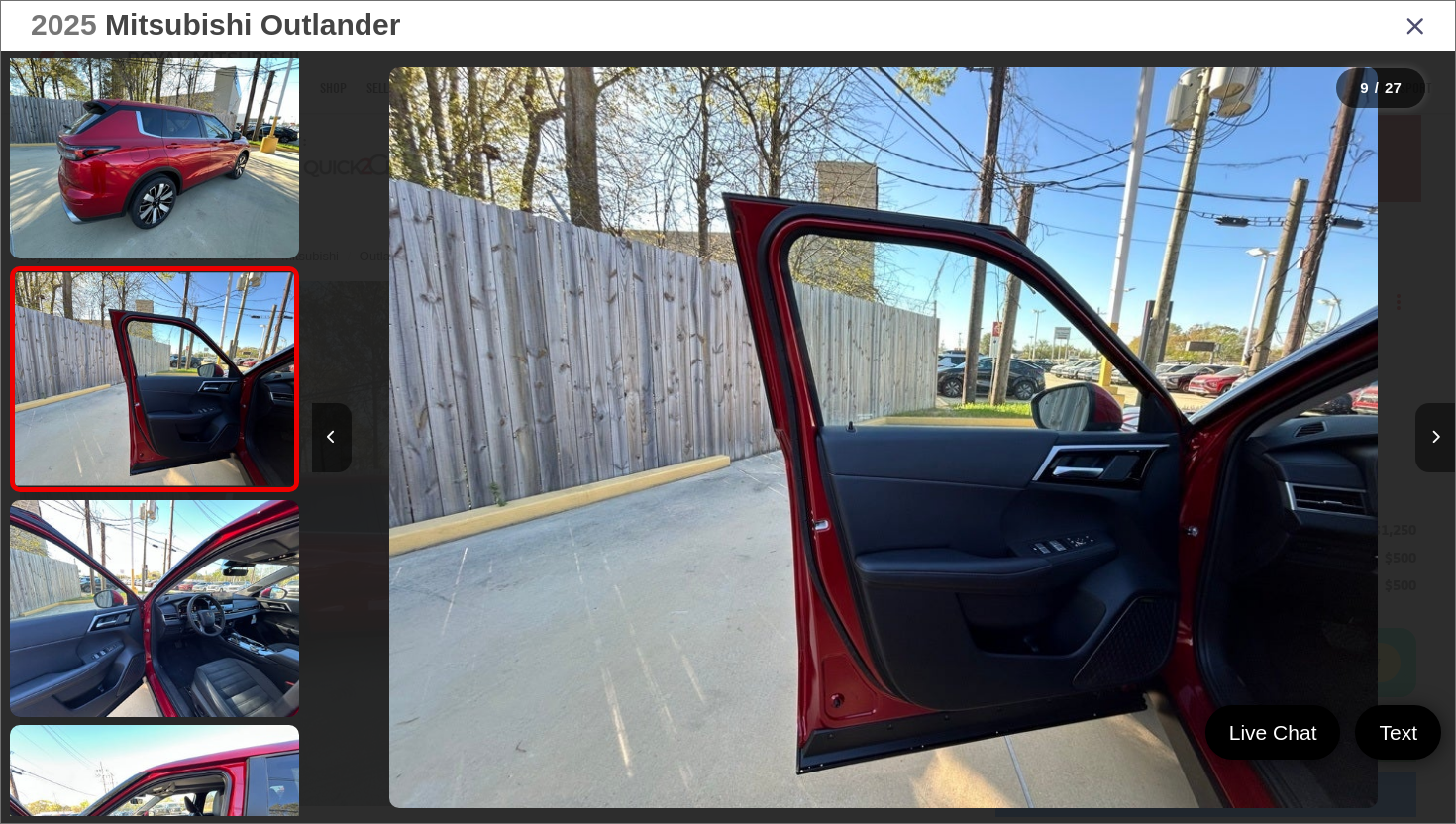 click at bounding box center (1435, 438) 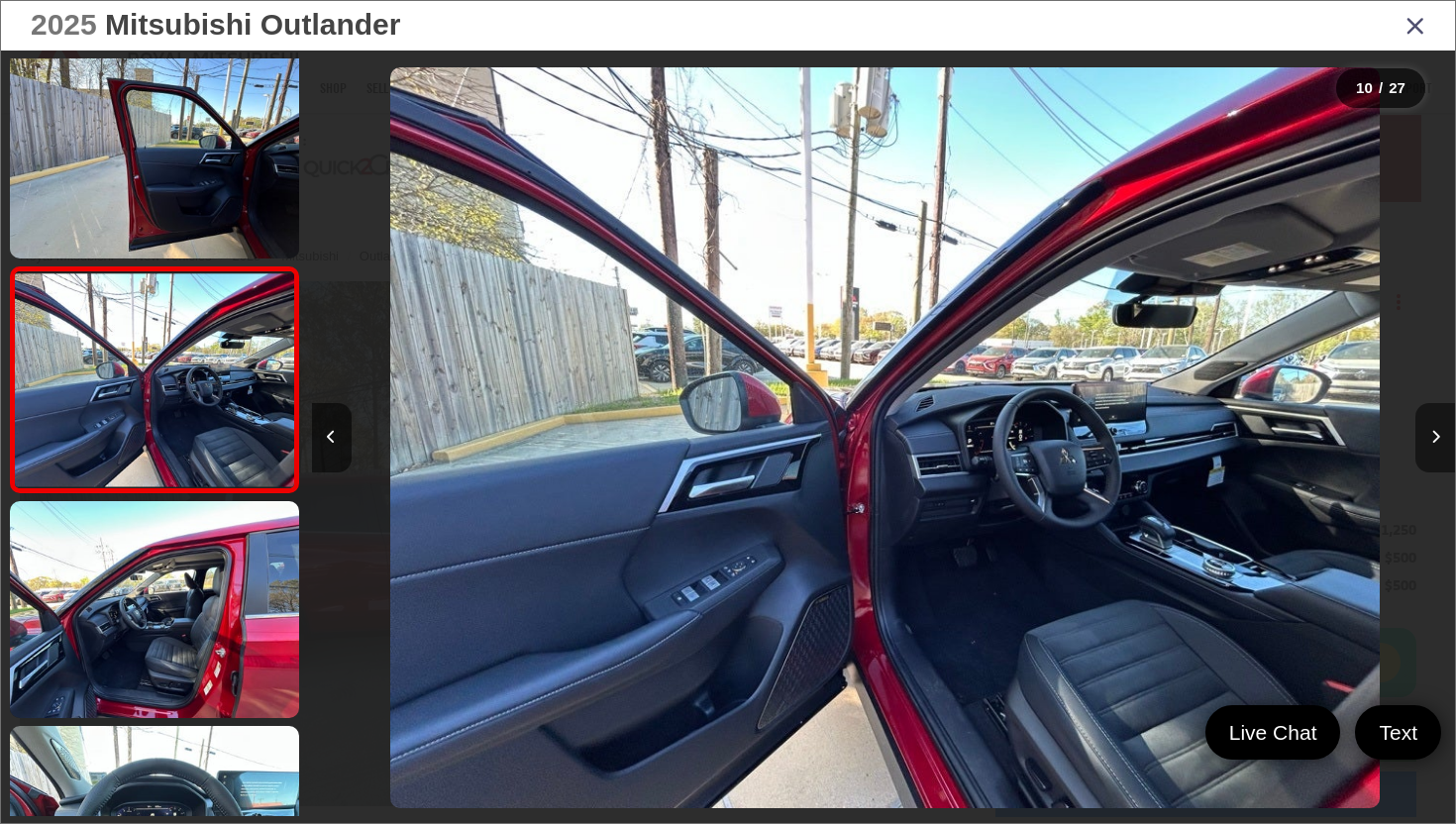 click at bounding box center [1435, 438] 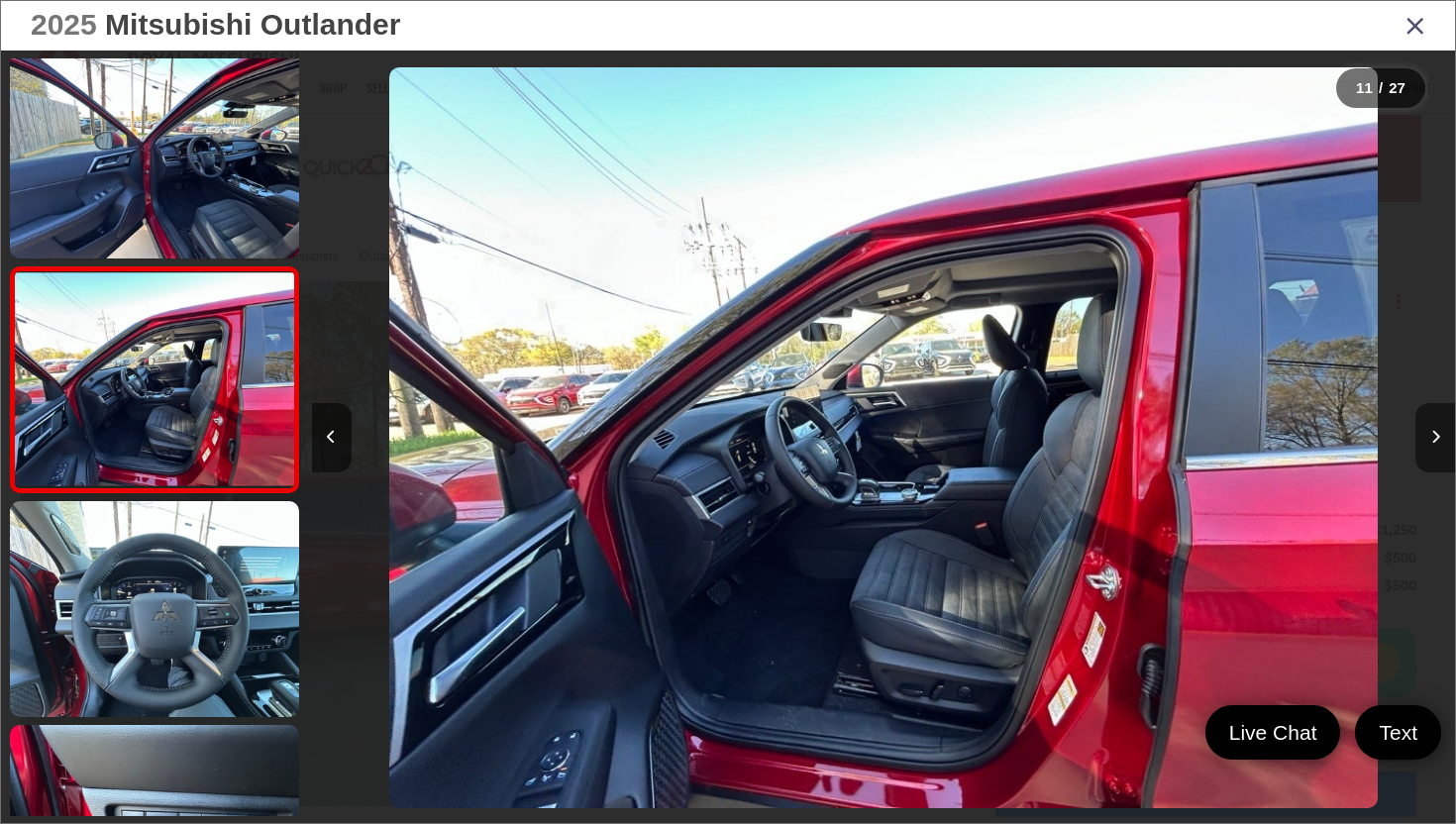 click at bounding box center [1435, 438] 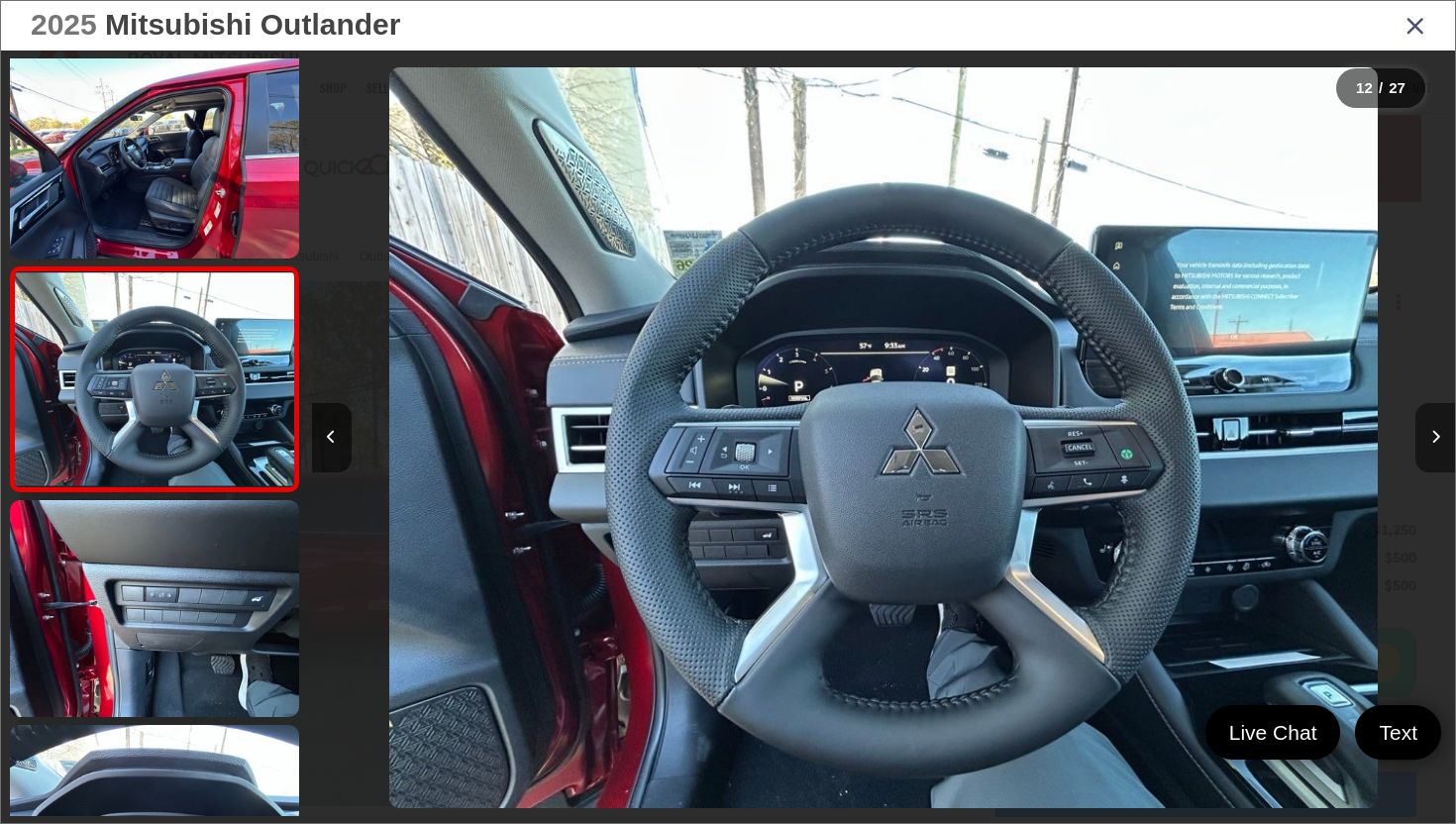 click at bounding box center [1435, 438] 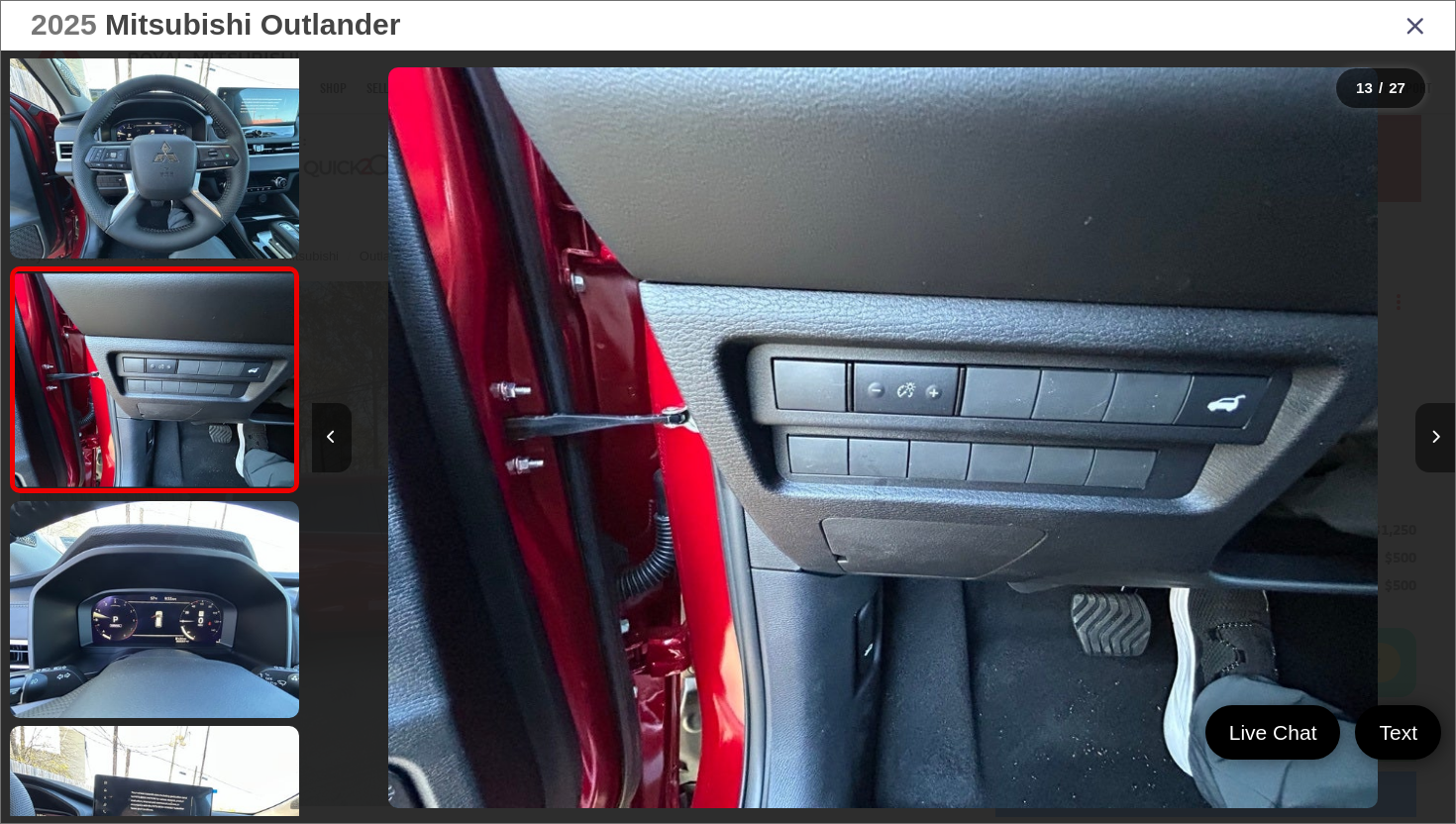 click at bounding box center (1435, 438) 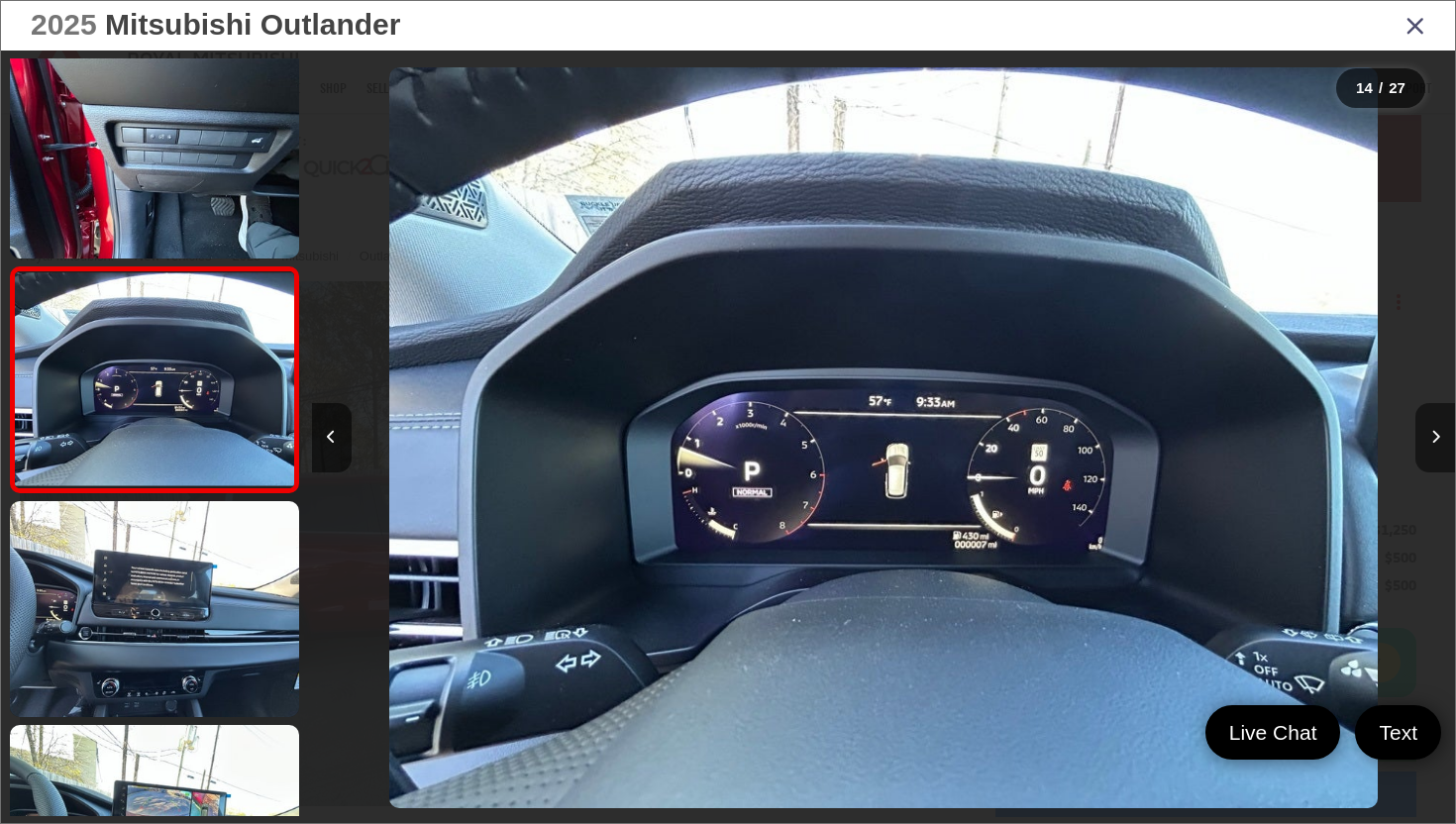 click at bounding box center (1435, 438) 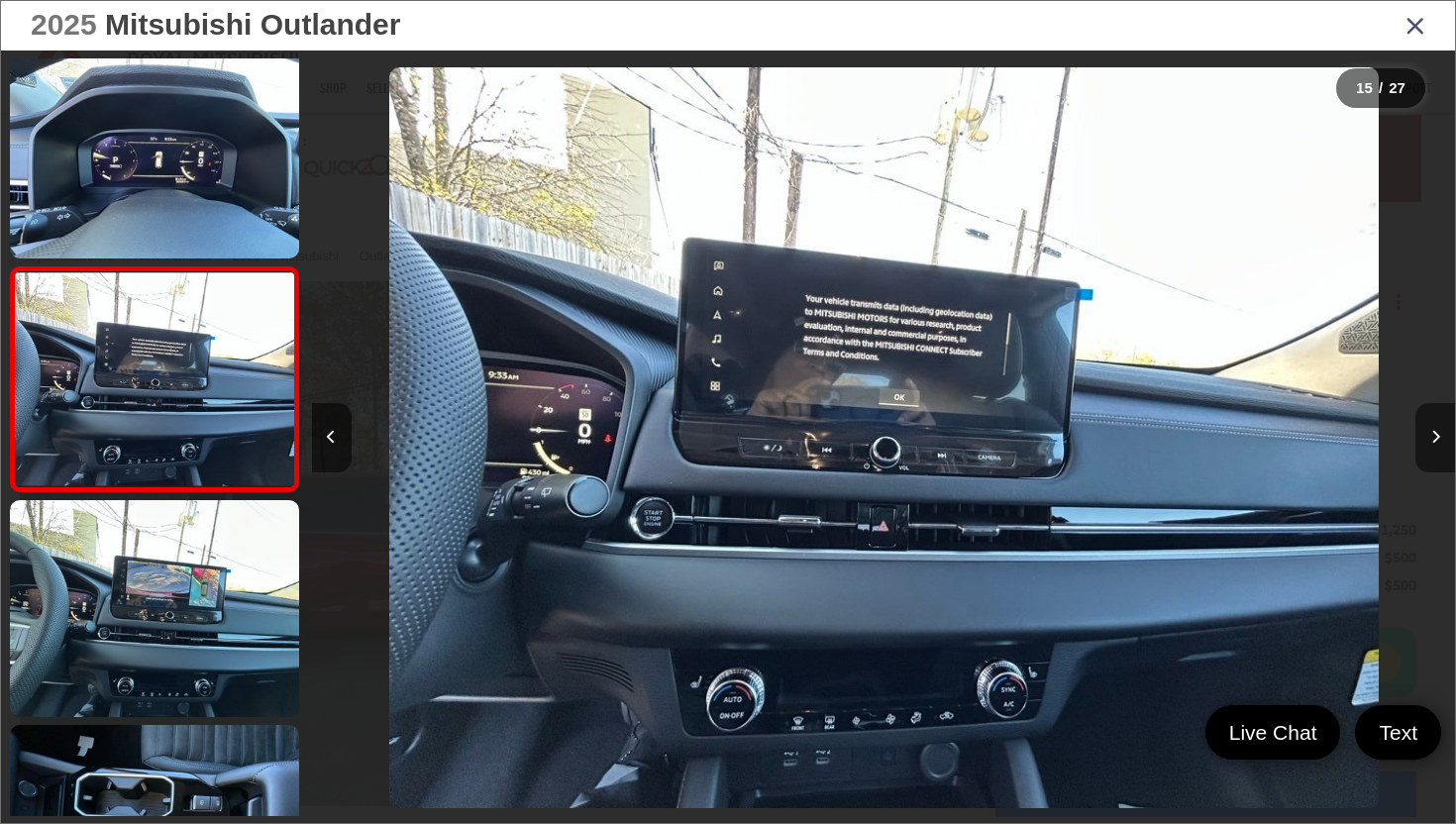 click at bounding box center [1435, 438] 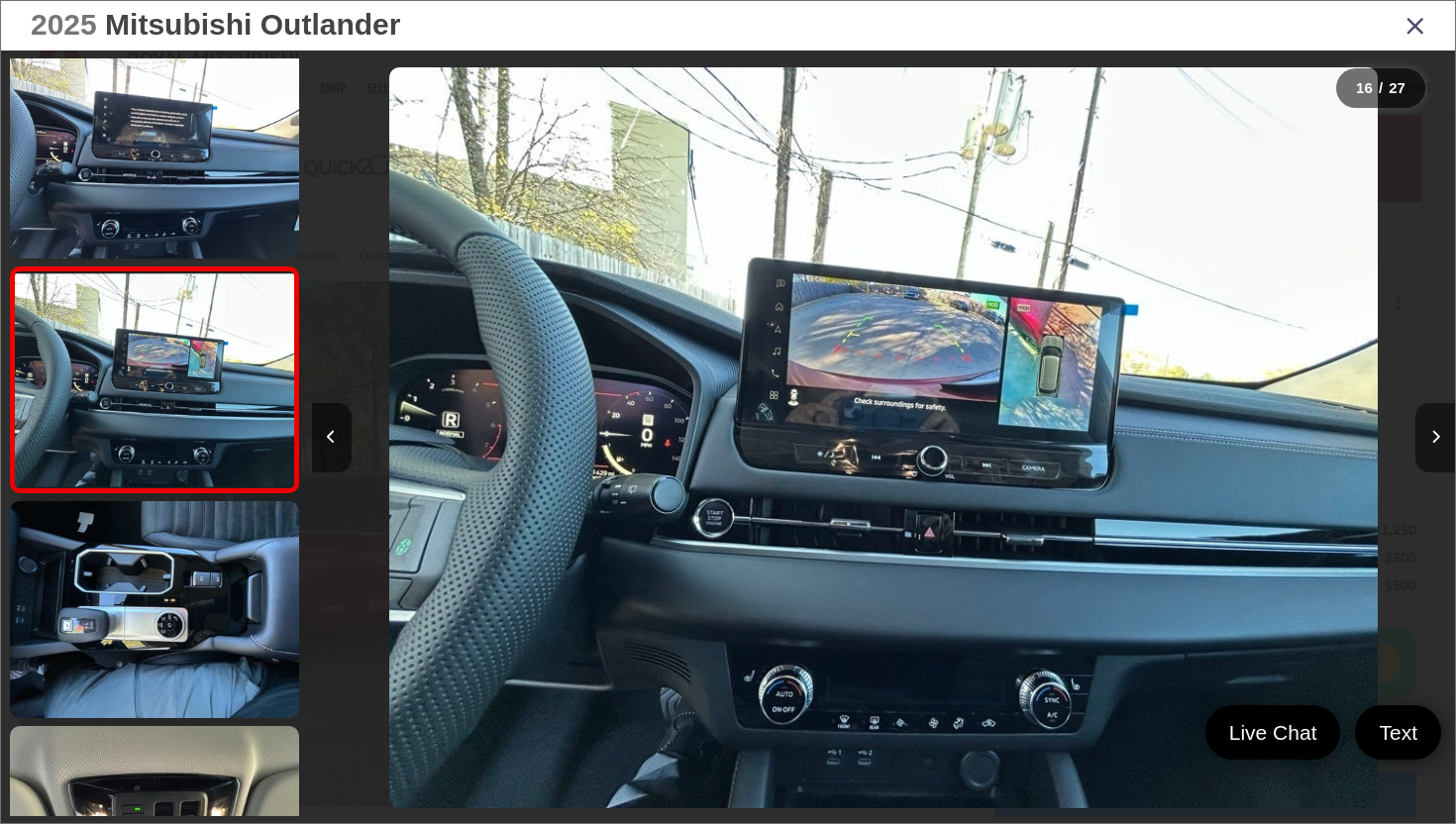 click at bounding box center [1435, 438] 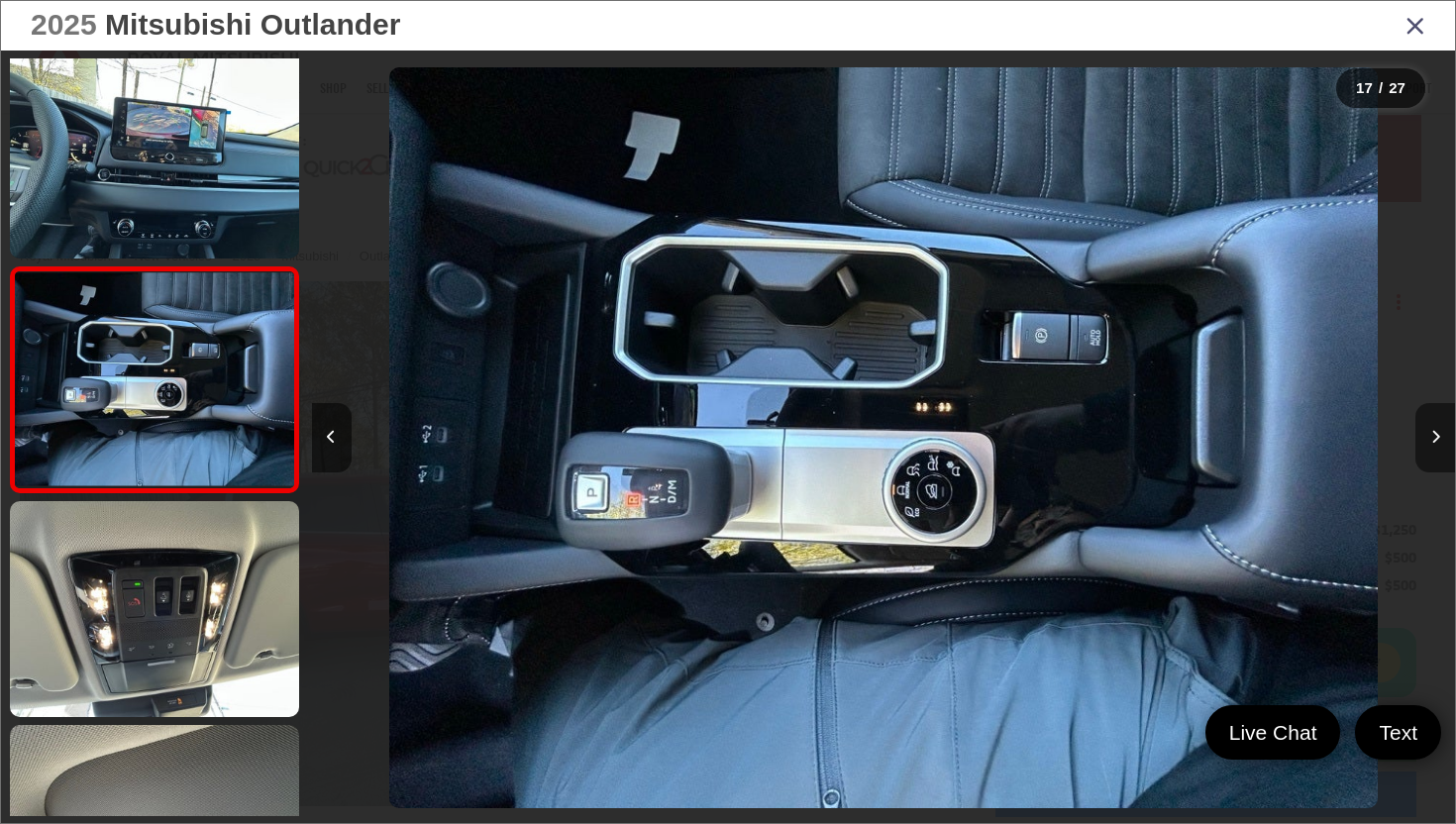 click at bounding box center [1435, 438] 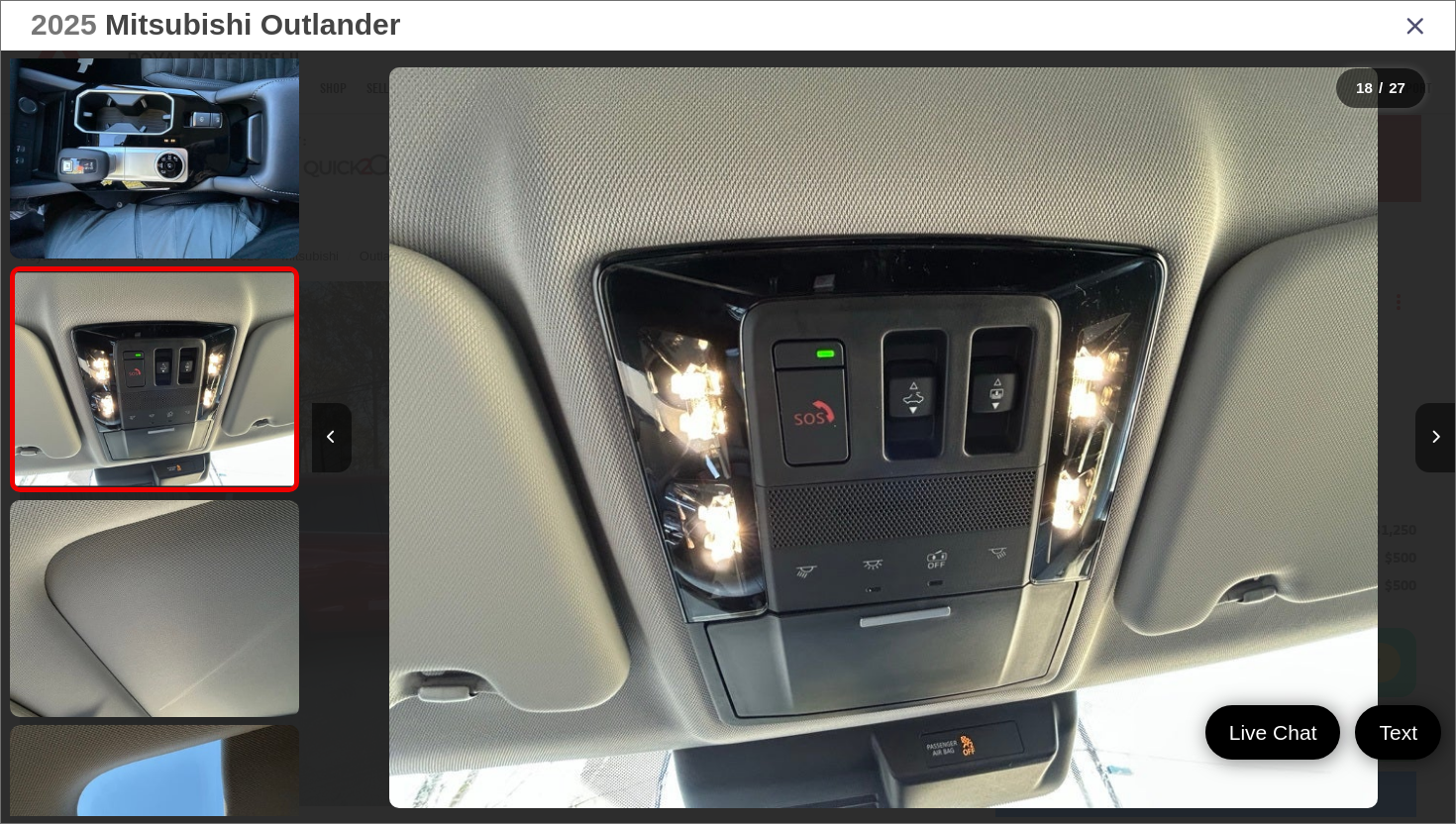 click at bounding box center [1415, 25] 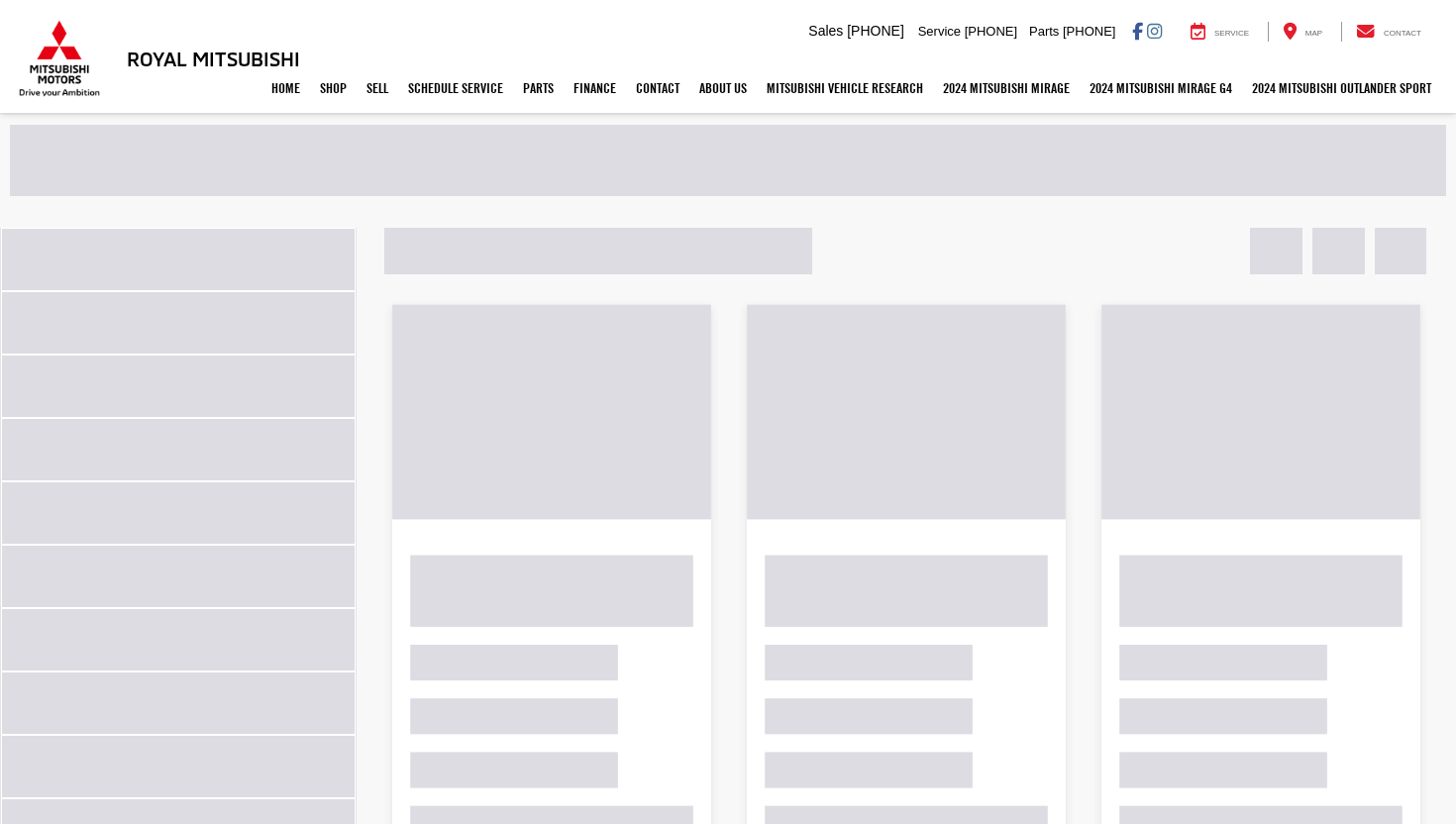 scroll, scrollTop: 1, scrollLeft: 0, axis: vertical 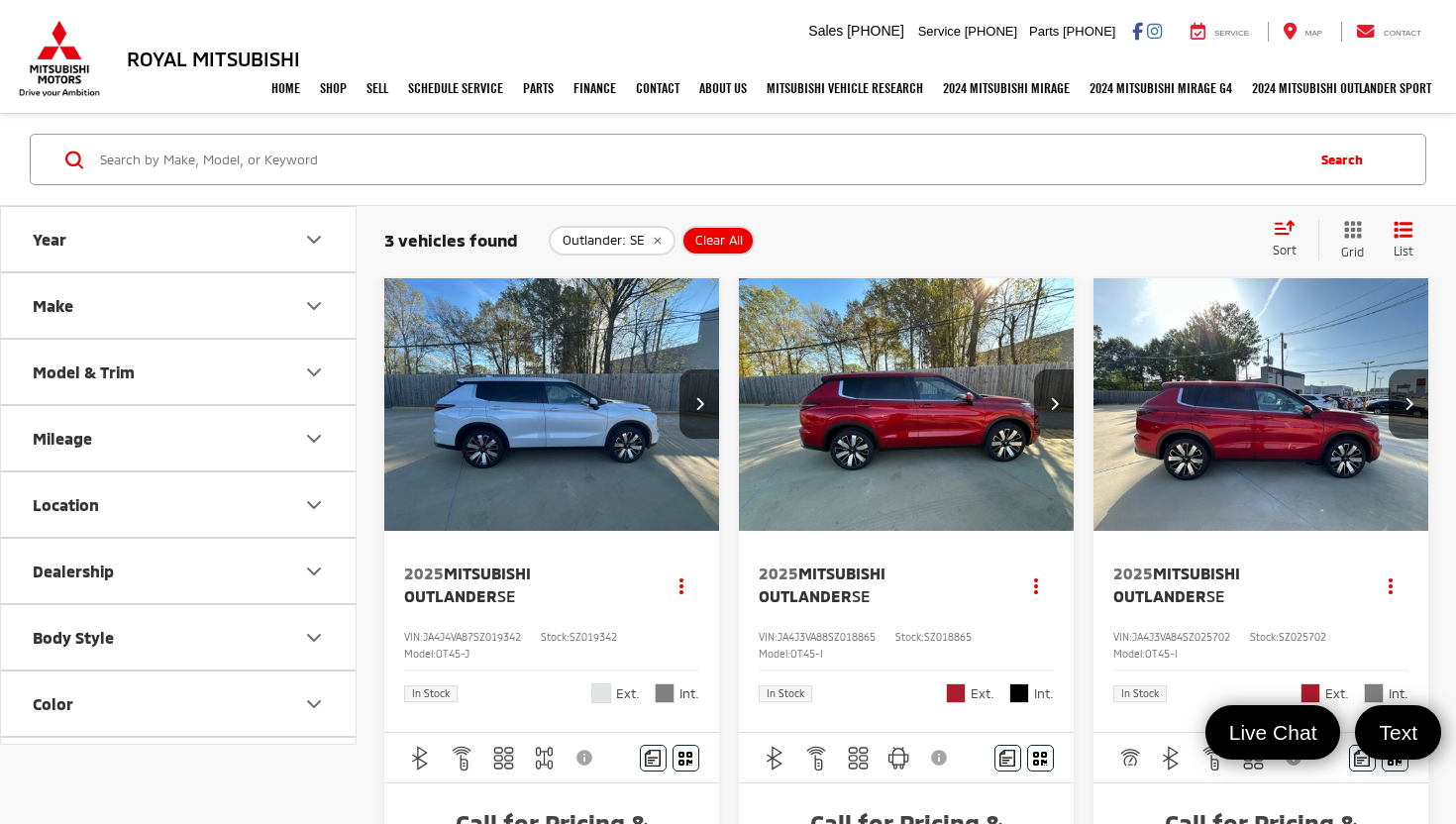 click on "Model & Trim" at bounding box center (179, 371) 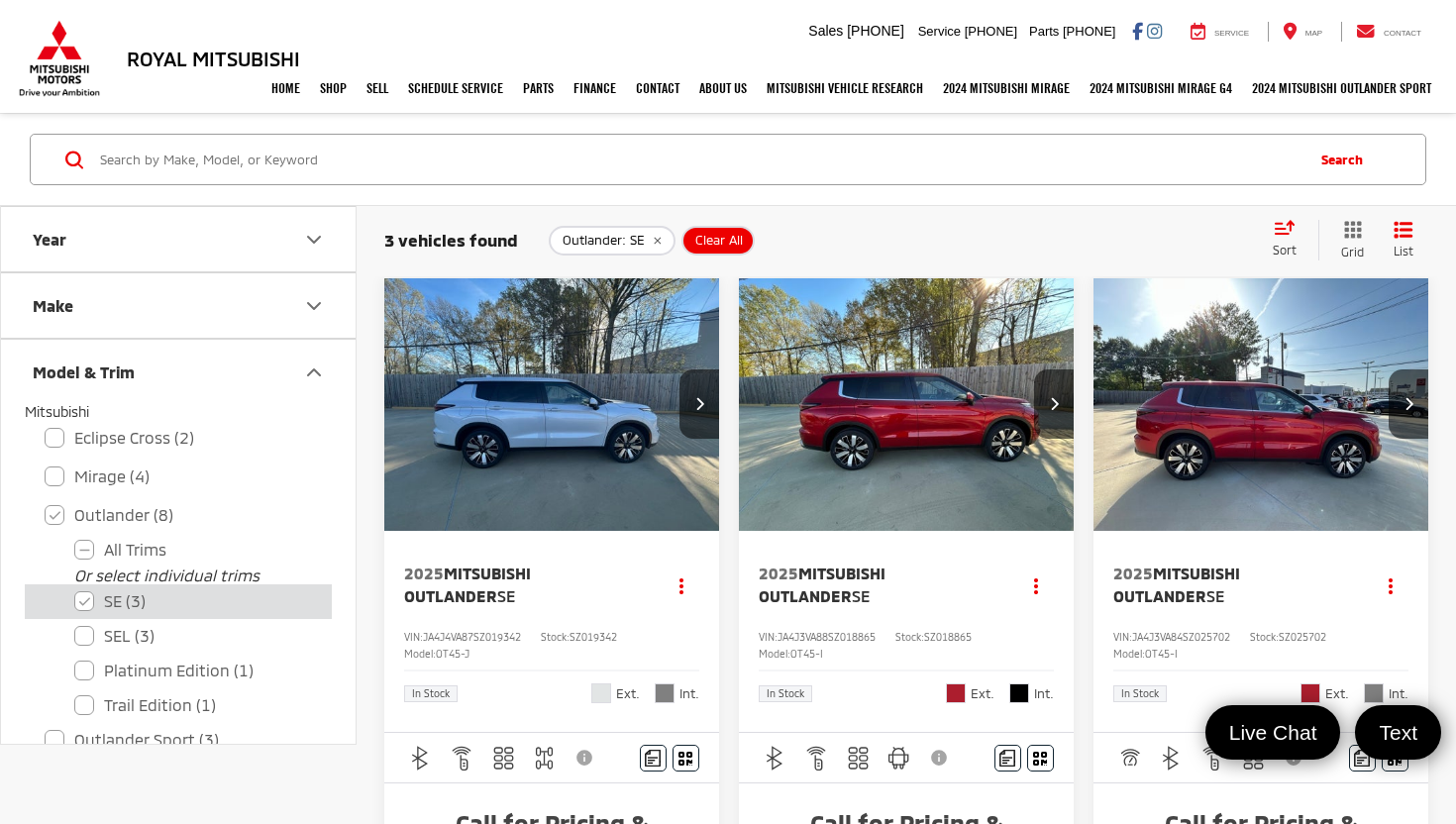 click on "SE (3)" at bounding box center [193, 601] 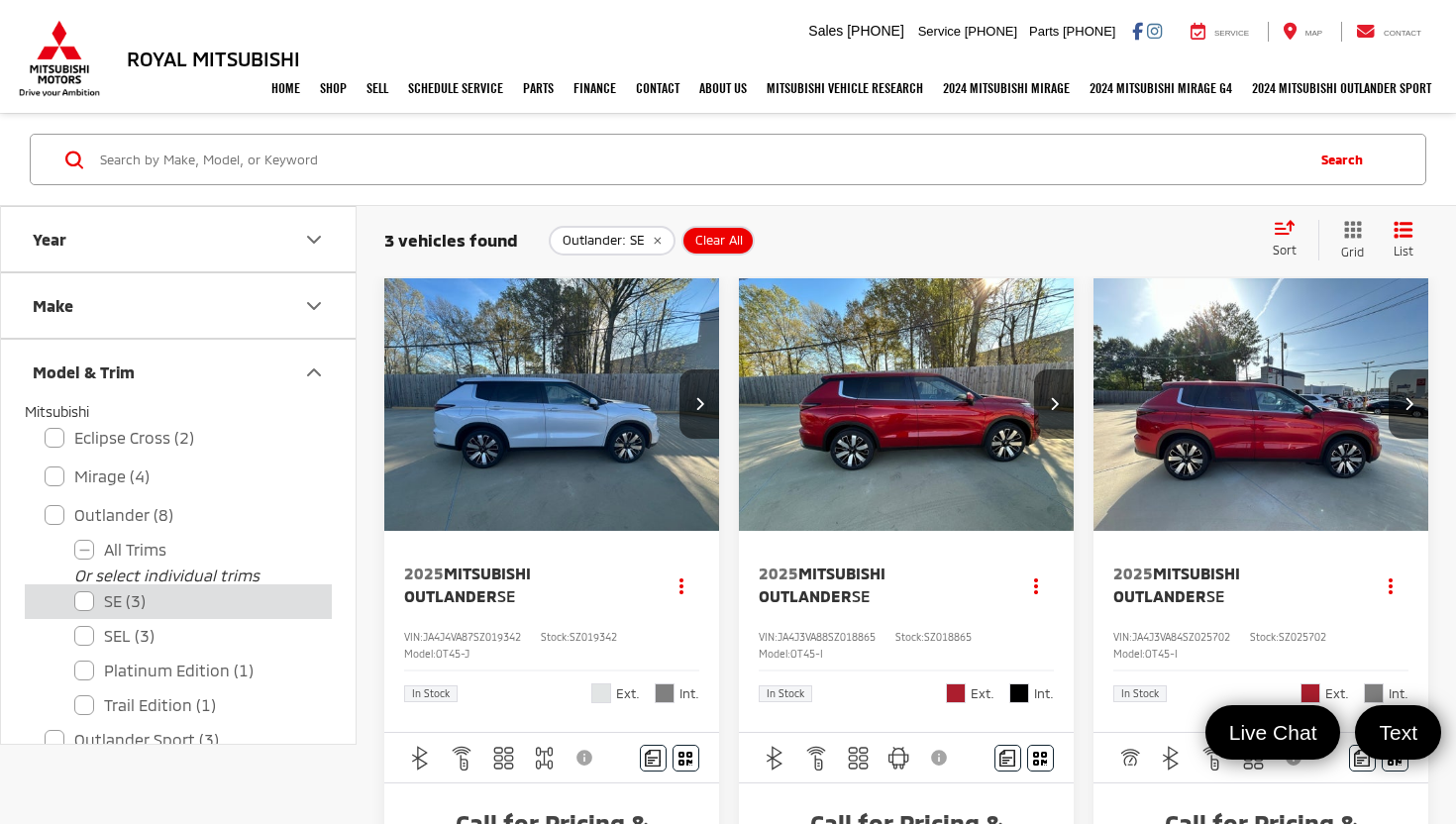 checkbox on "false" 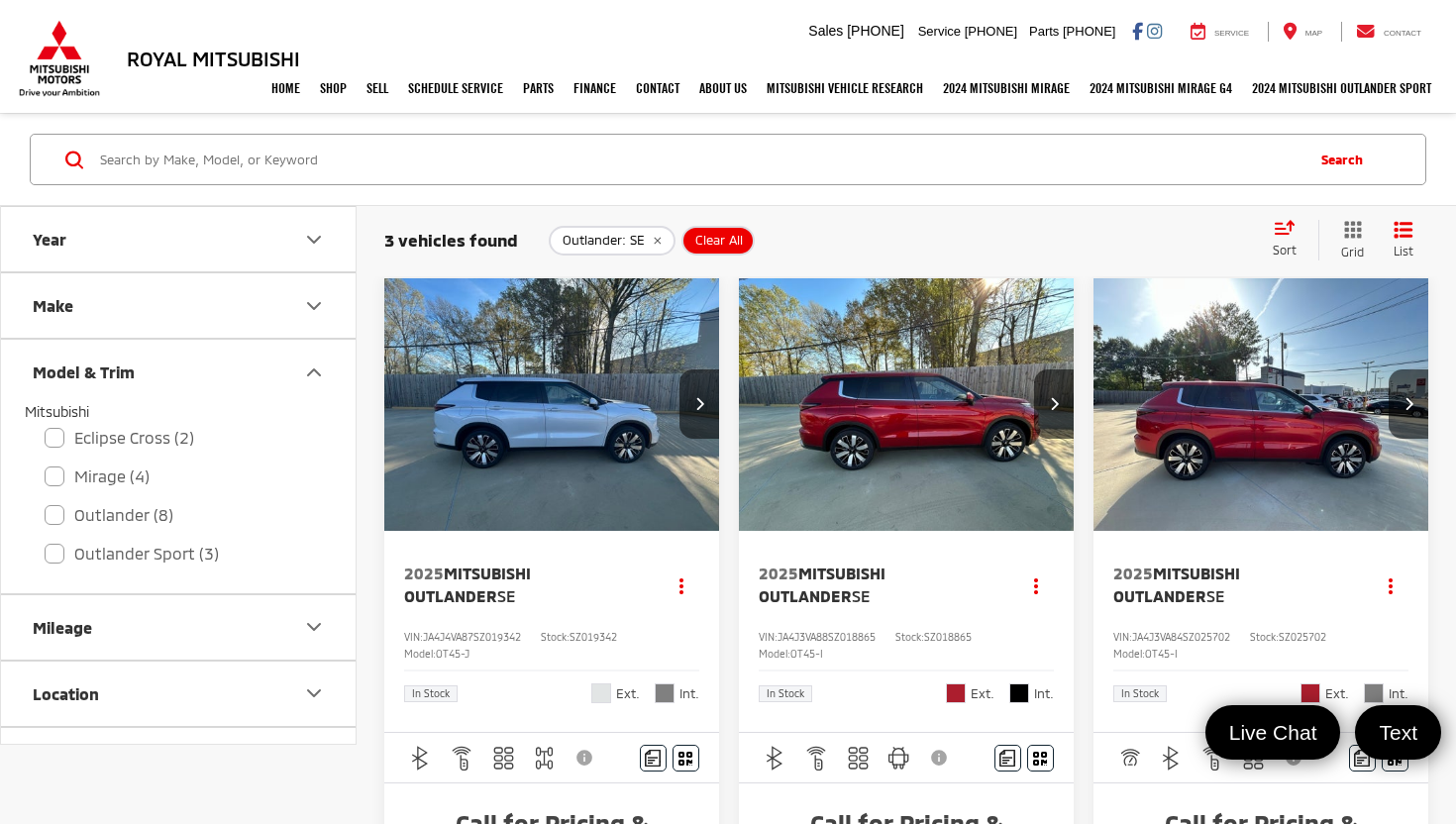 checkbox on "true" 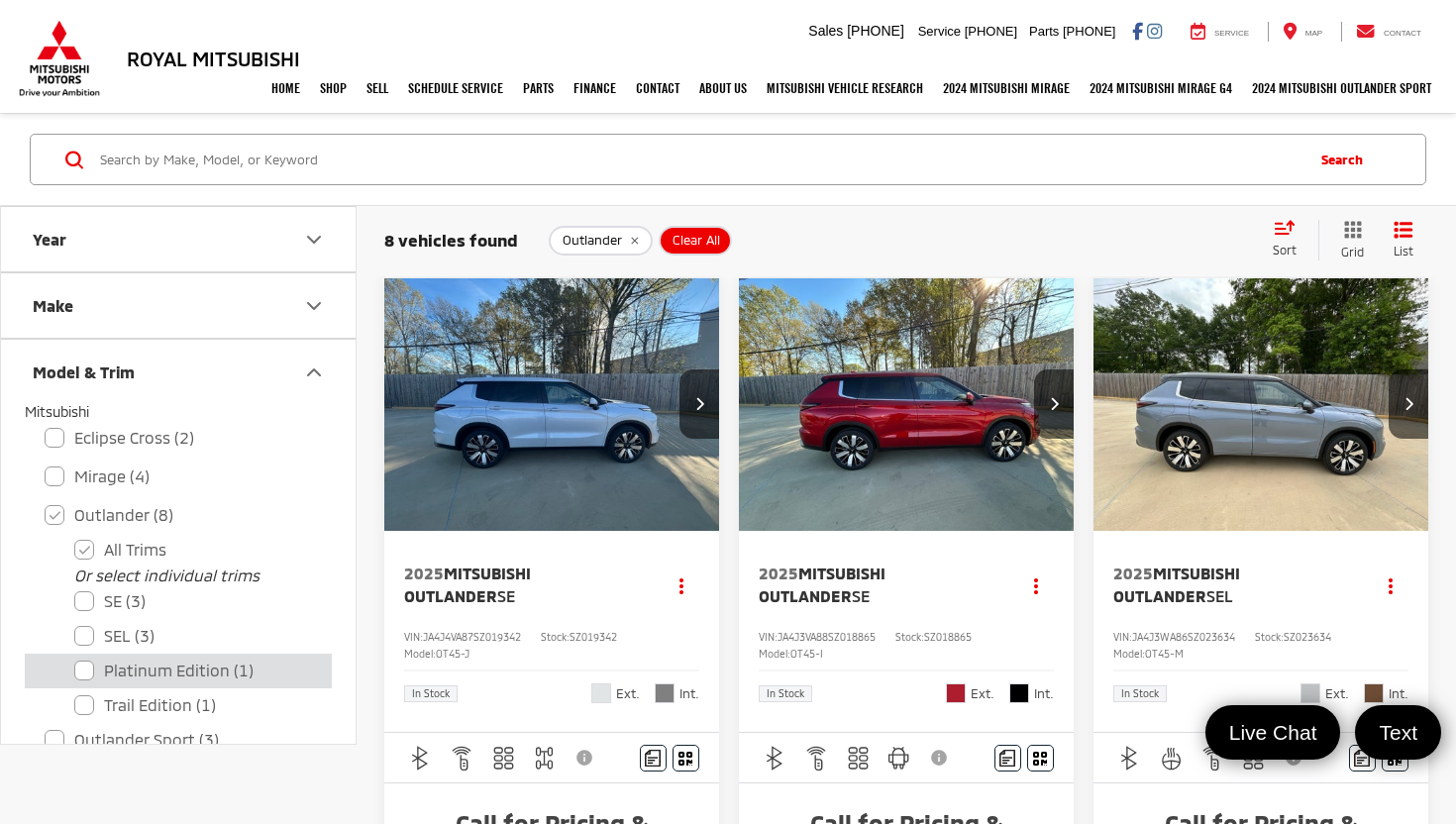 click on "Platinum Edition (1)" at bounding box center (193, 670) 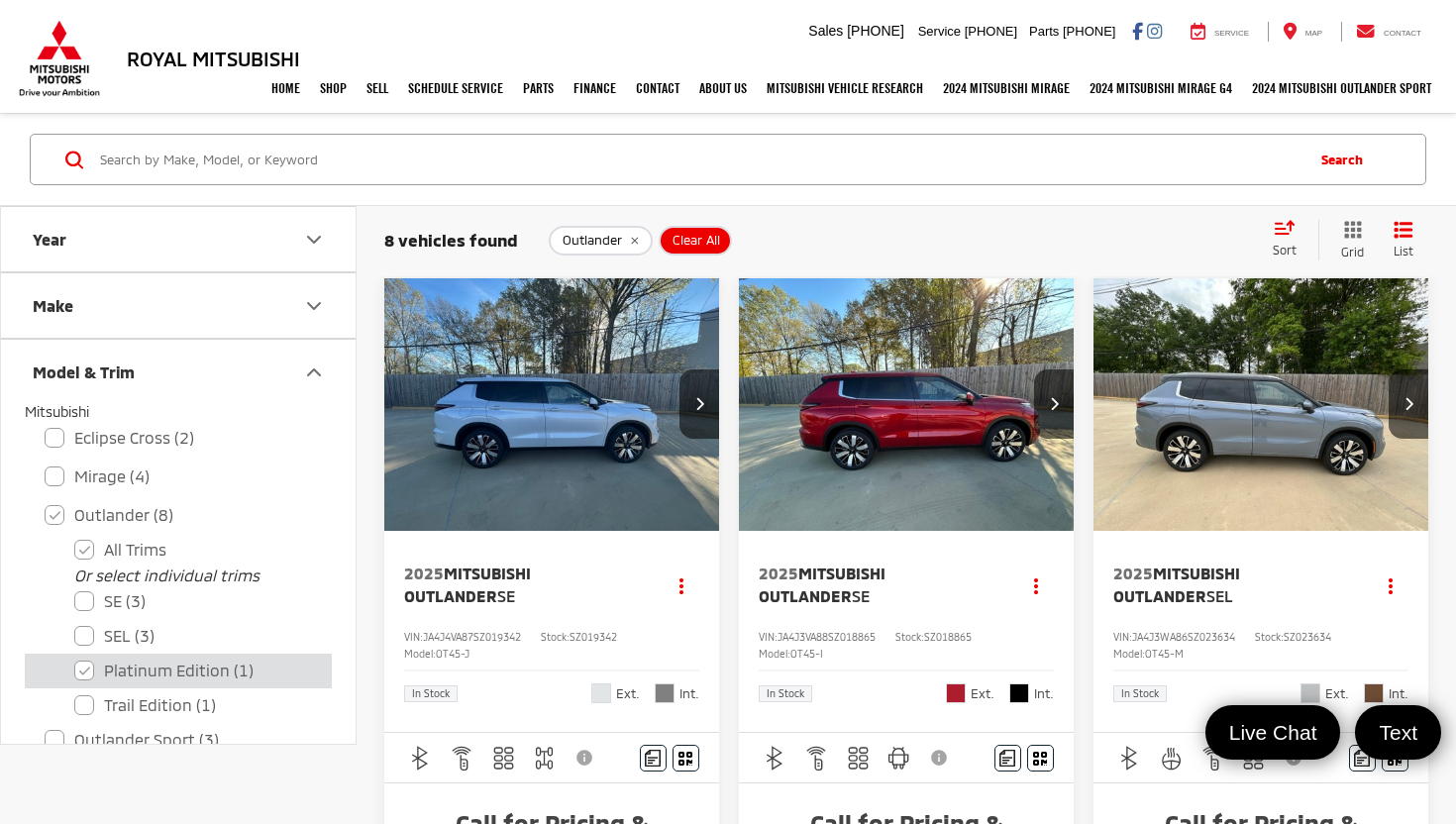 checkbox on "false" 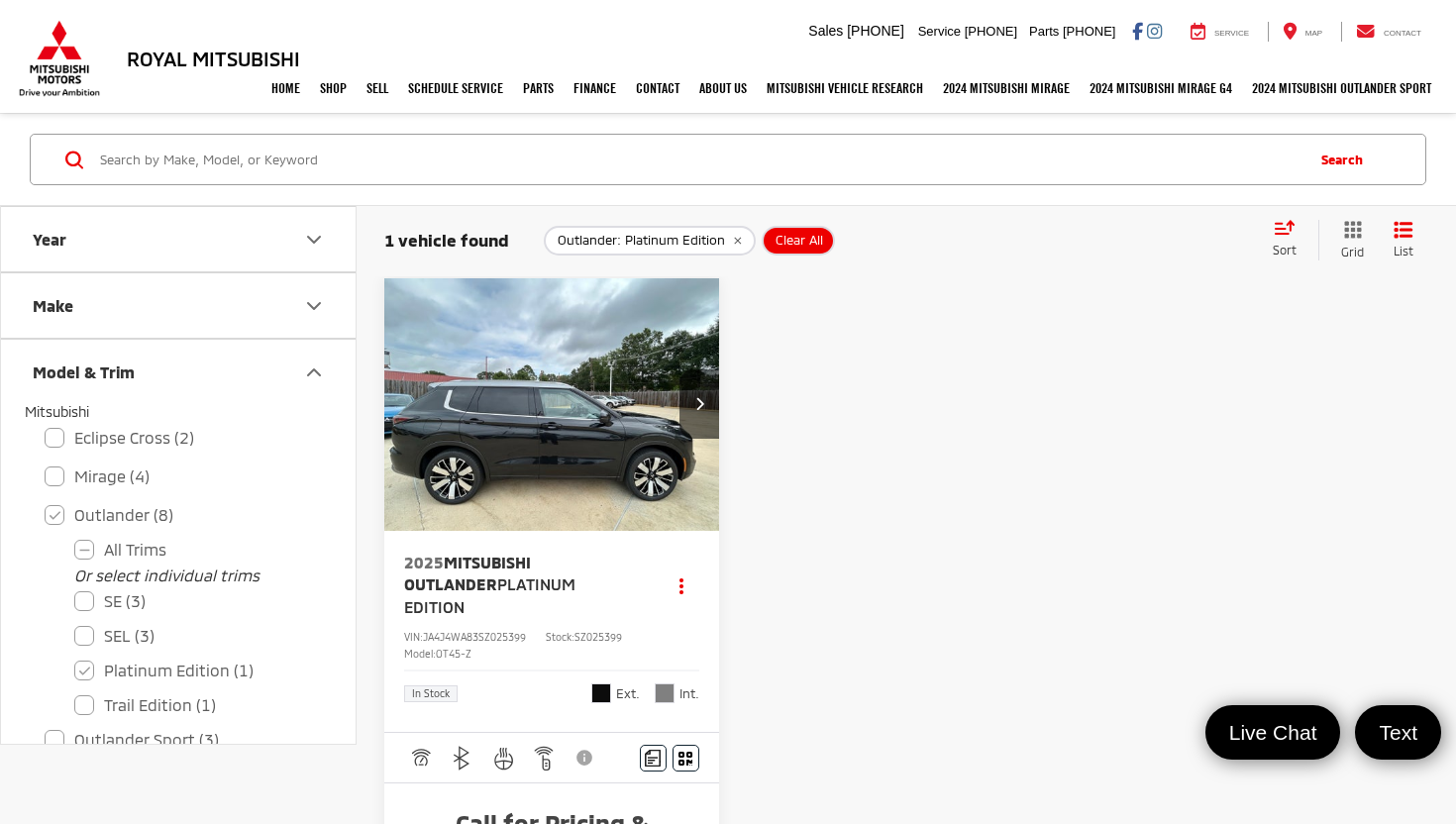 click on "Platinum Edition" at bounding box center (489, 594) 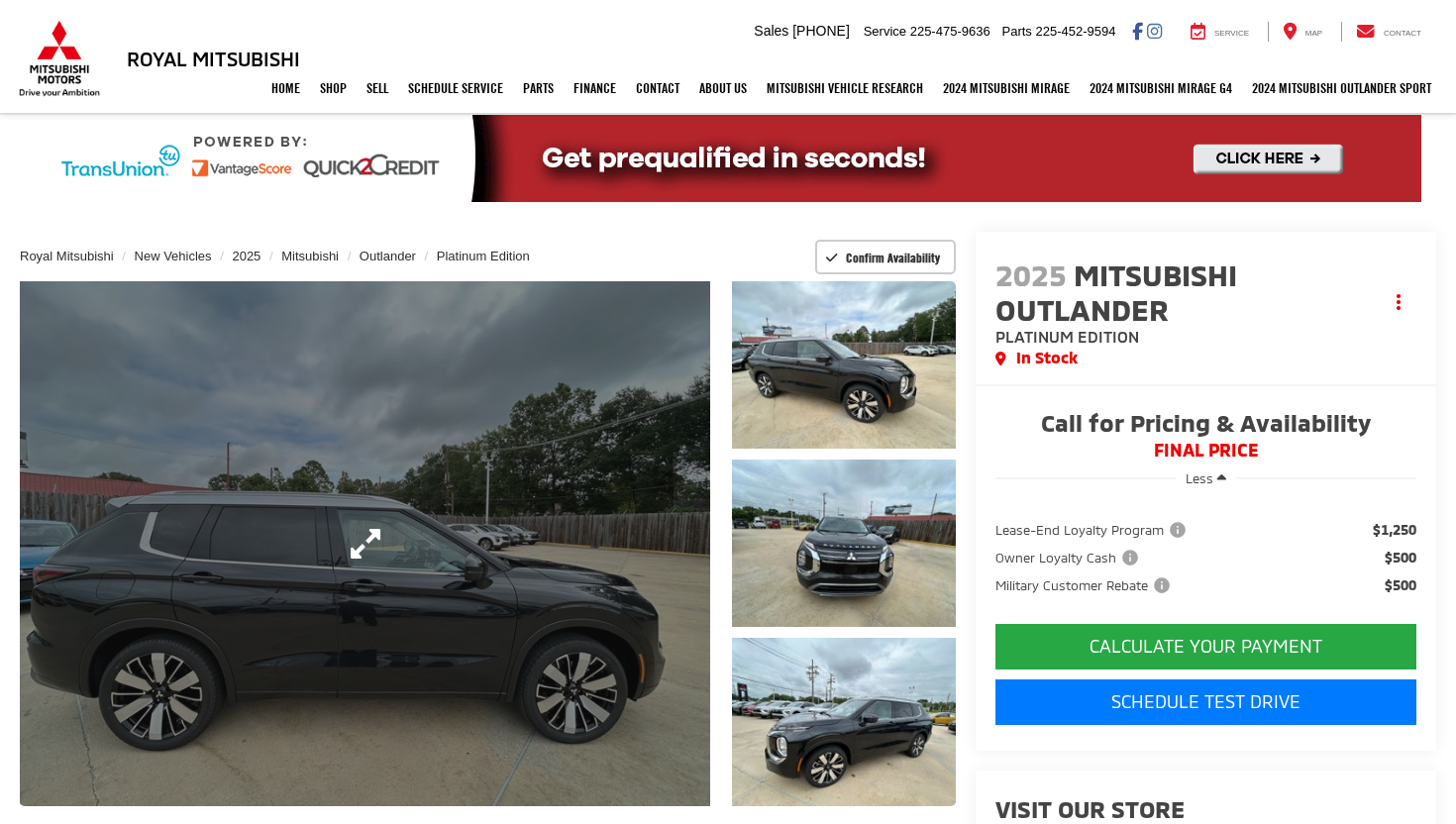 scroll, scrollTop: 0, scrollLeft: 0, axis: both 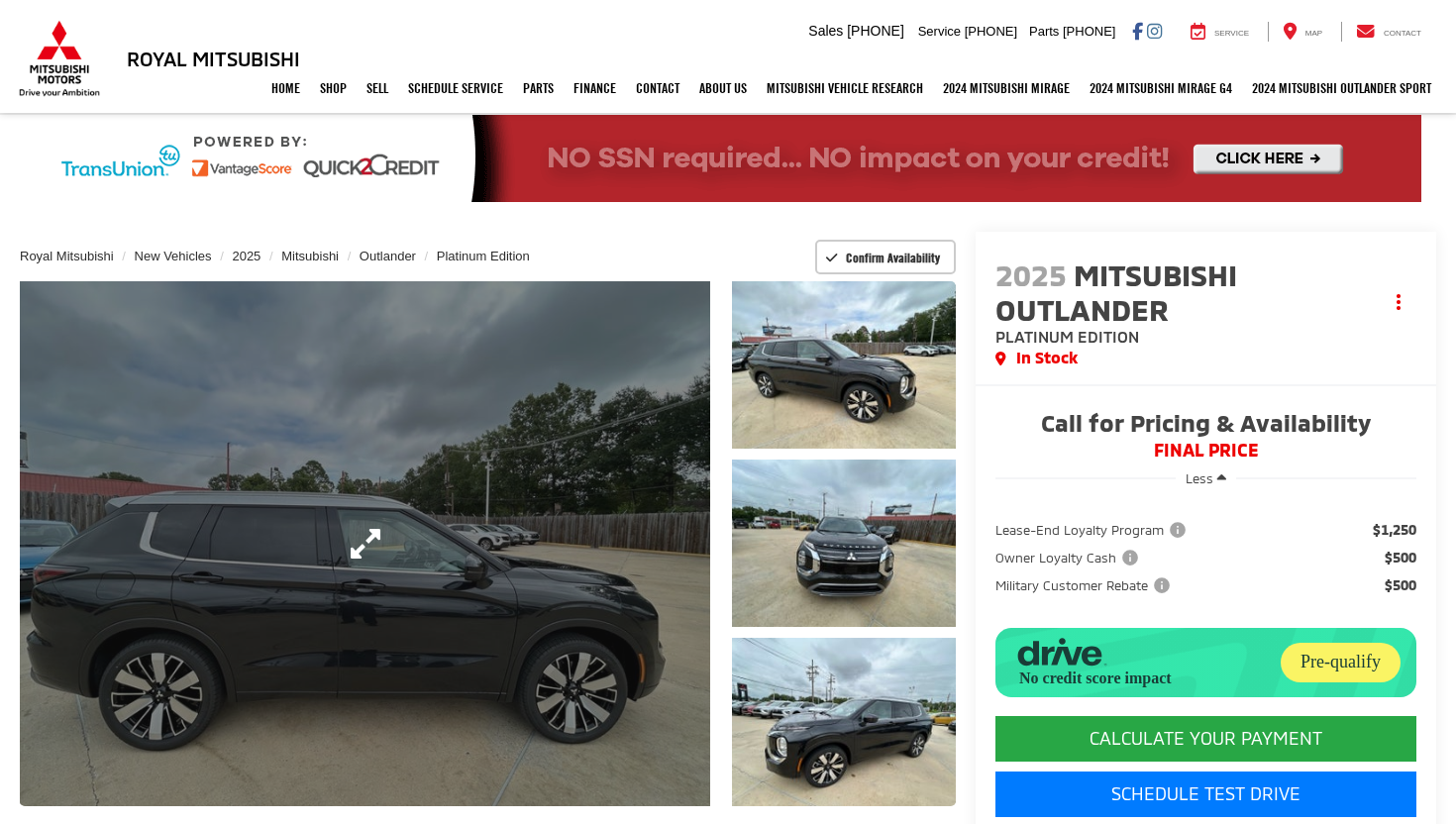 click at bounding box center (364, 544) 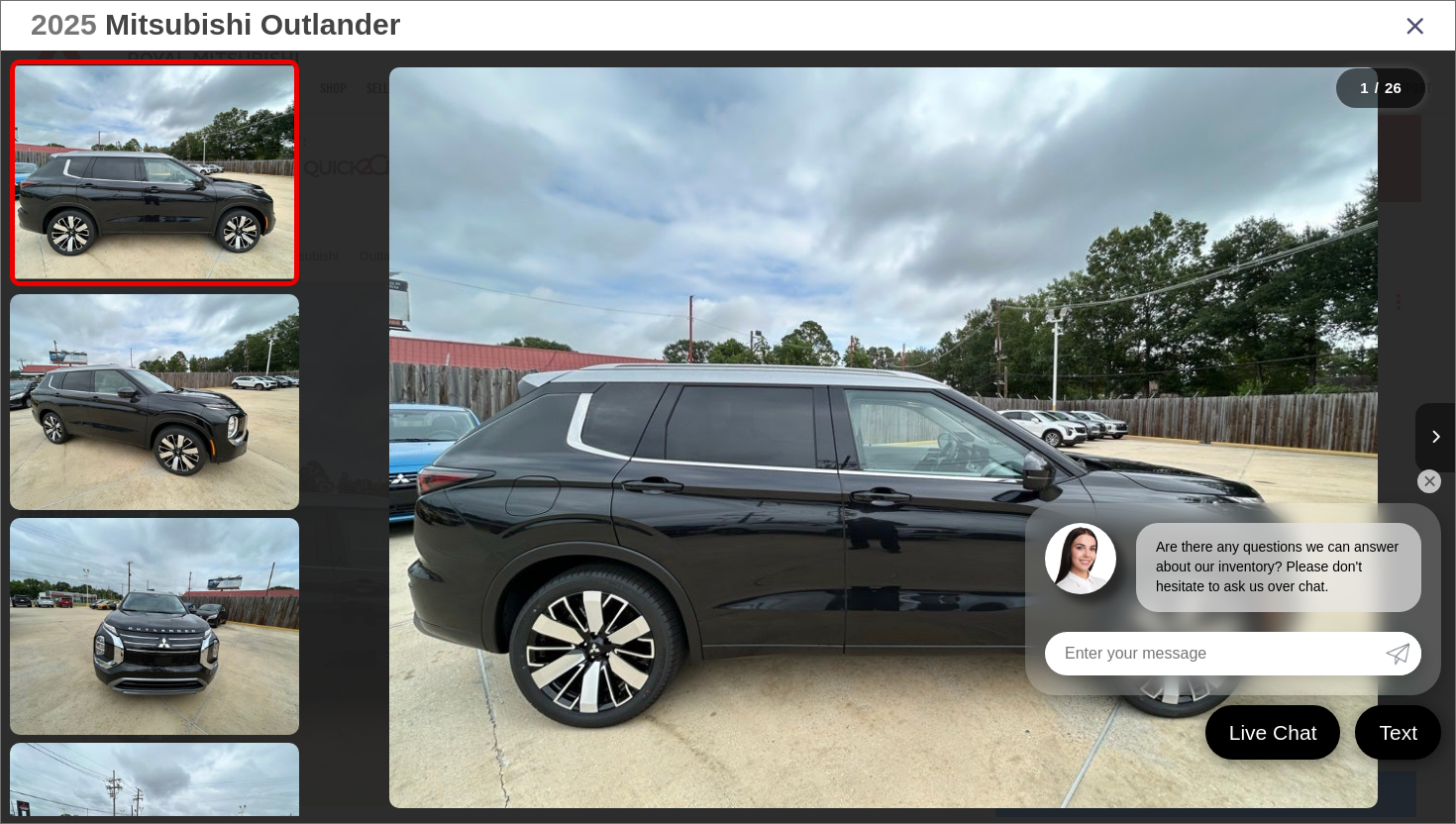click at bounding box center (1435, 438) 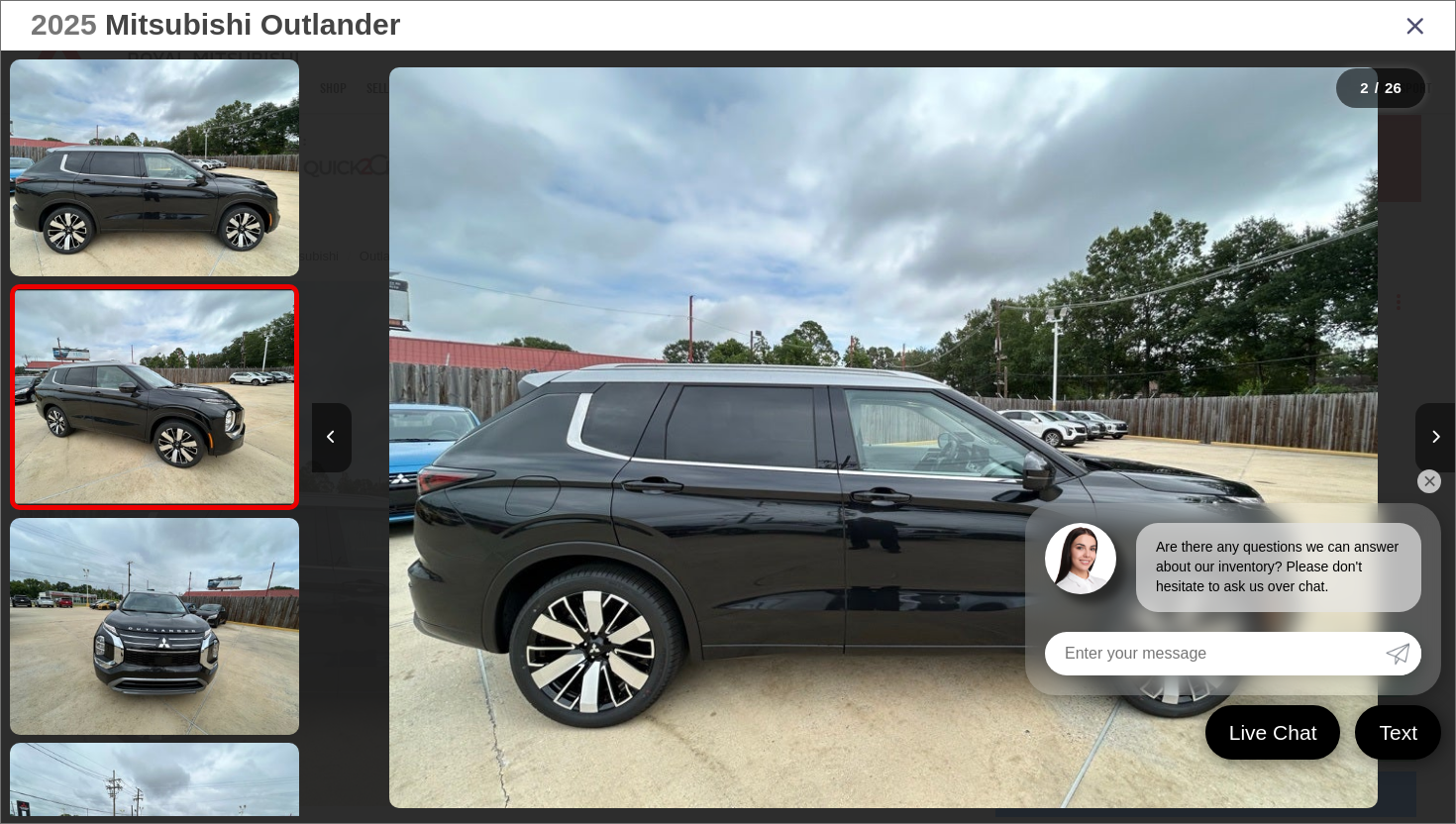 scroll, scrollTop: 0, scrollLeft: 264, axis: horizontal 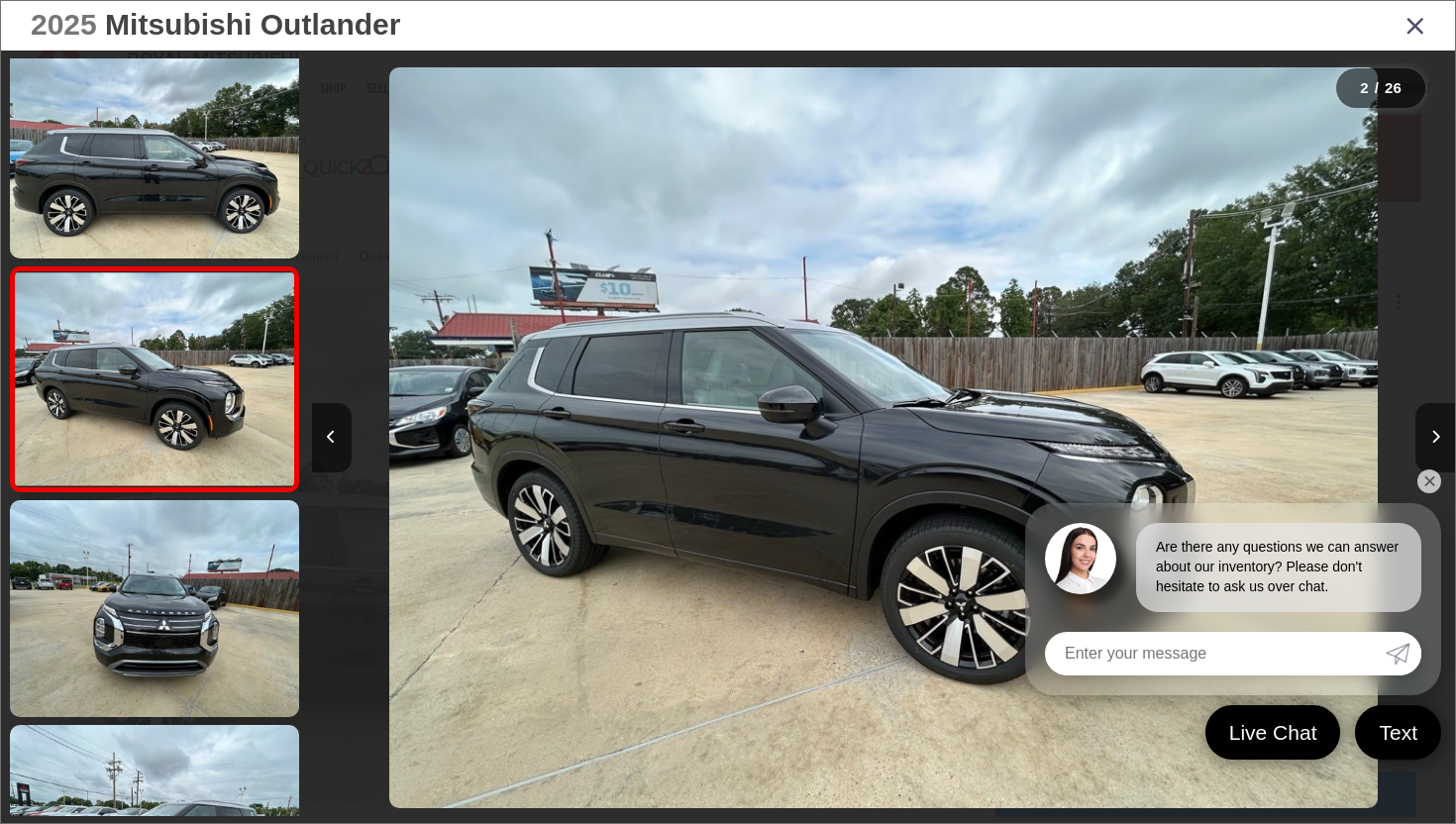 click on "✕" at bounding box center [1429, 481] 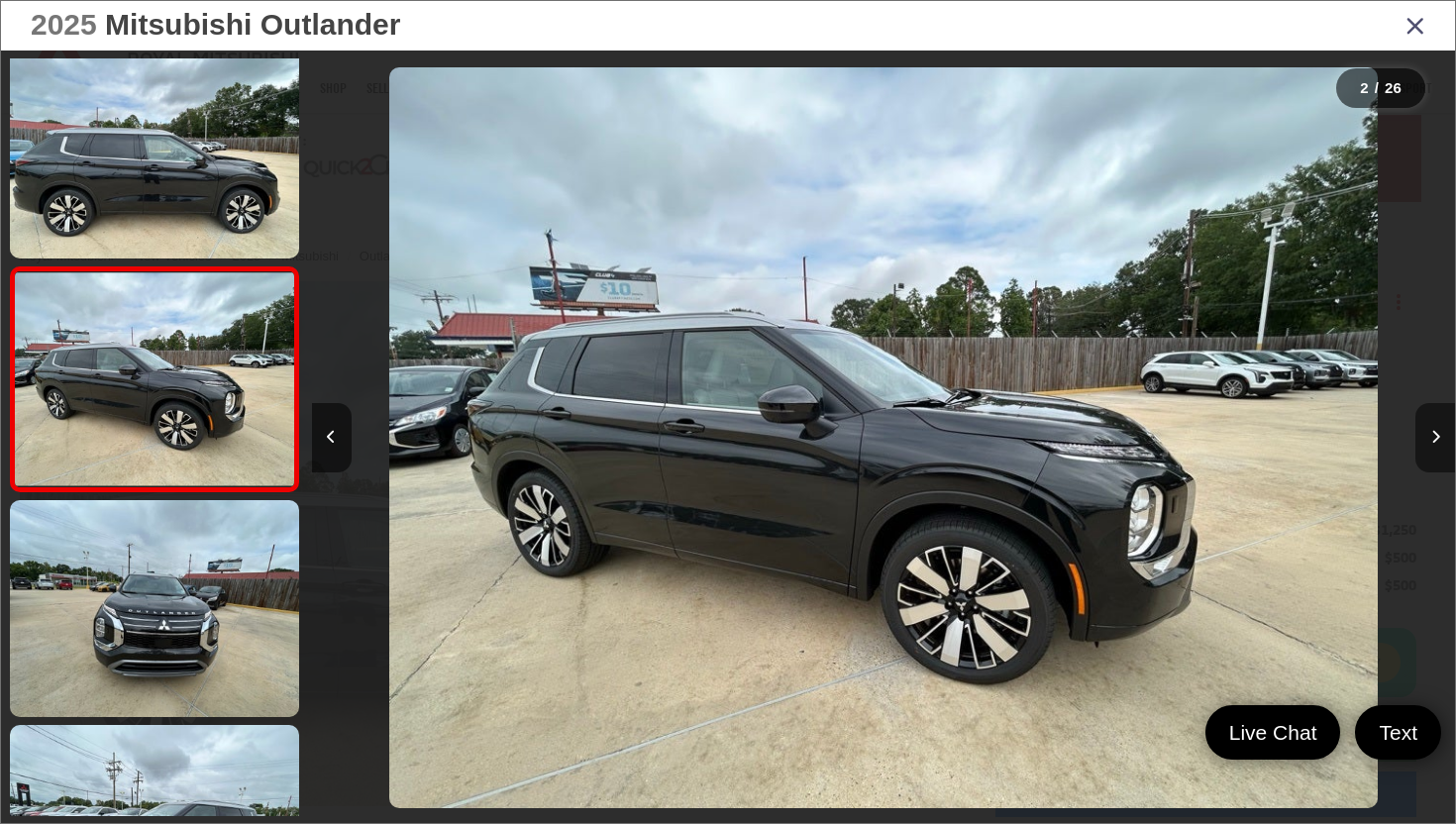 click at bounding box center [1435, 438] 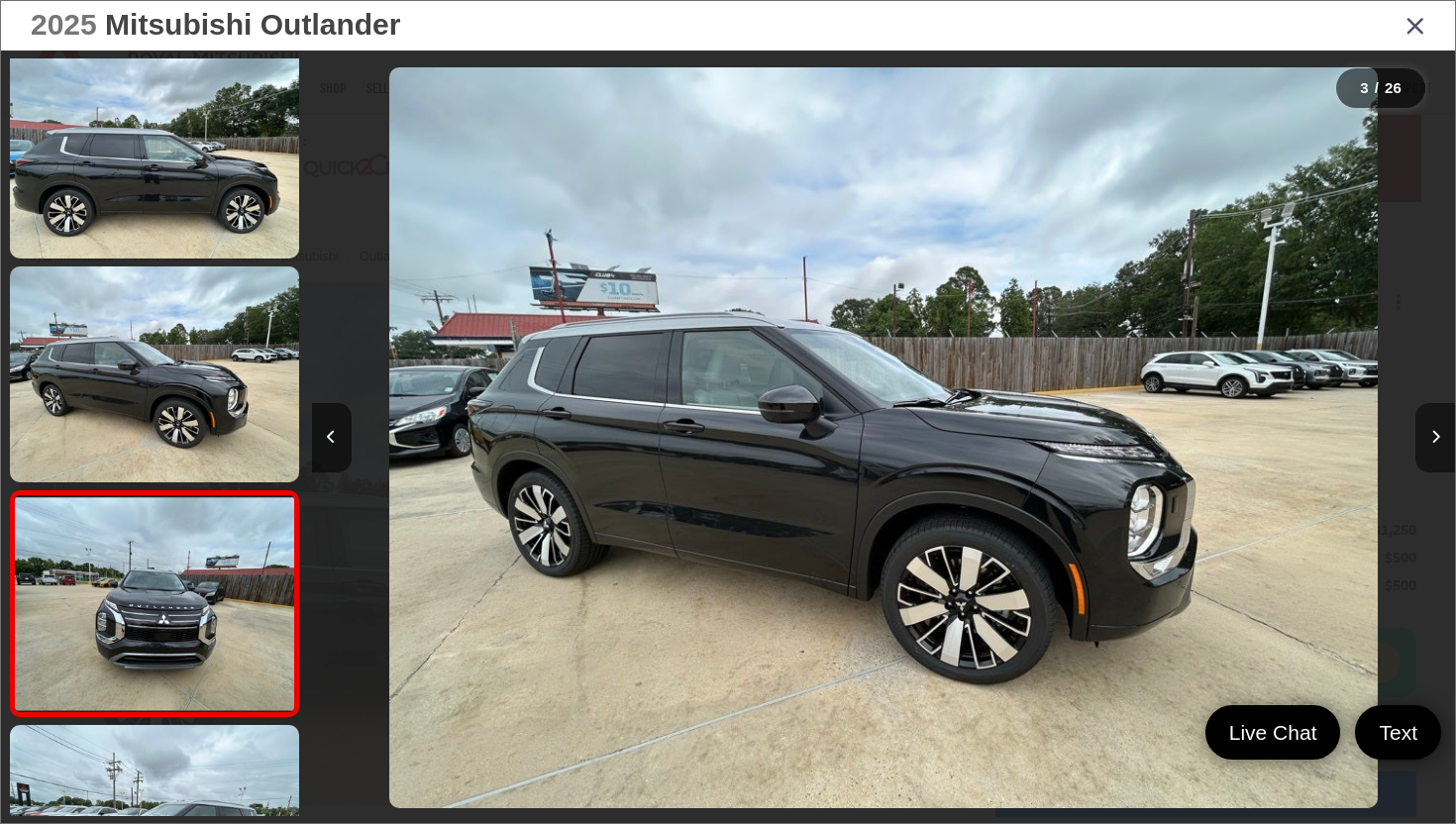 scroll, scrollTop: 0, scrollLeft: 1408, axis: horizontal 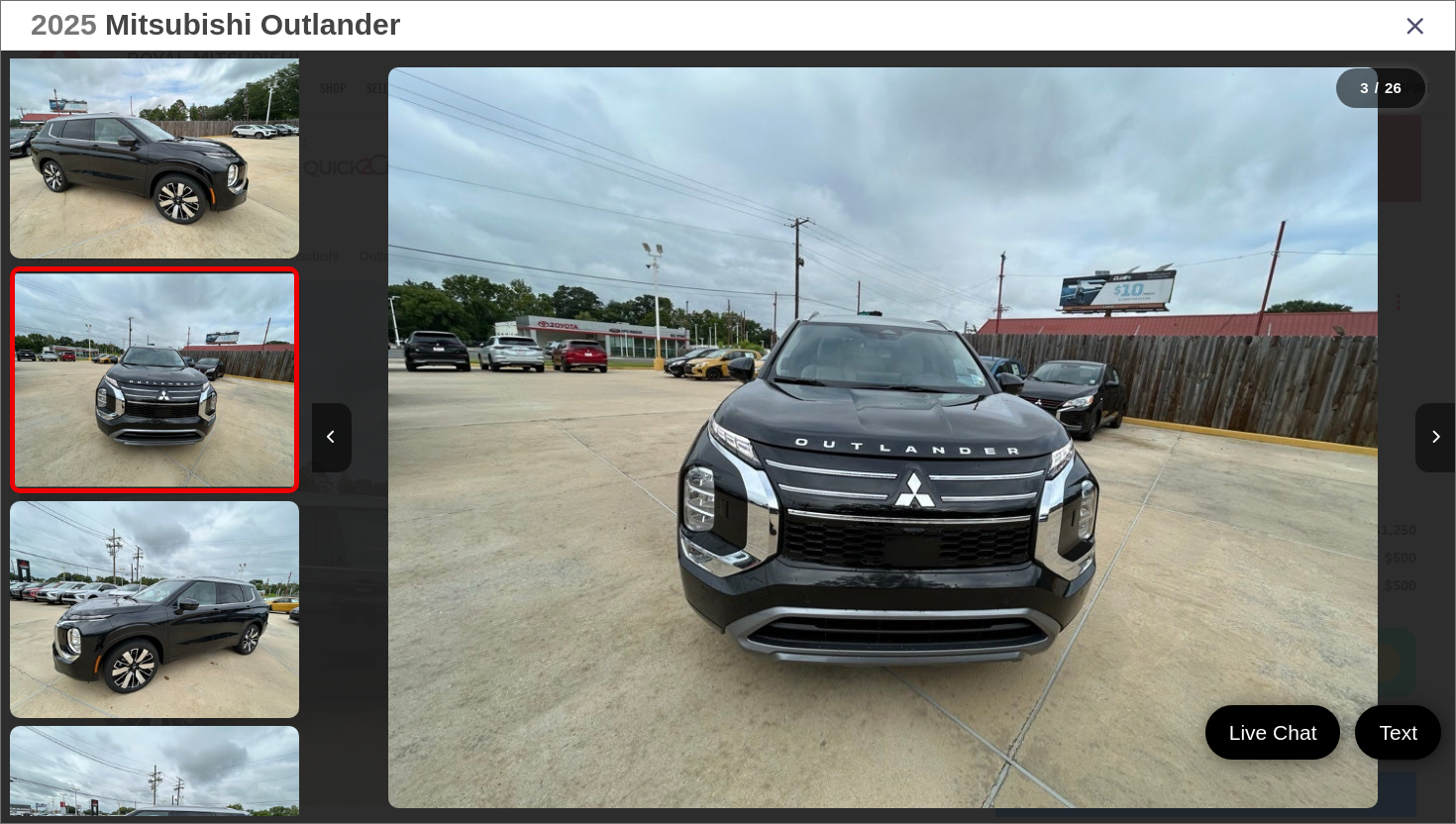 click at bounding box center (1435, 438) 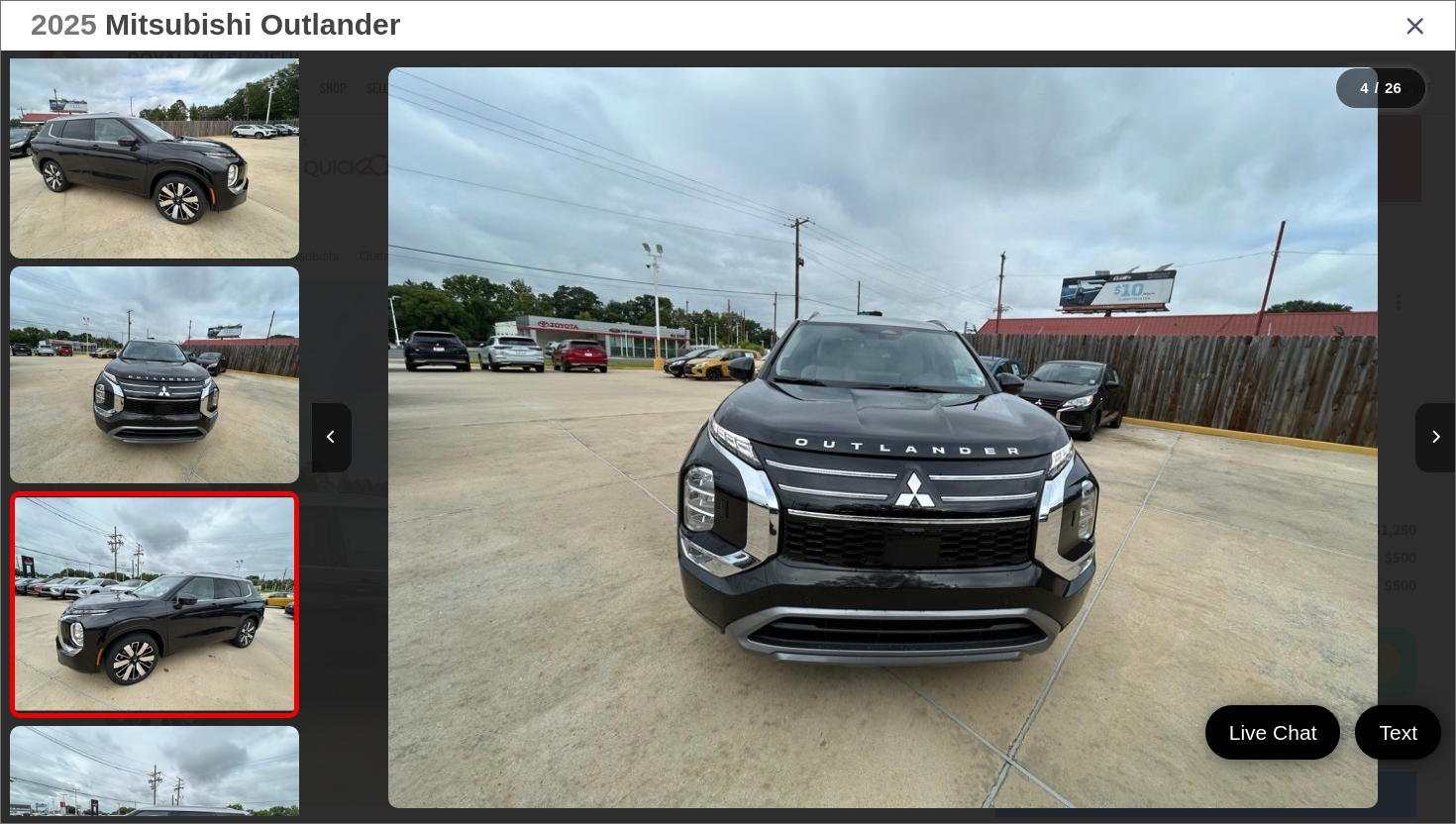 scroll, scrollTop: 0, scrollLeft: 2551, axis: horizontal 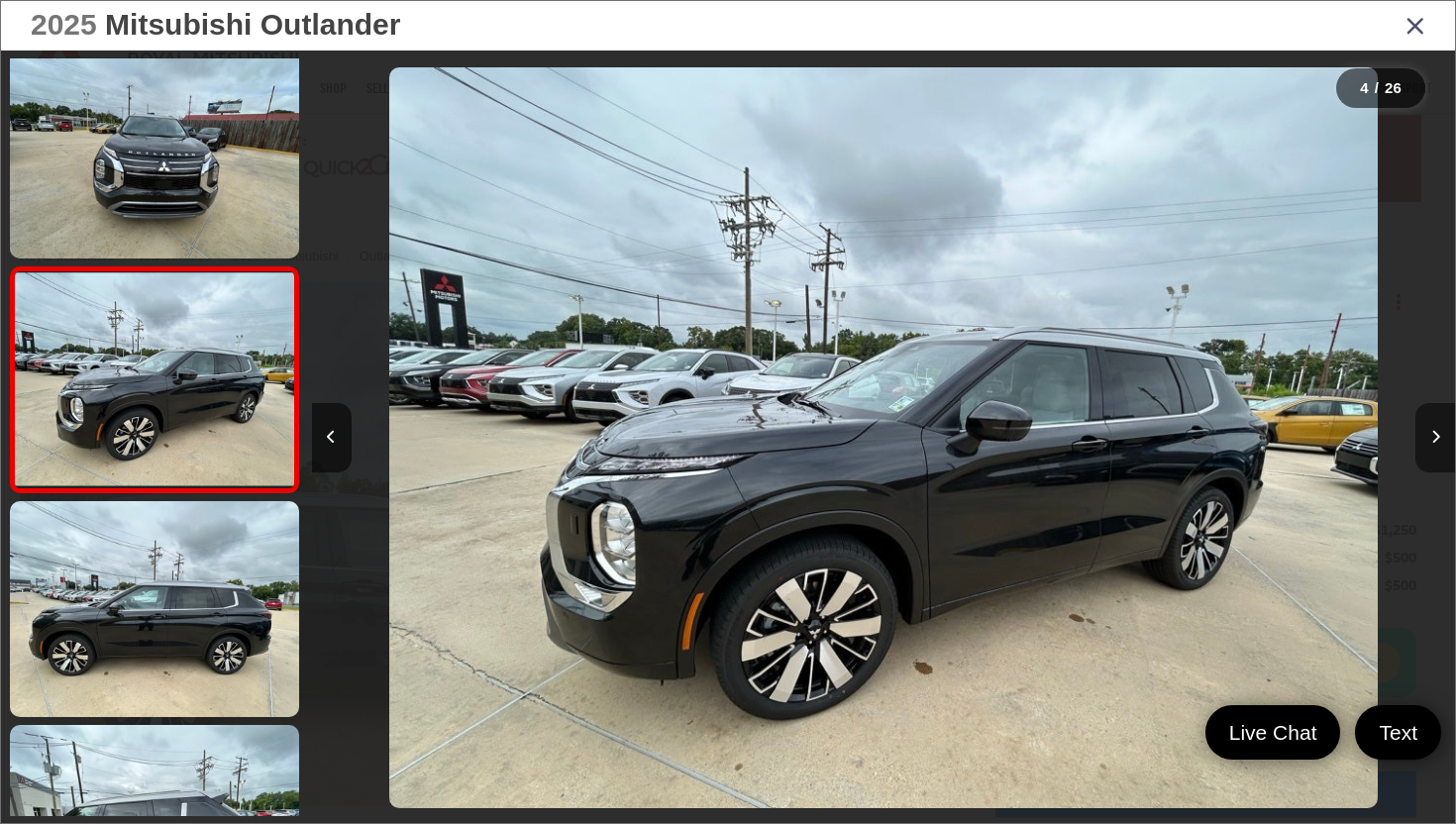 click at bounding box center [1435, 438] 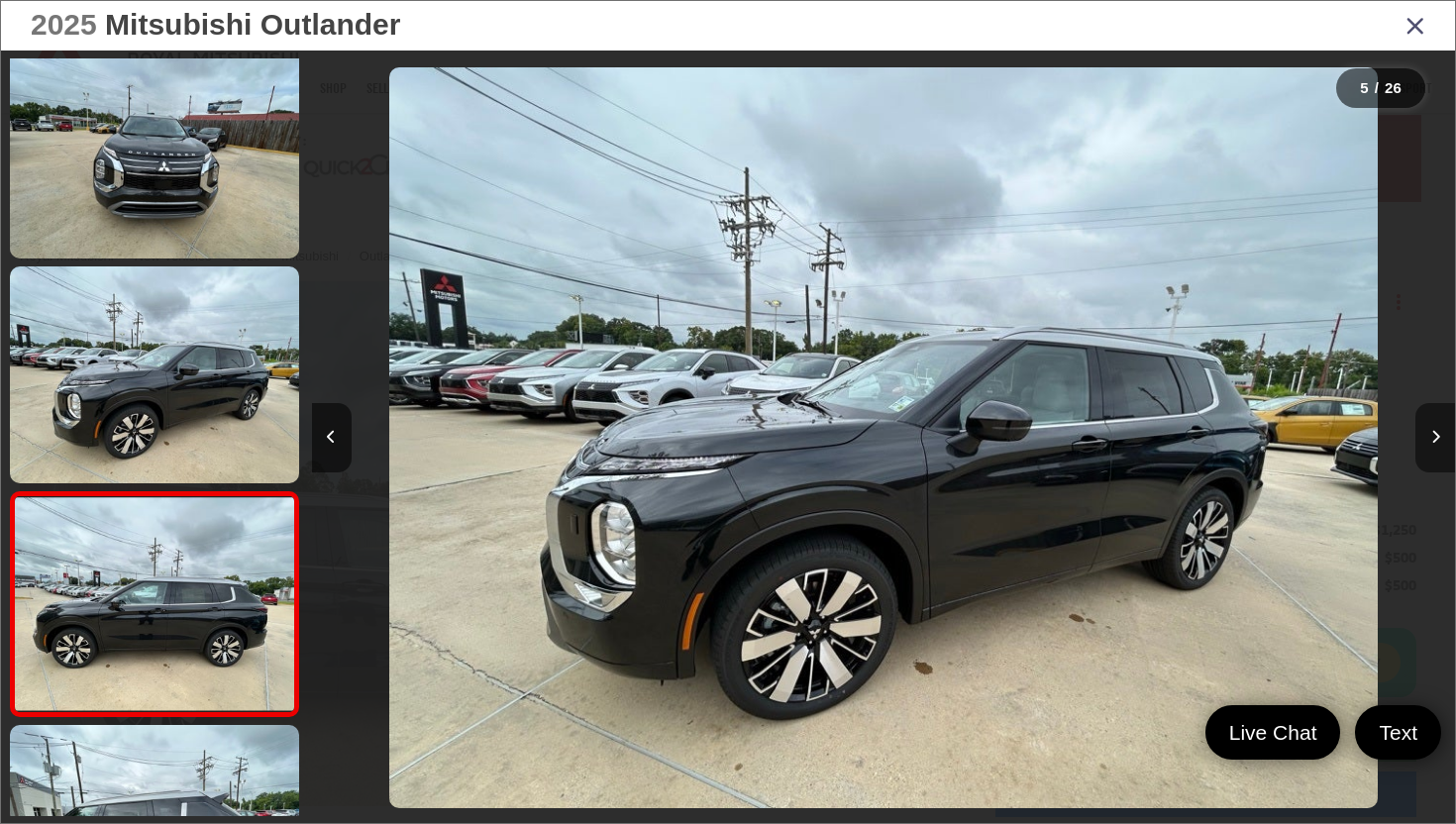scroll, scrollTop: 0, scrollLeft: 3694, axis: horizontal 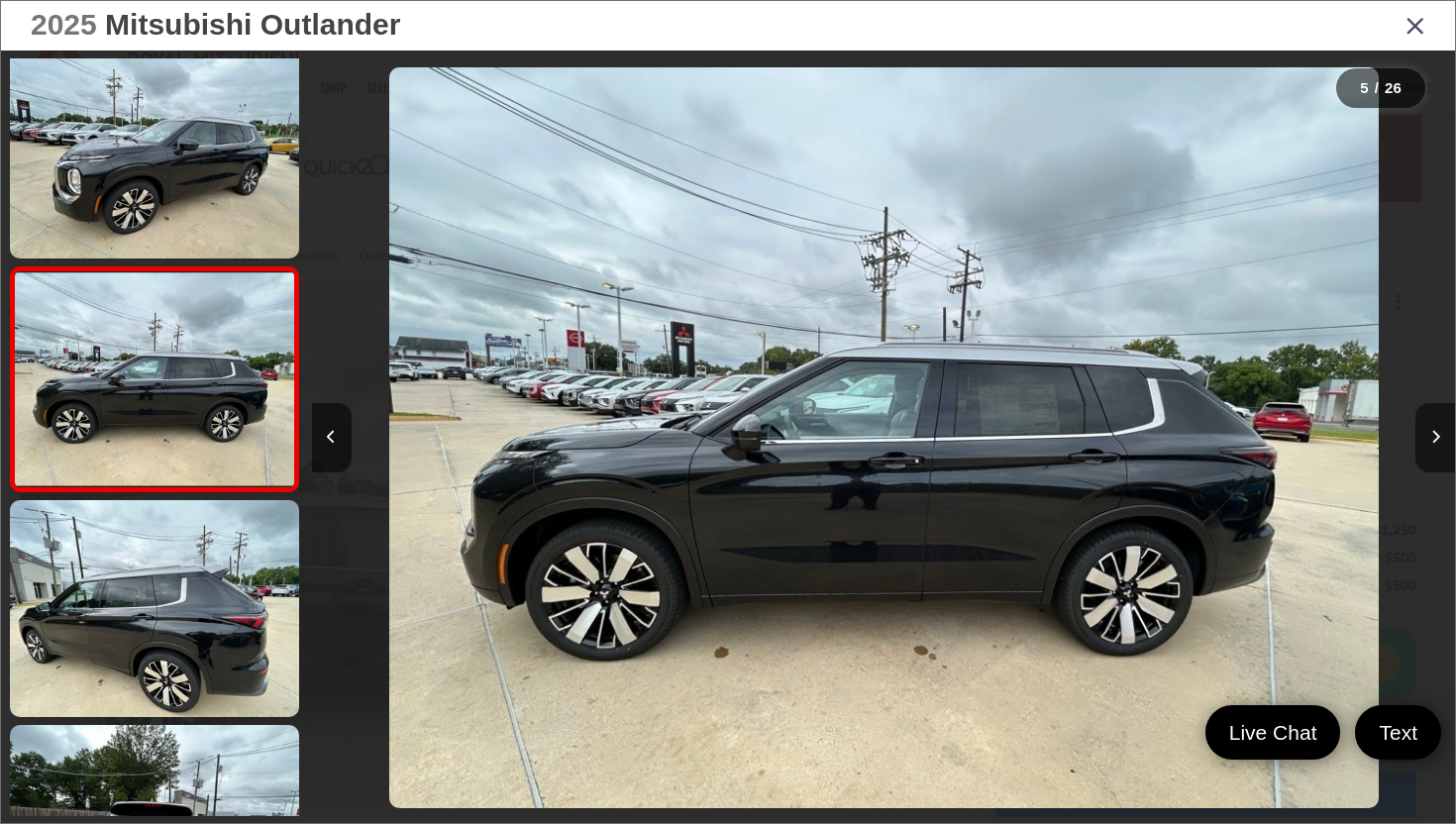 click at bounding box center (1435, 438) 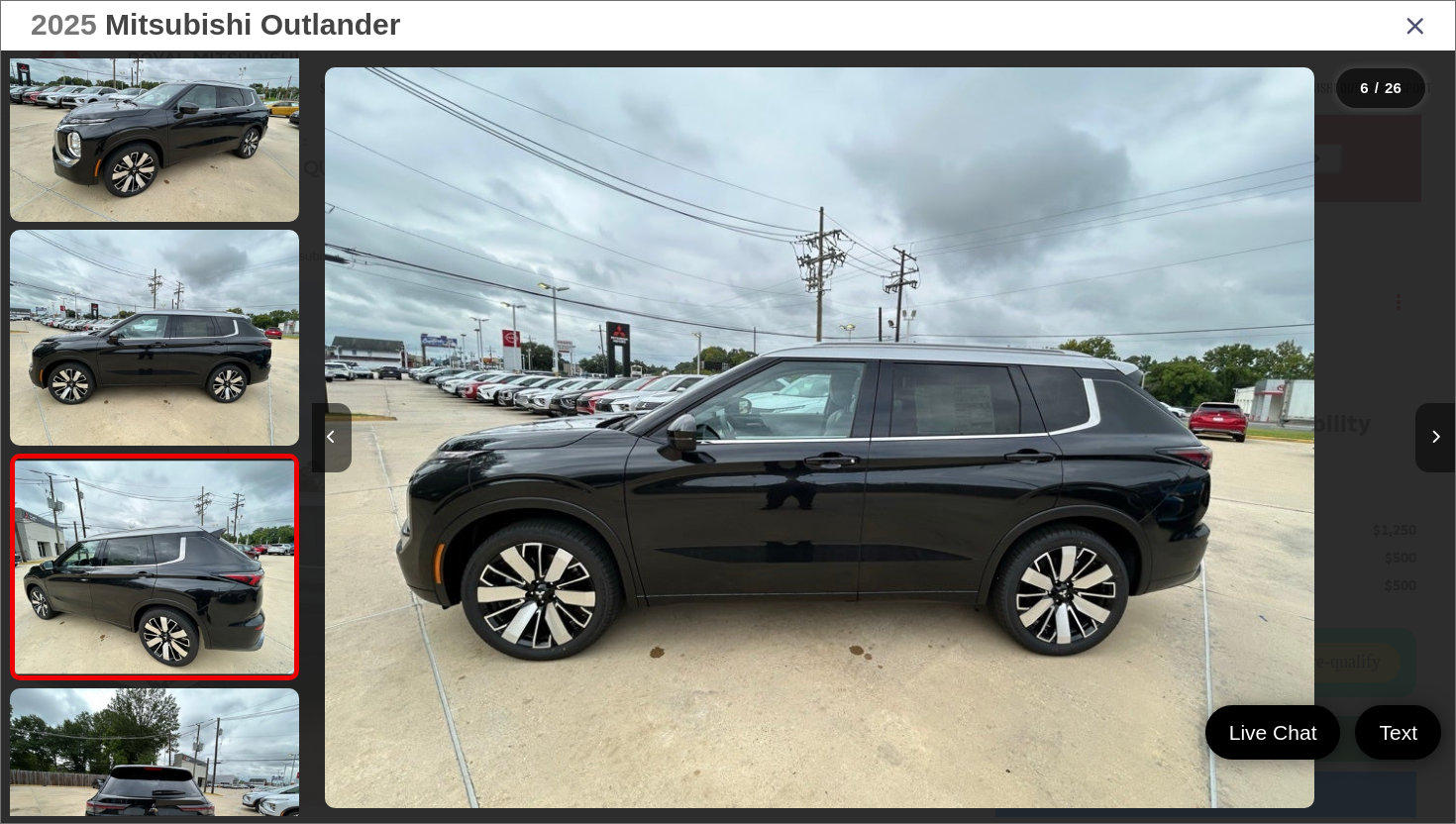 scroll, scrollTop: 828, scrollLeft: 0, axis: vertical 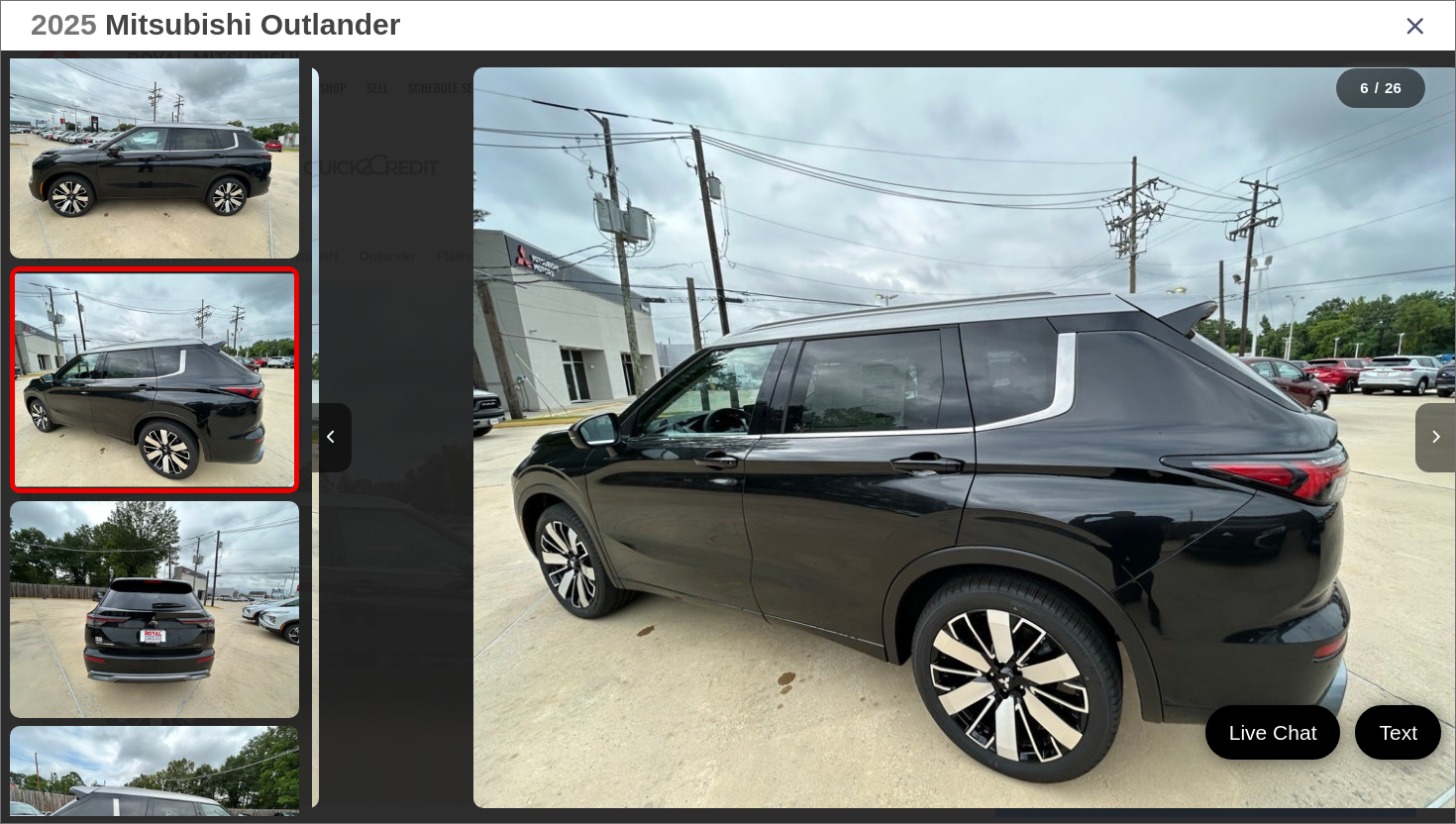 click at bounding box center (1435, 438) 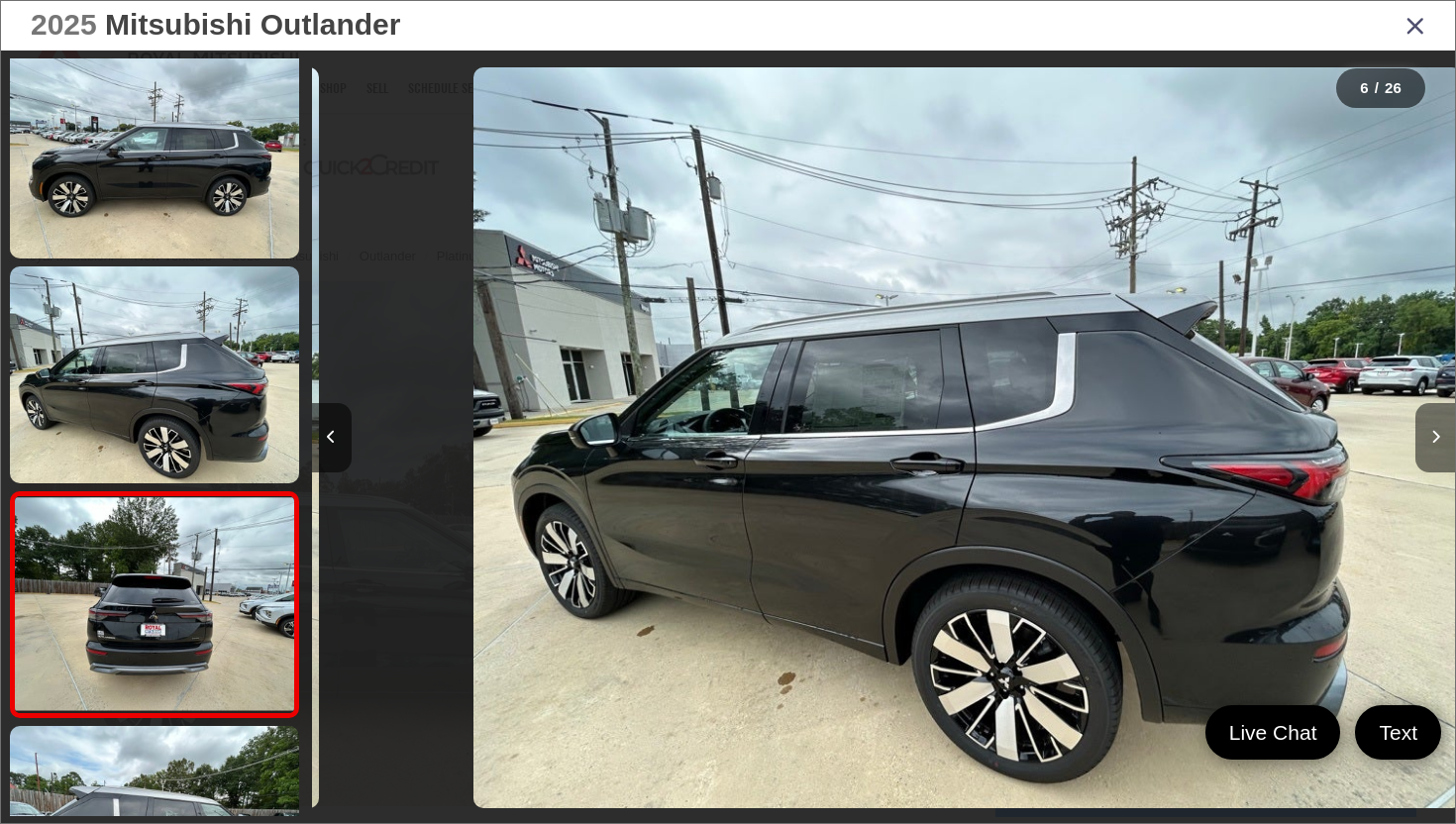 scroll, scrollTop: 0, scrollLeft: 5776, axis: horizontal 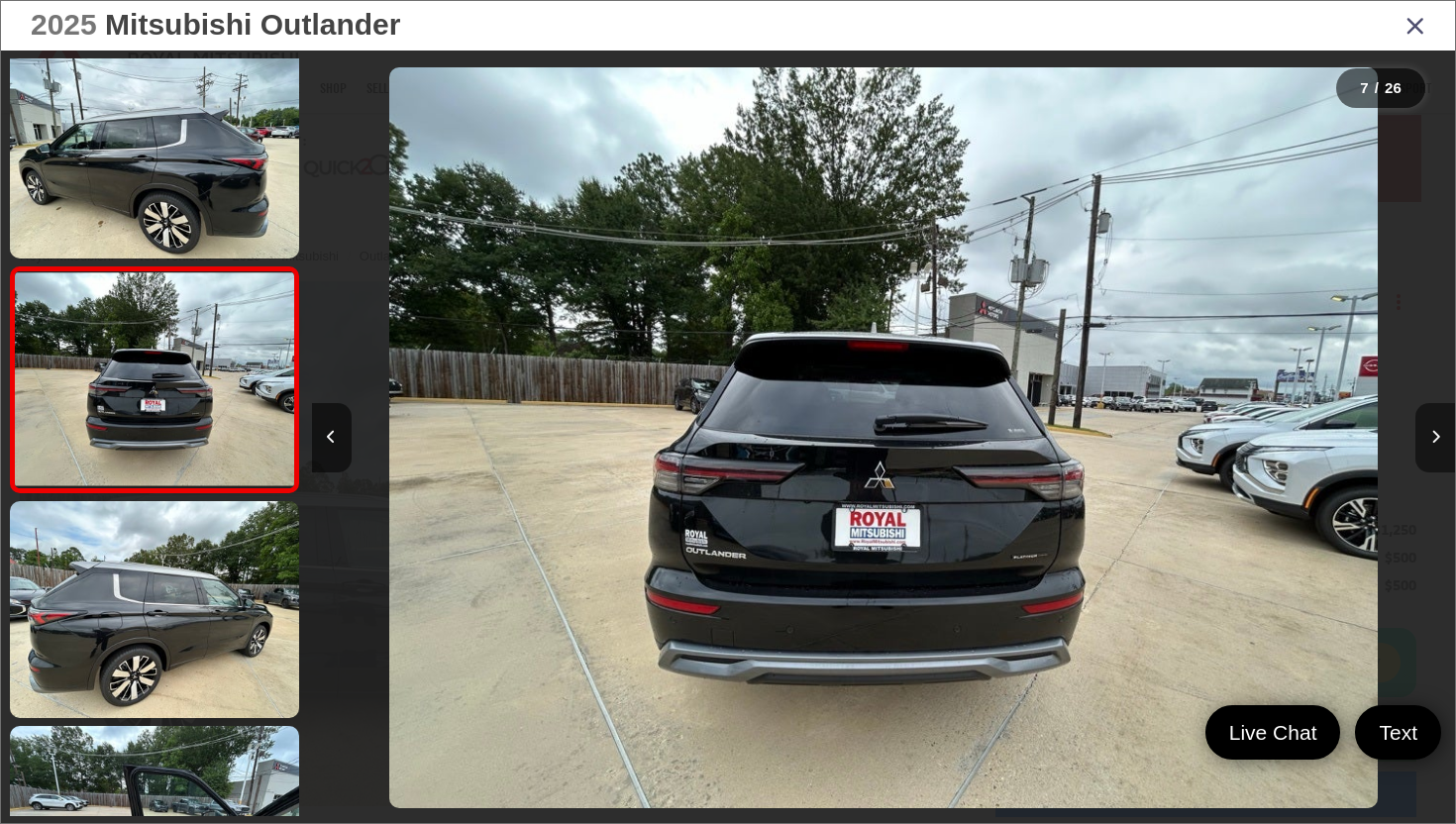 click at bounding box center [1435, 438] 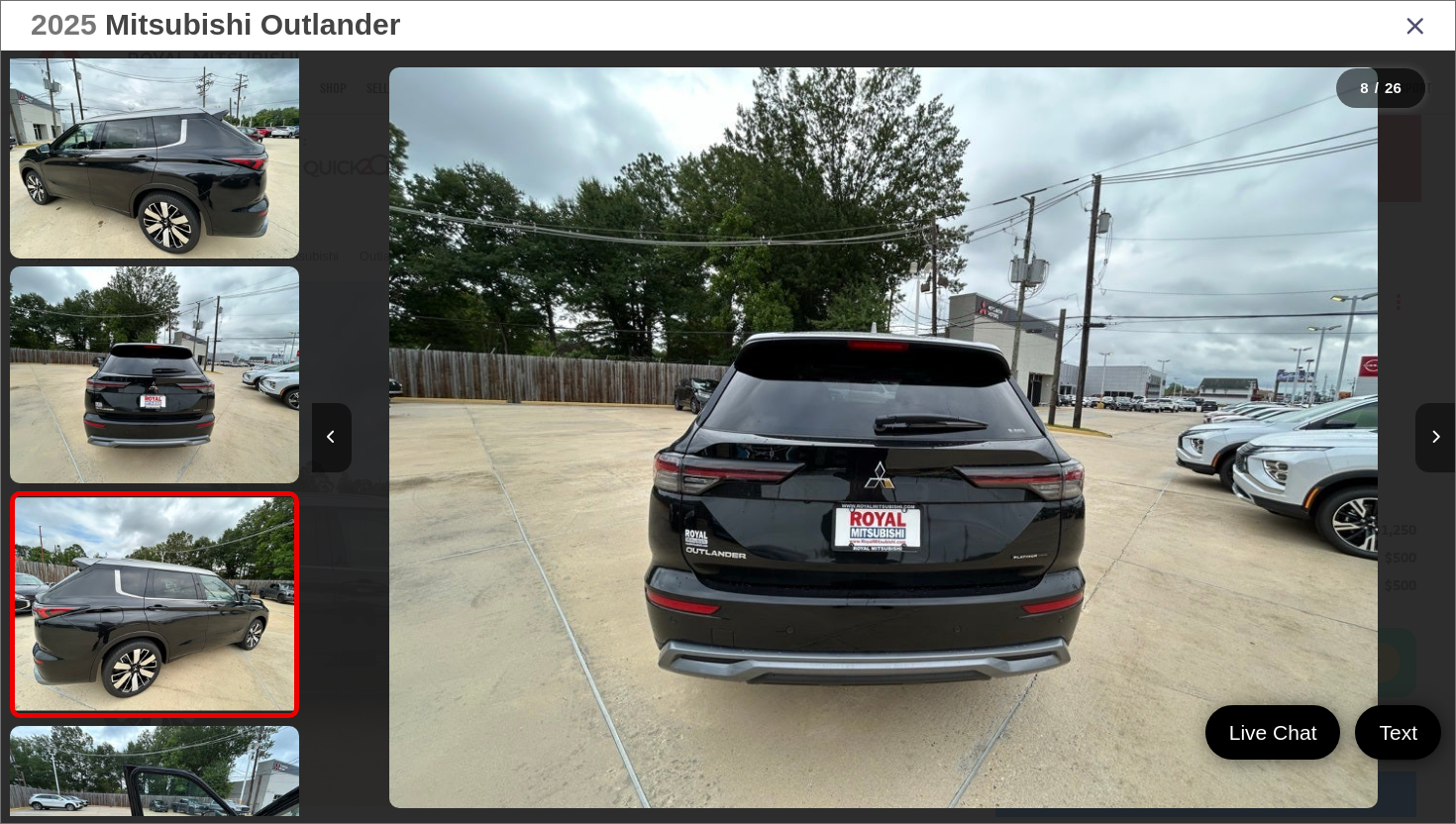 scroll, scrollTop: 0, scrollLeft: 7125, axis: horizontal 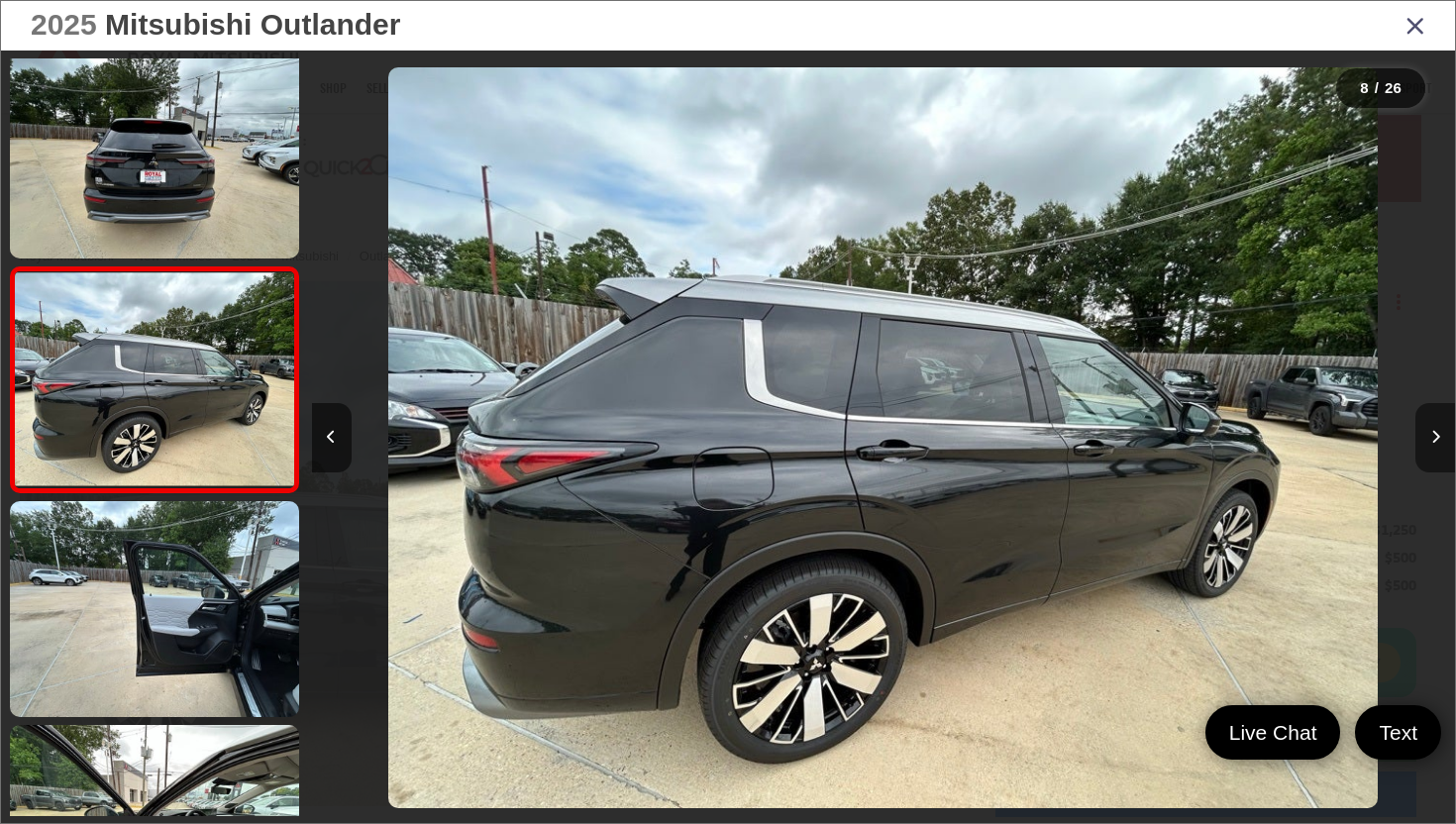 click at bounding box center (1435, 438) 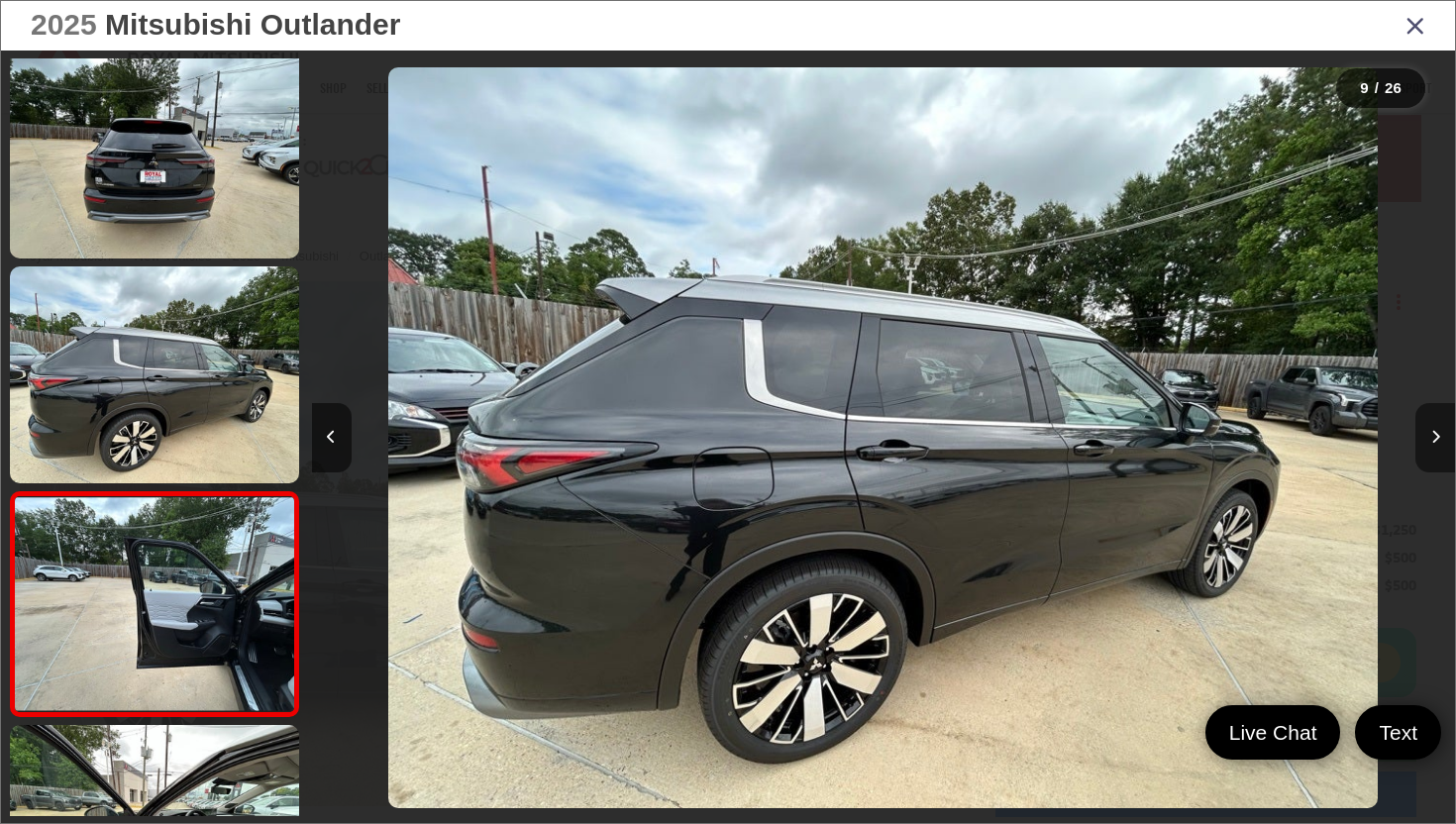 scroll, scrollTop: 0, scrollLeft: 8268, axis: horizontal 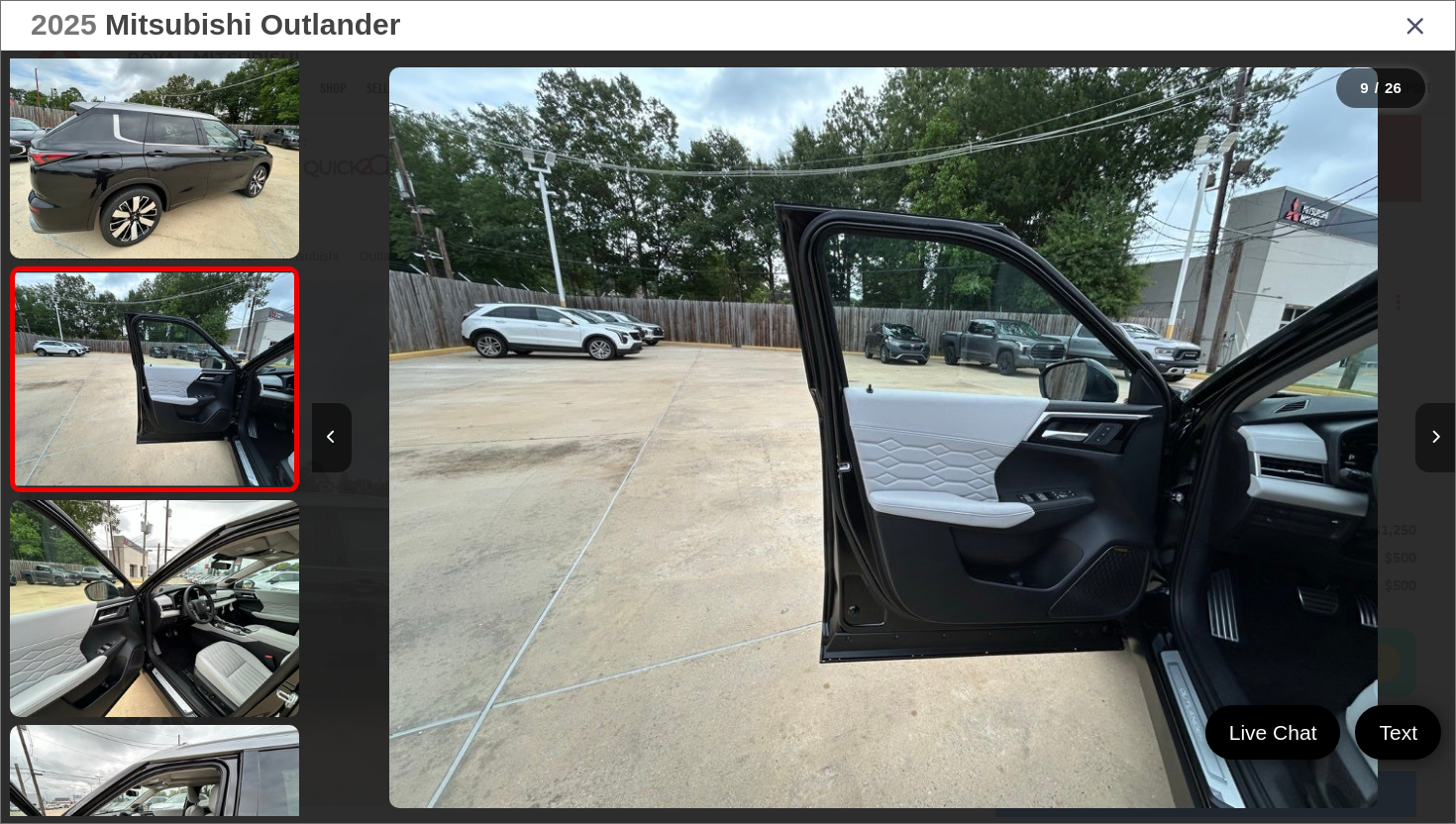 click at bounding box center (1435, 438) 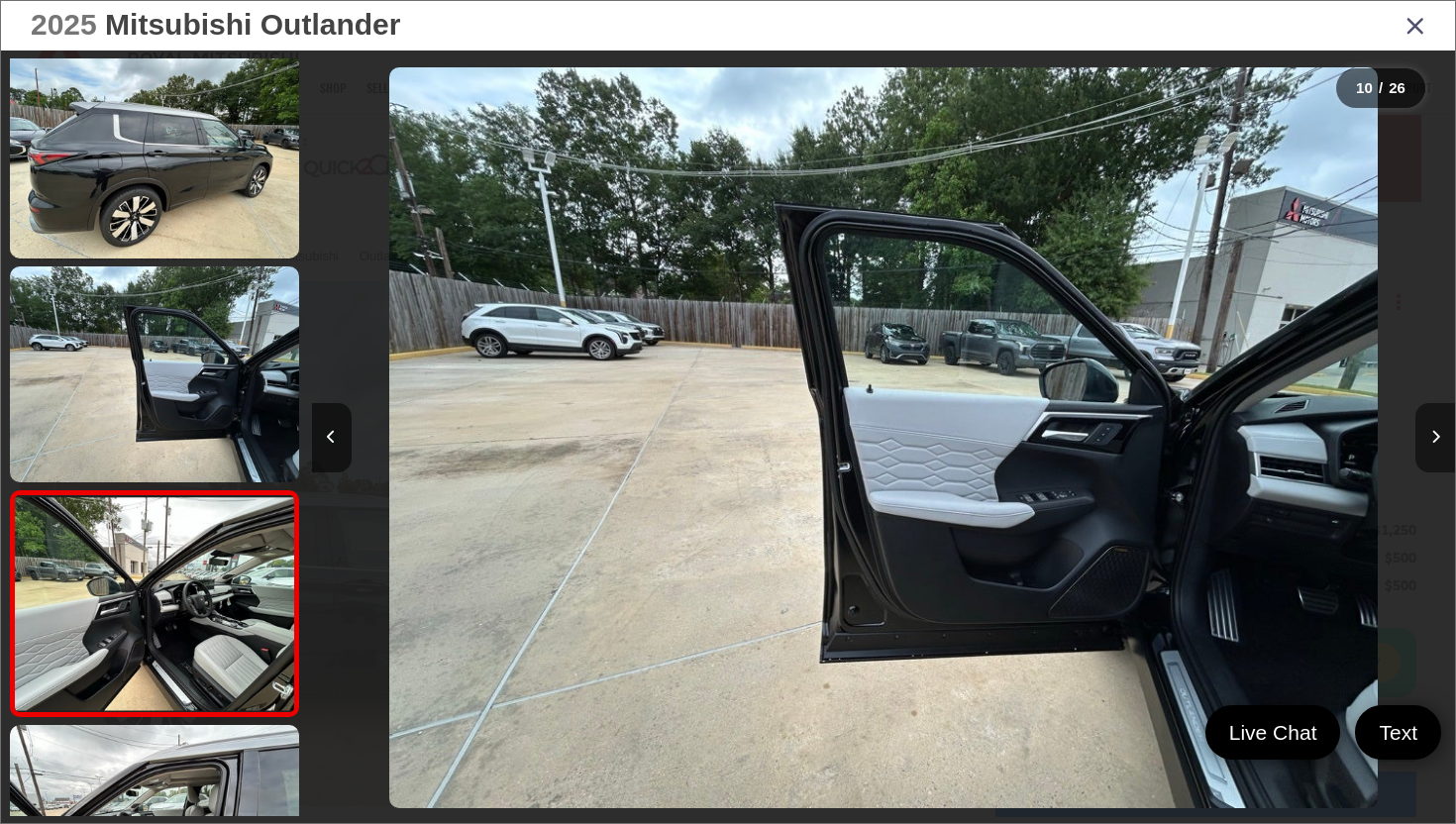 scroll, scrollTop: 0, scrollLeft: 9412, axis: horizontal 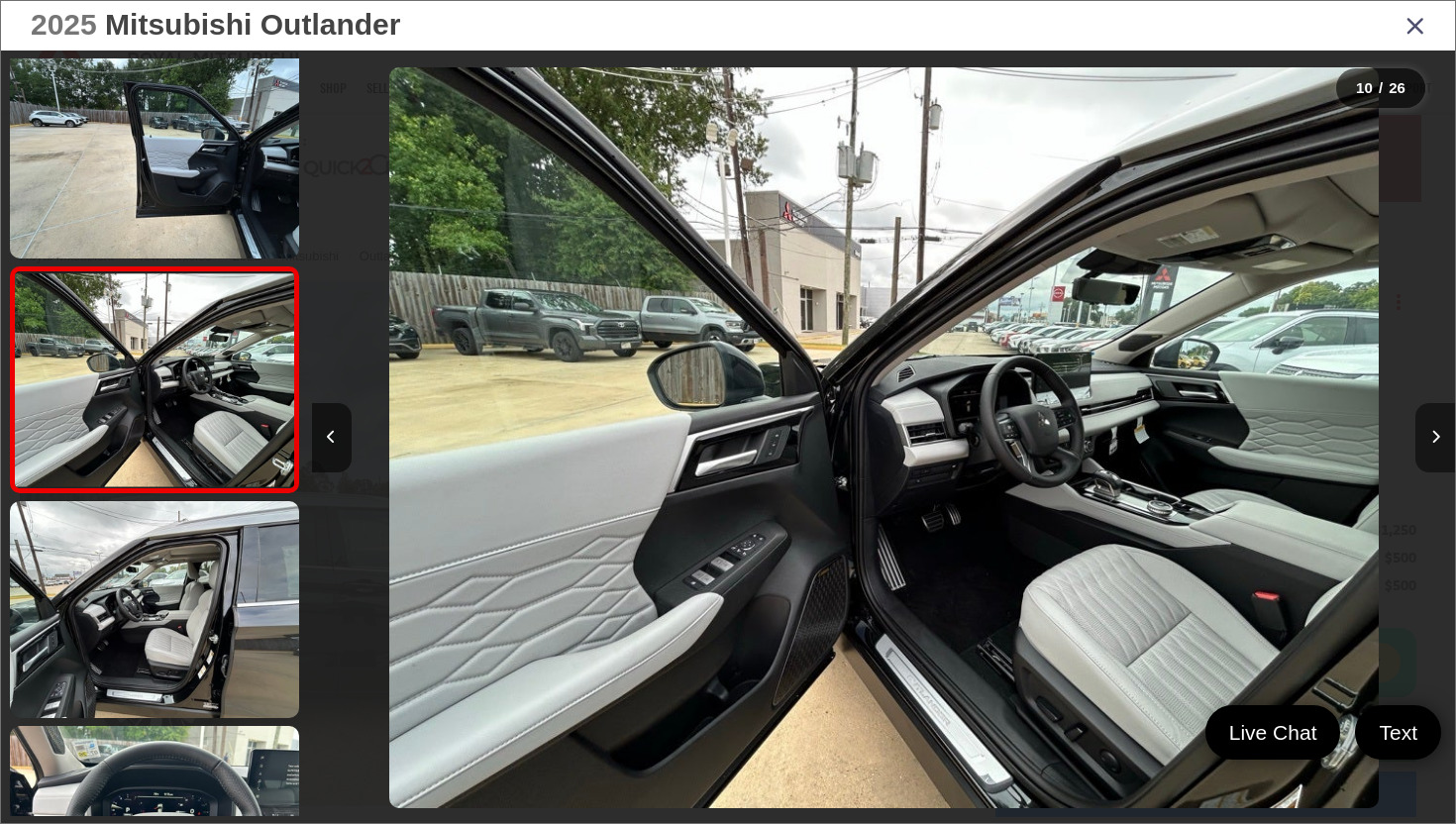 click at bounding box center (1435, 438) 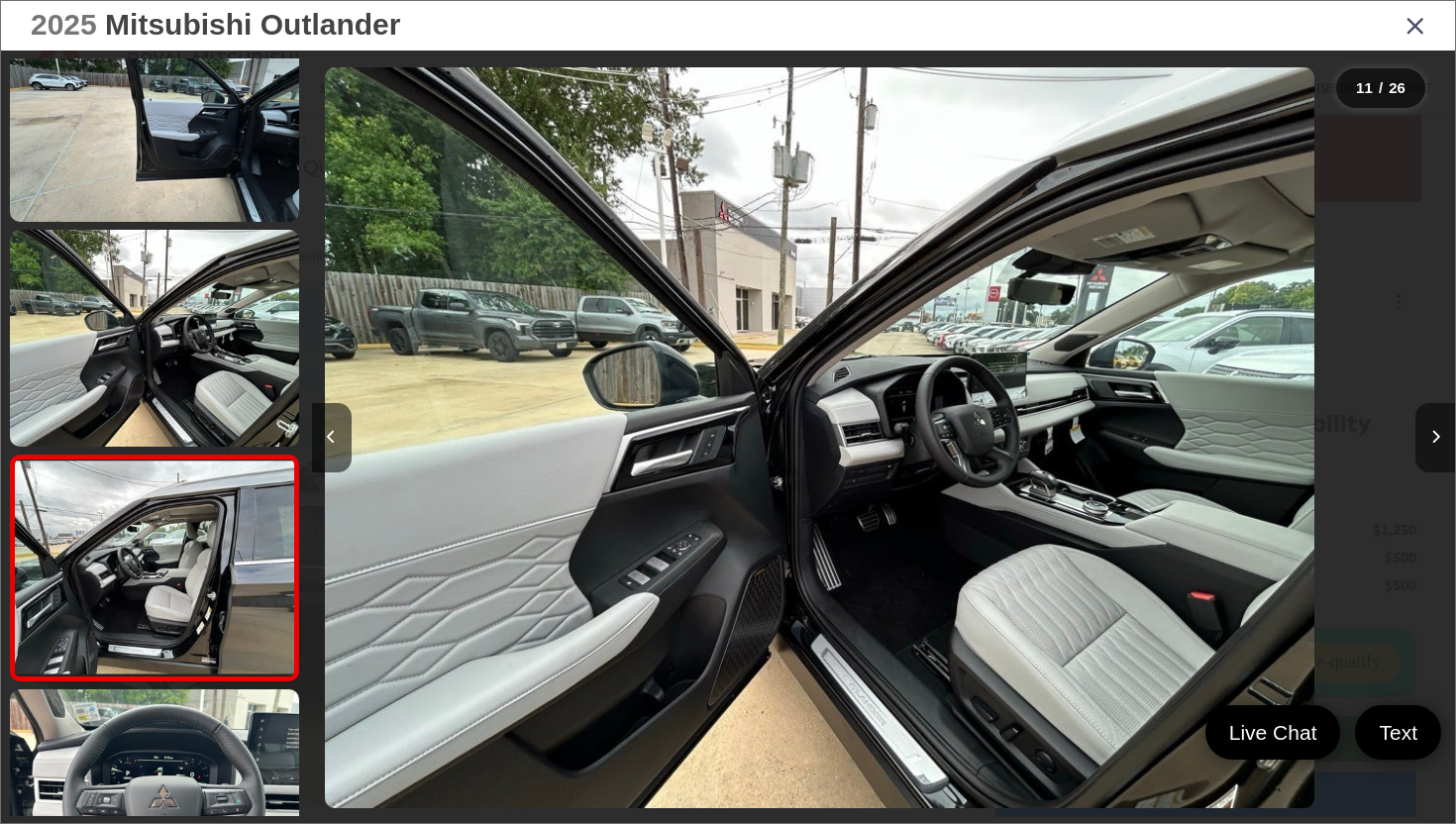 scroll, scrollTop: 1950, scrollLeft: 0, axis: vertical 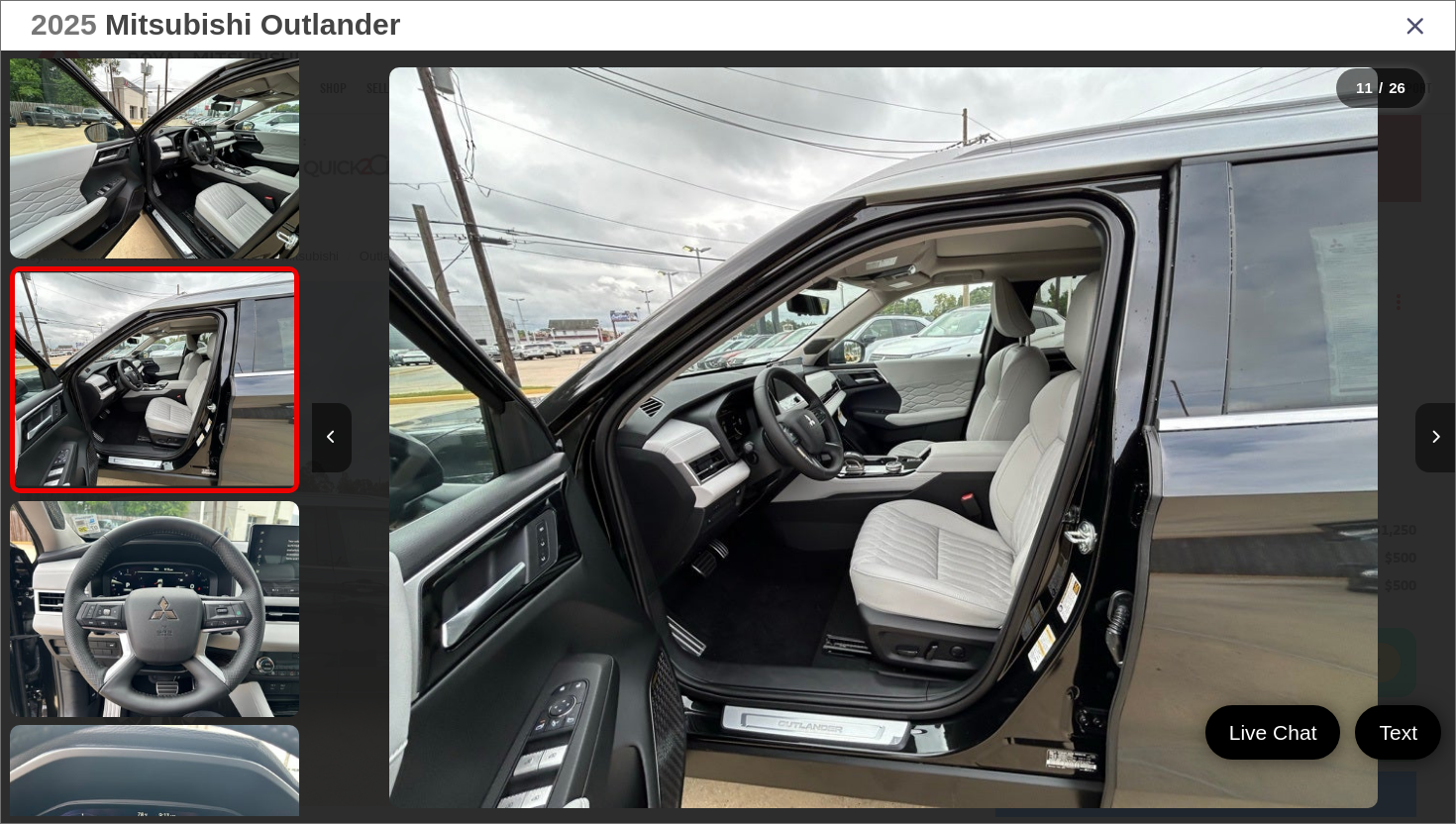 click at bounding box center [1435, 438] 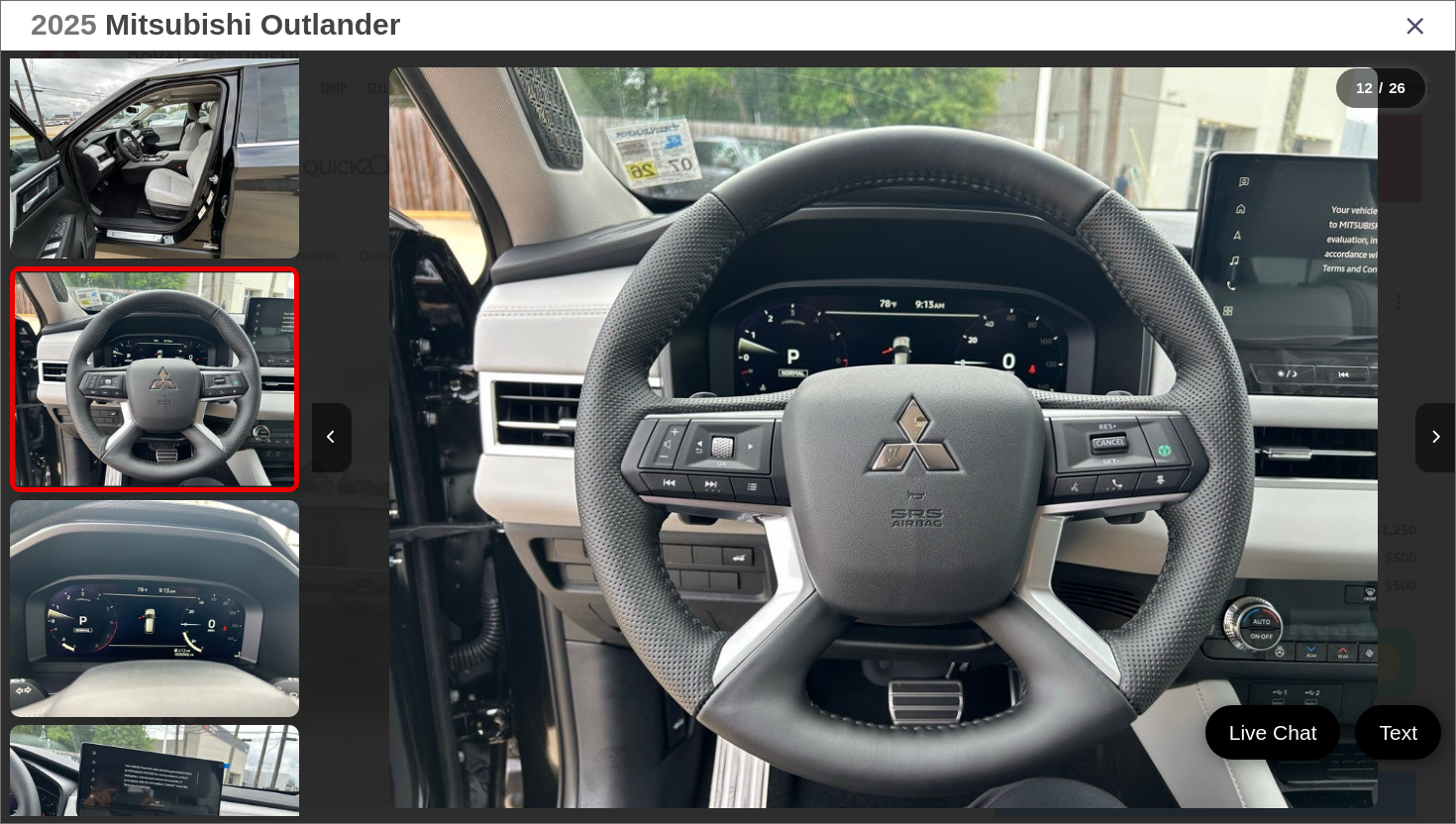 click at bounding box center (1435, 438) 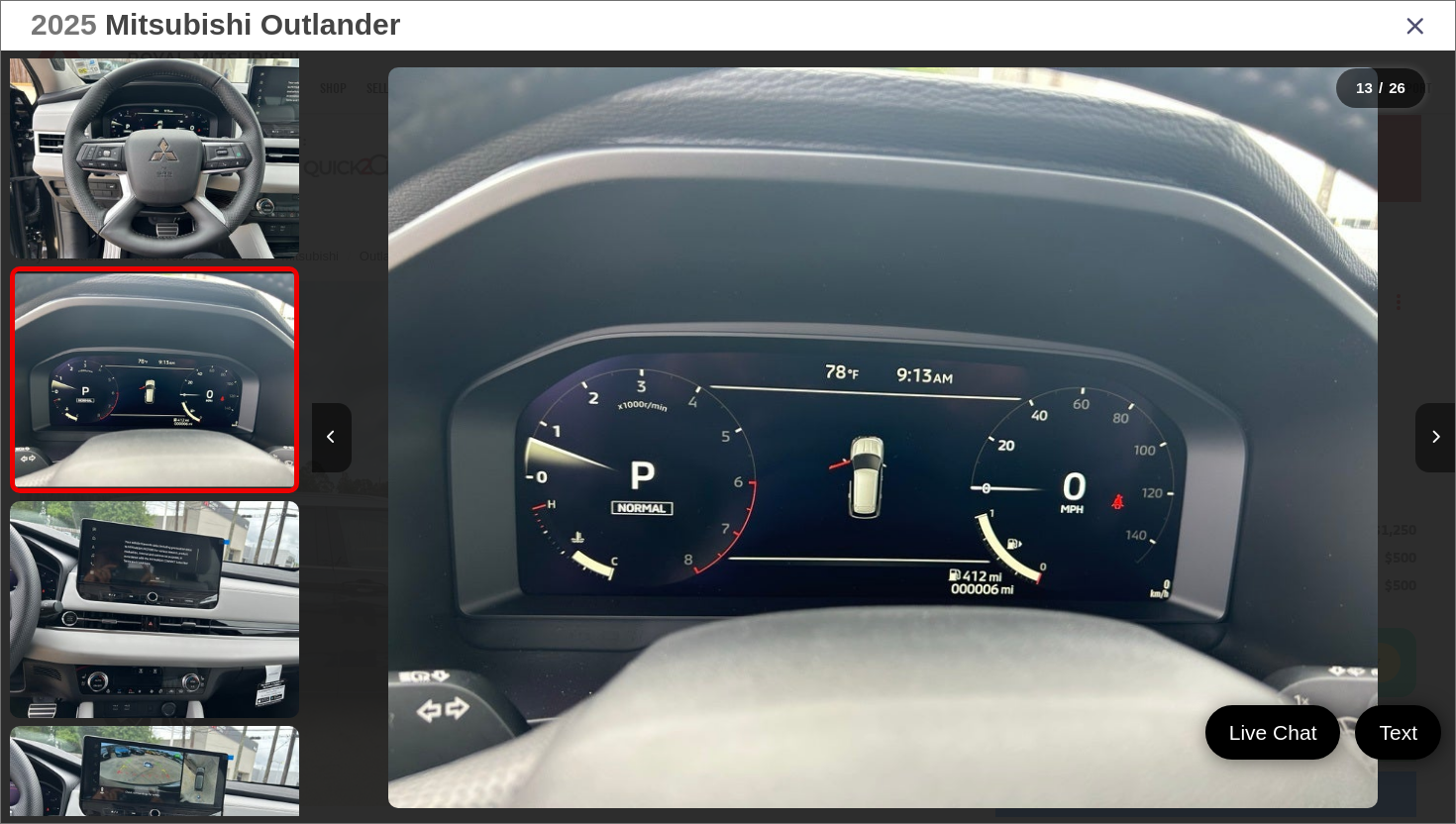 click at bounding box center (1435, 438) 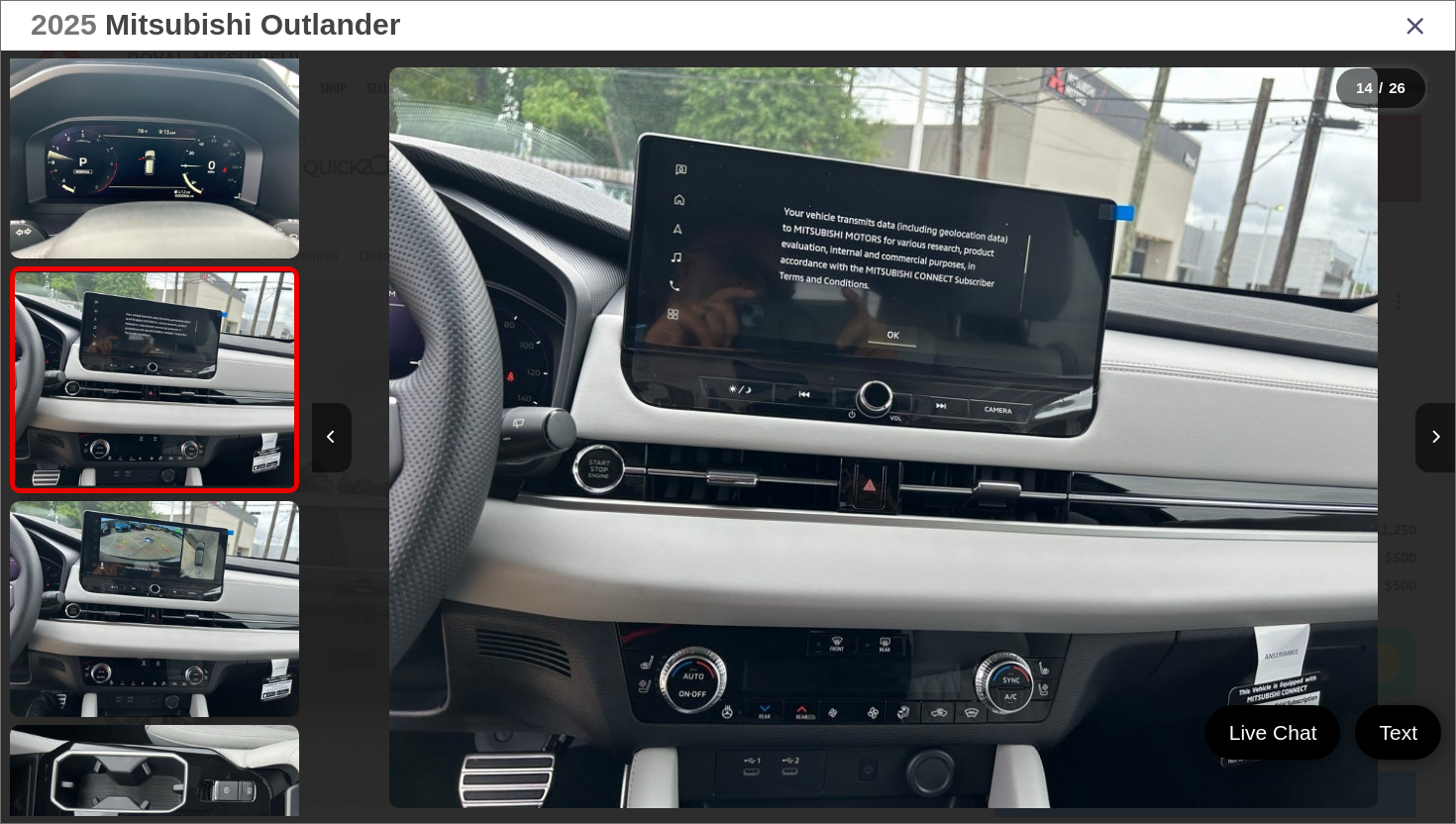 click at bounding box center [455, 438] 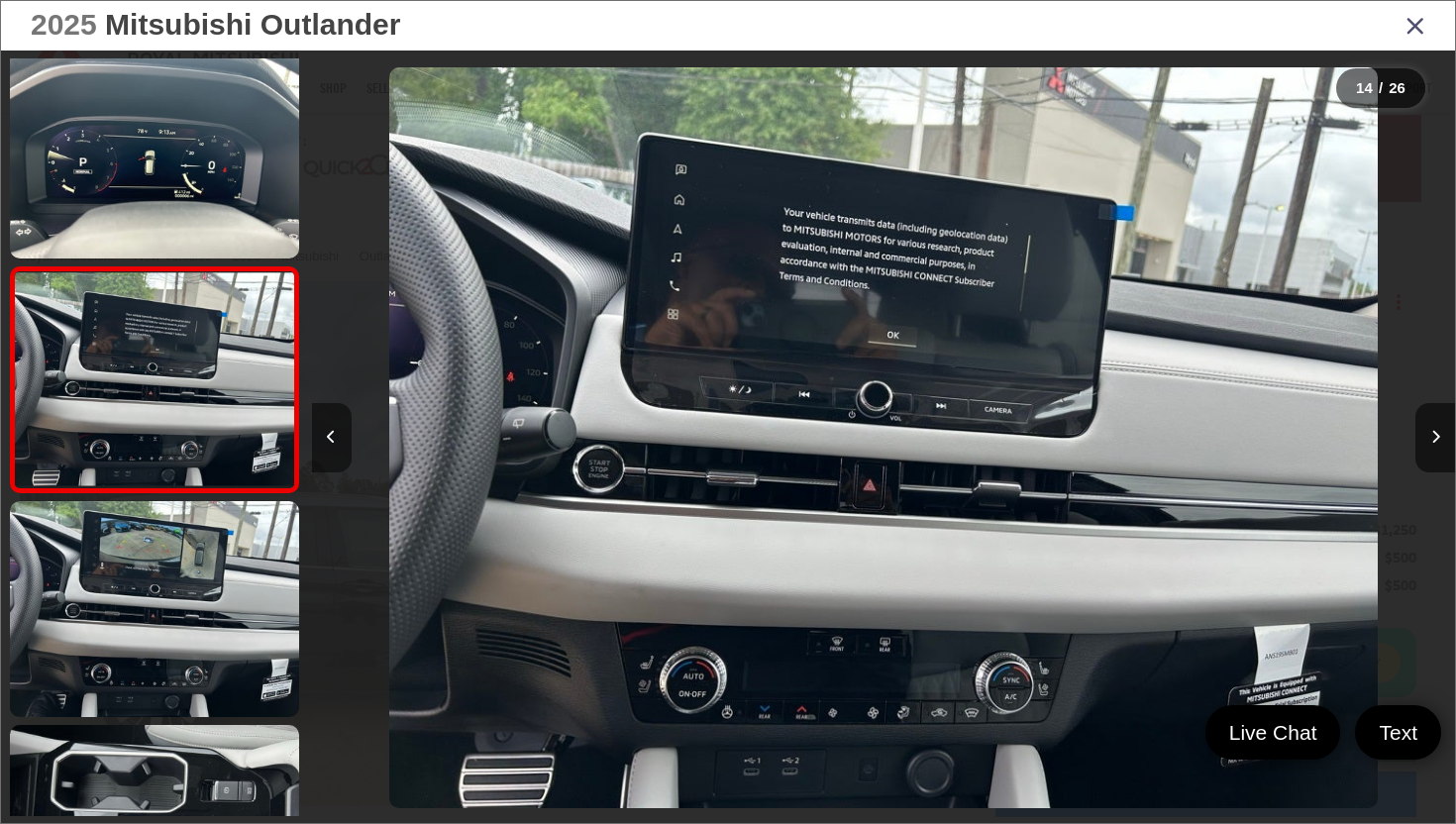 click at bounding box center (331, 437) 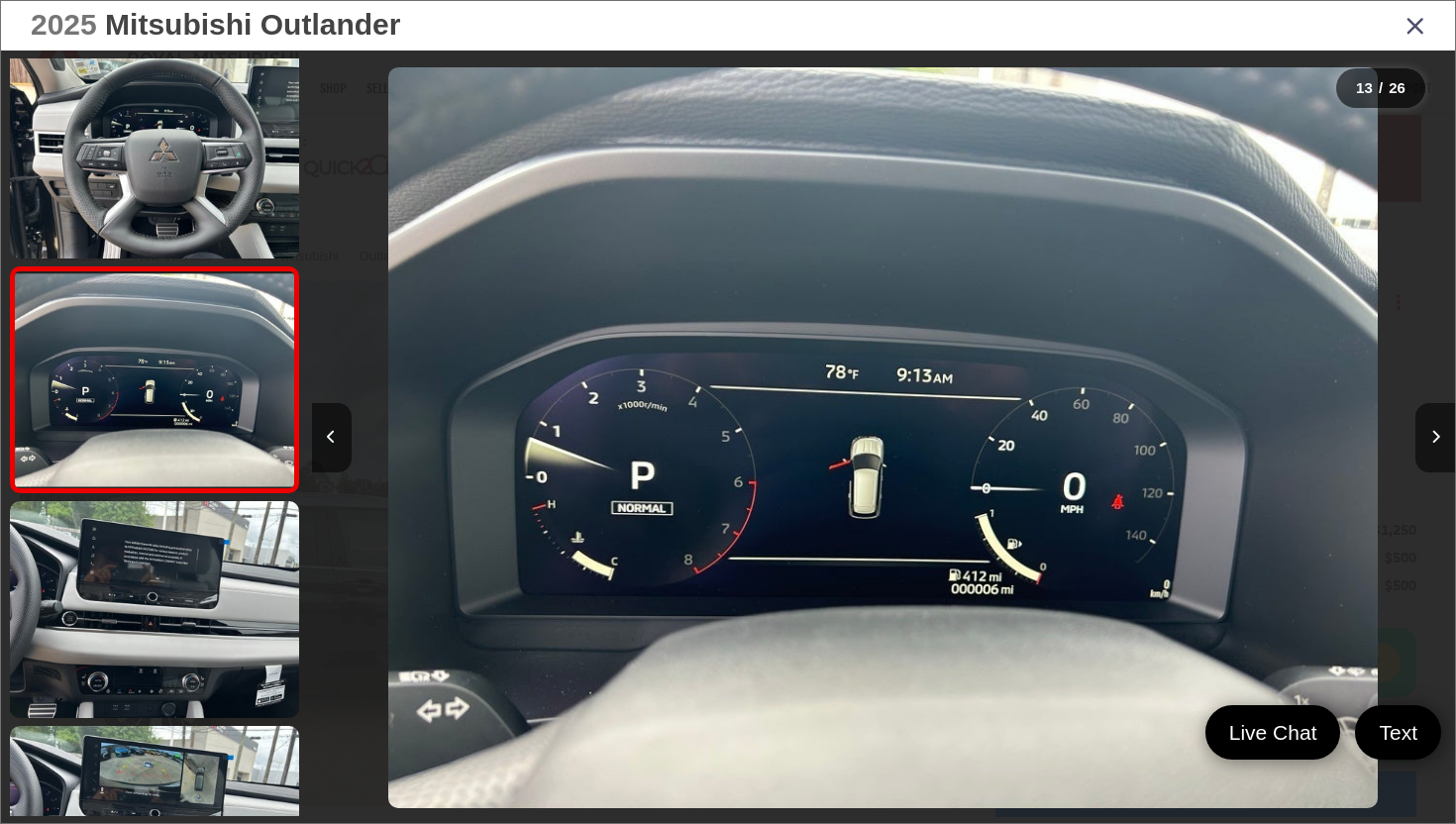 click on "2025   Mitsubishi Outlander" at bounding box center (728, 26) 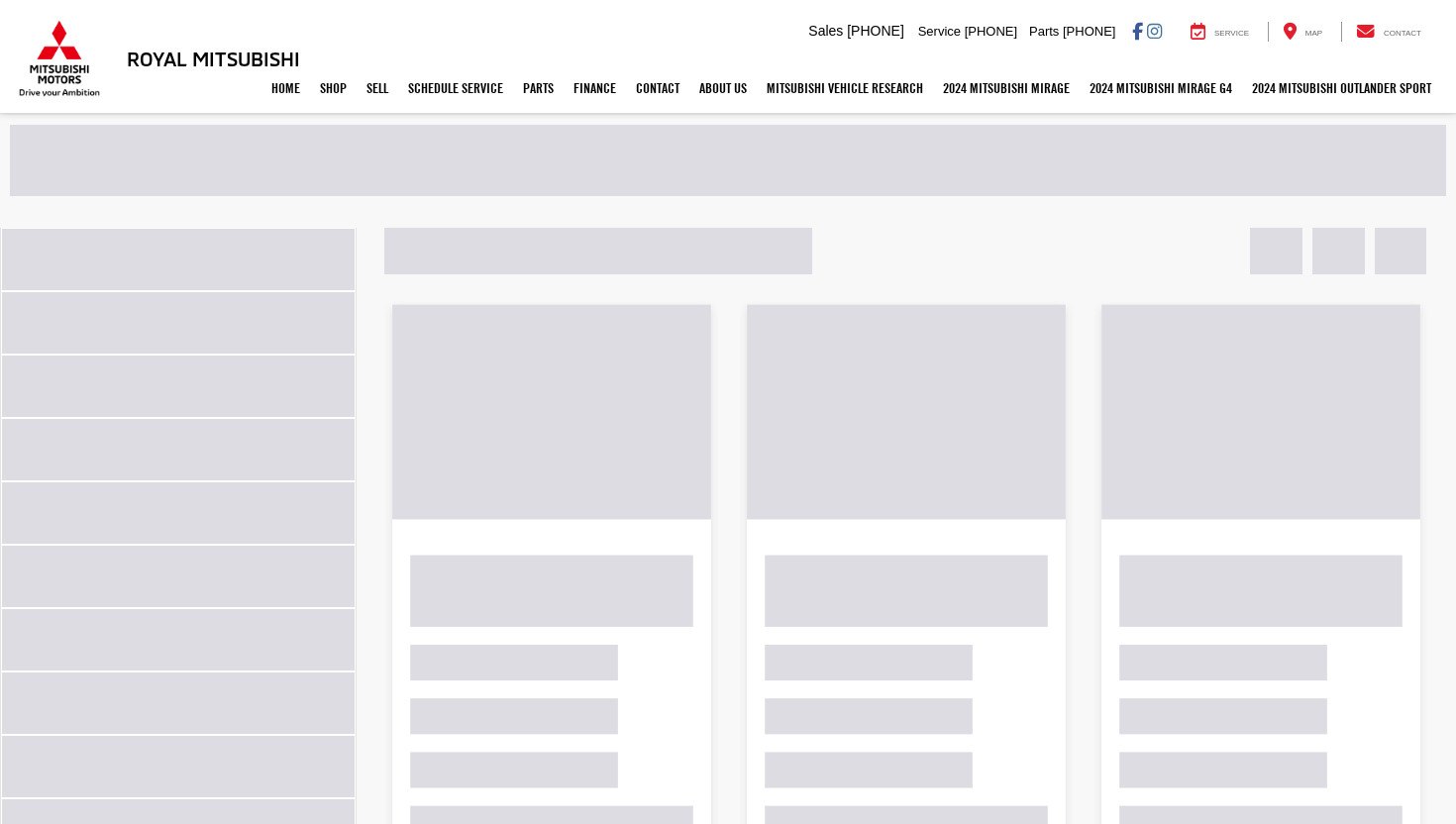 scroll, scrollTop: 1, scrollLeft: 0, axis: vertical 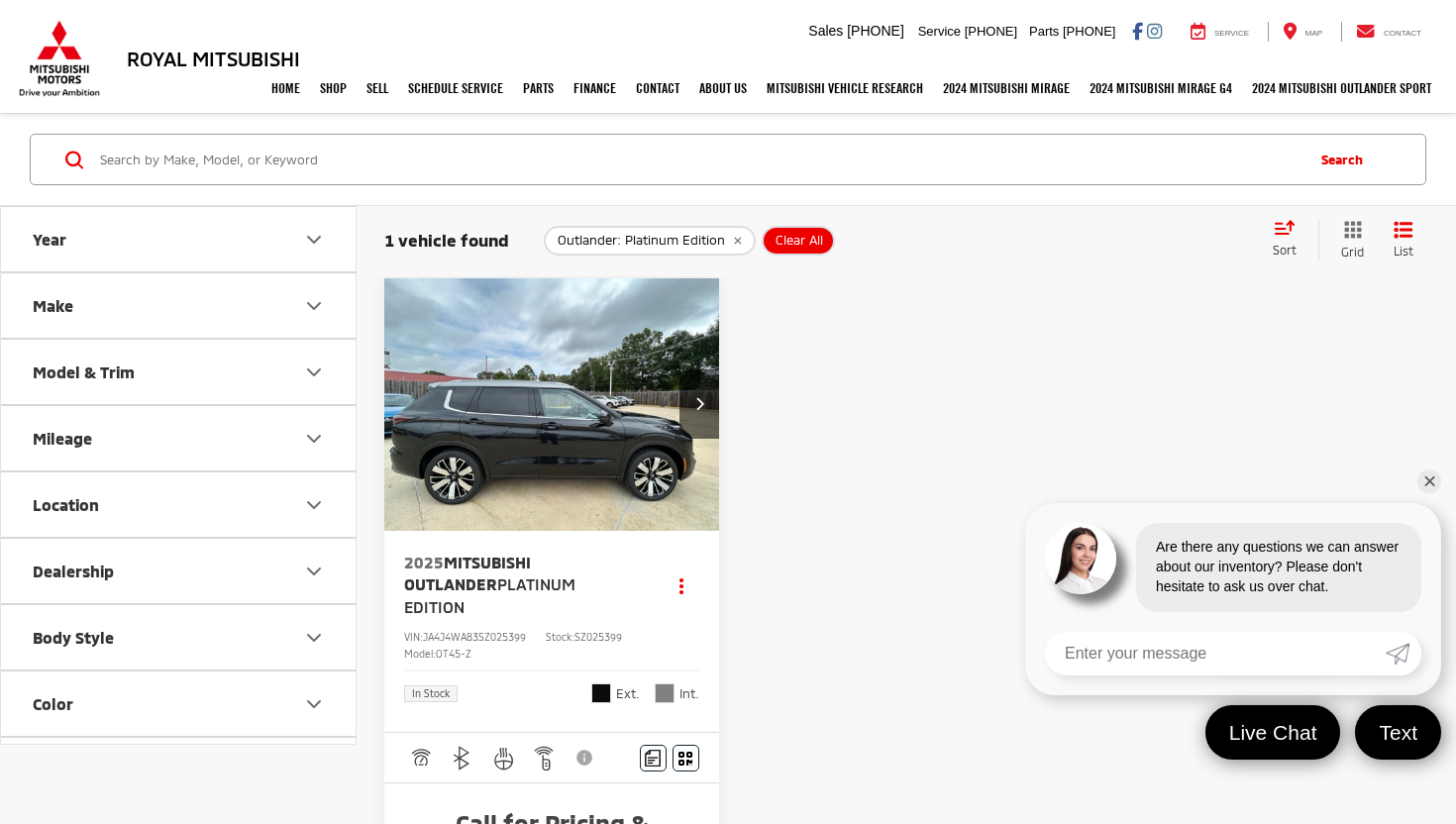 click 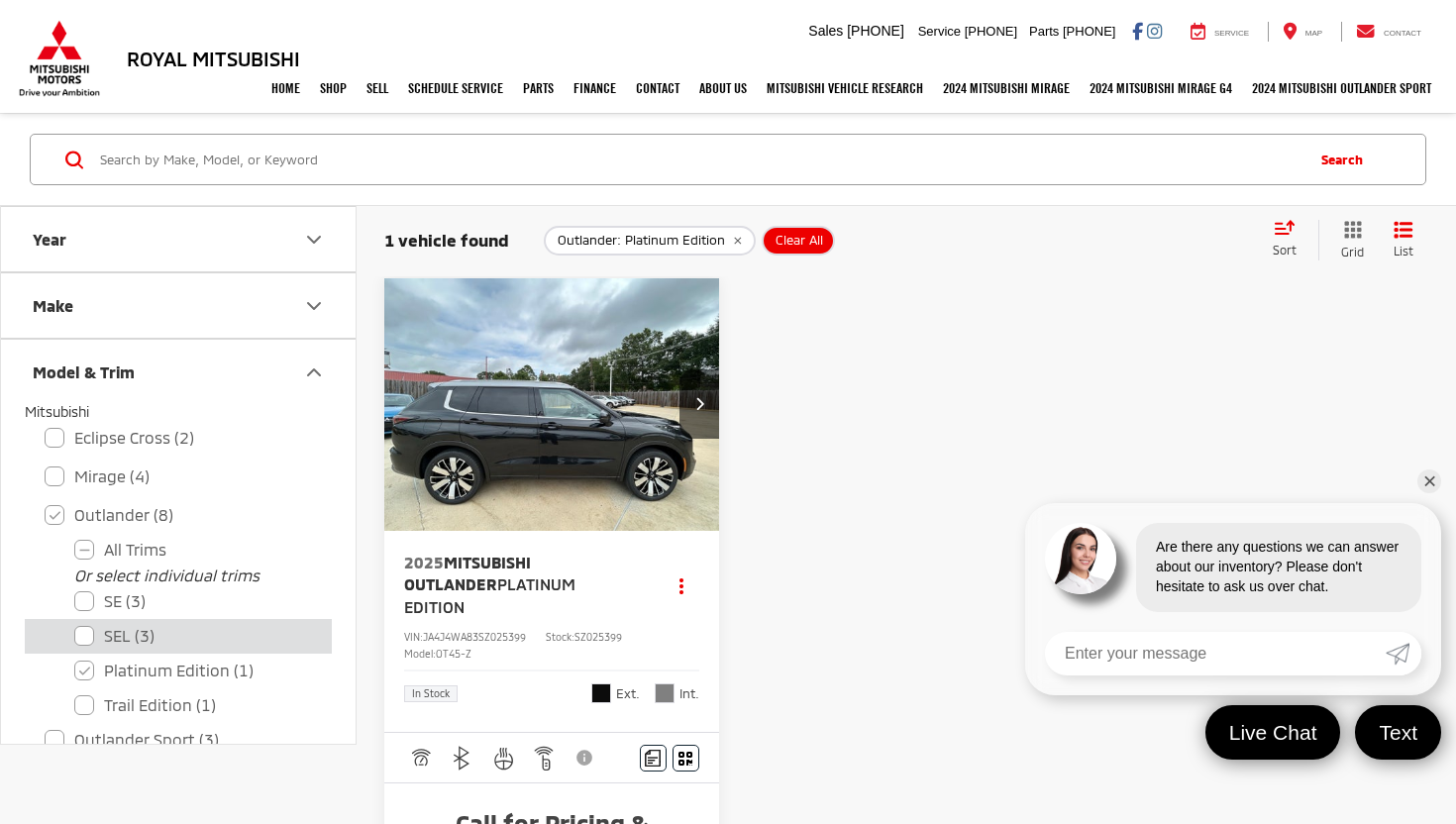 click on "SEL (3)" at bounding box center (193, 636) 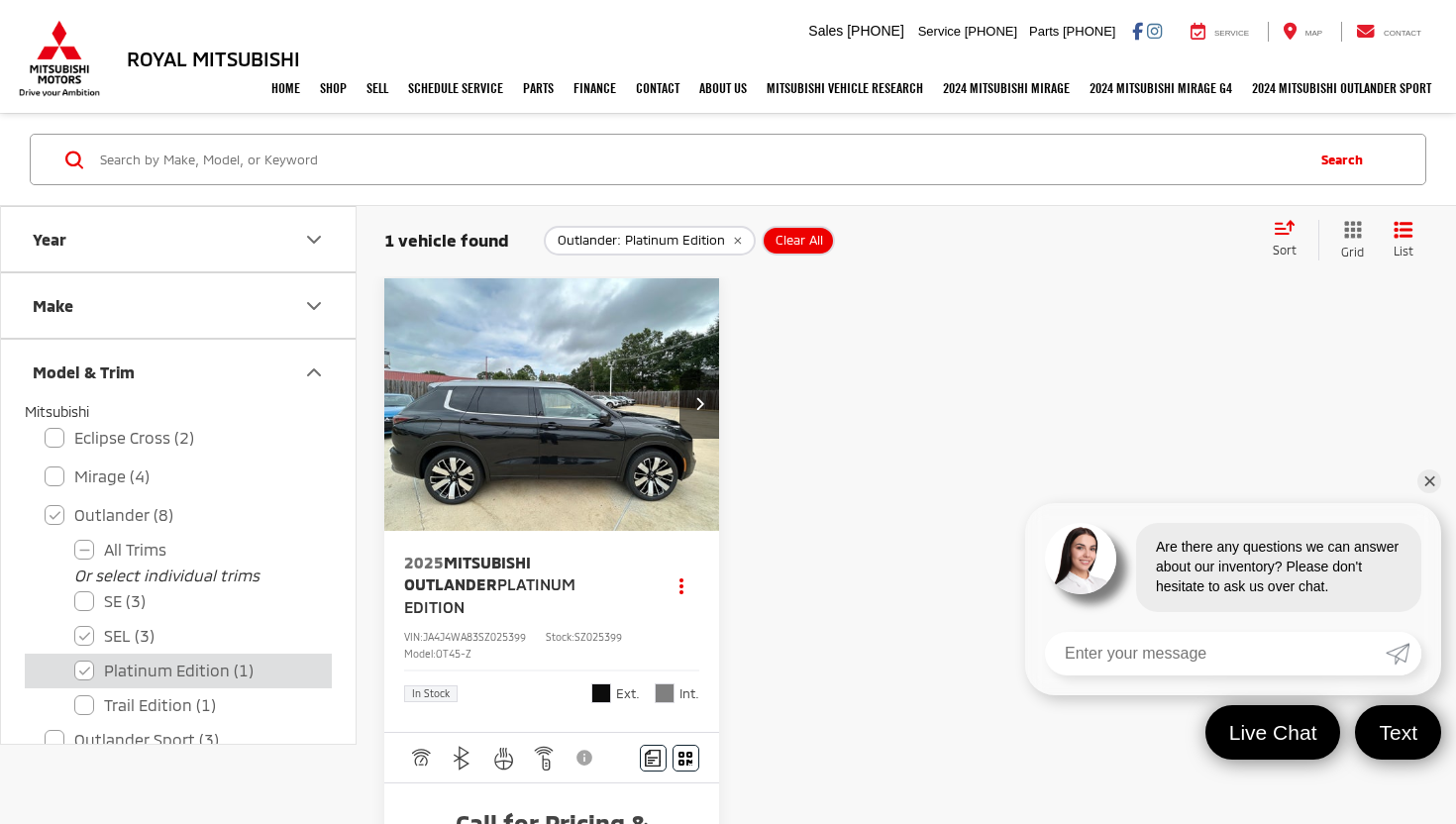 click on "Platinum Edition (1)" at bounding box center [193, 670] 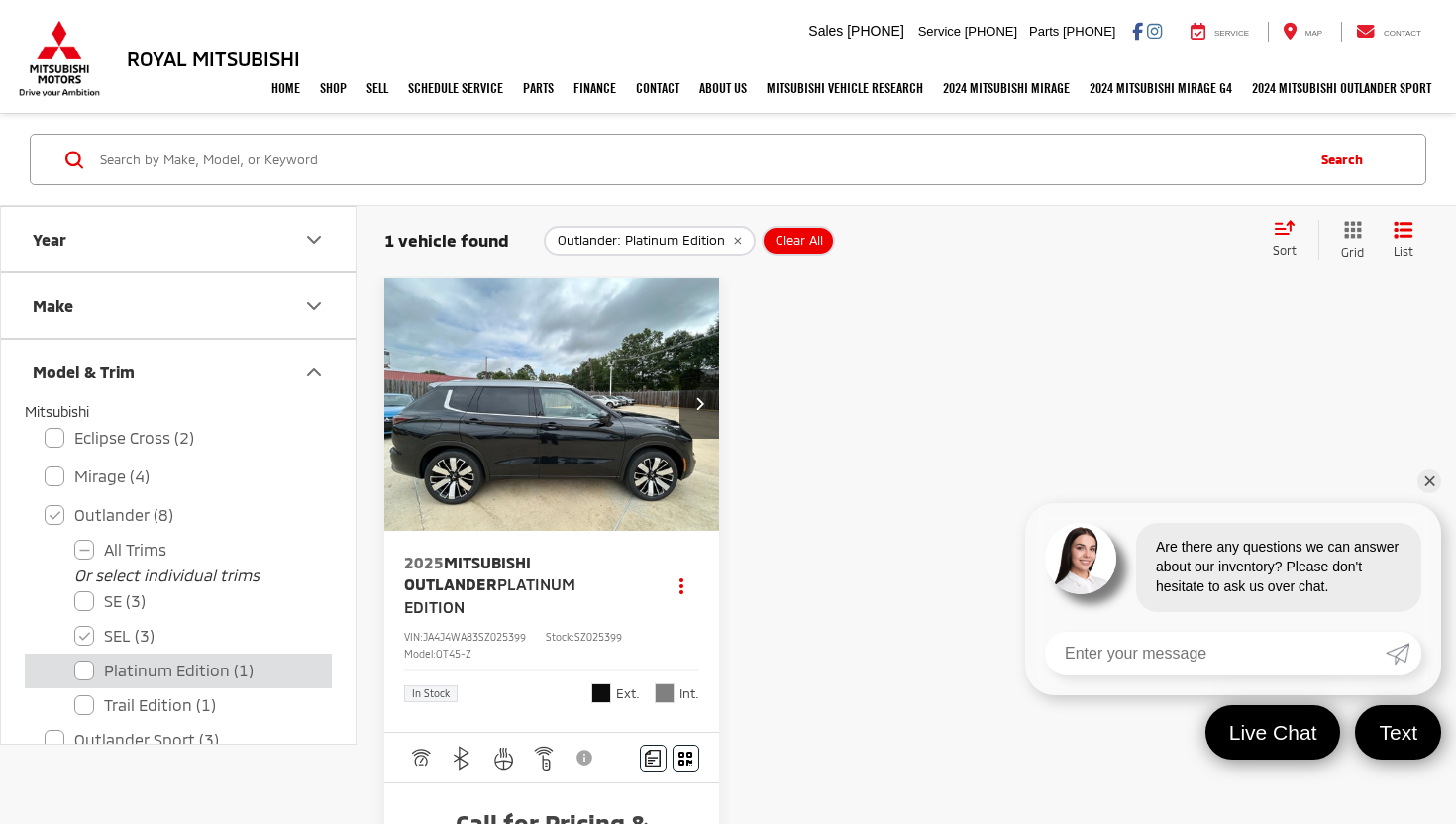 checkbox on "false" 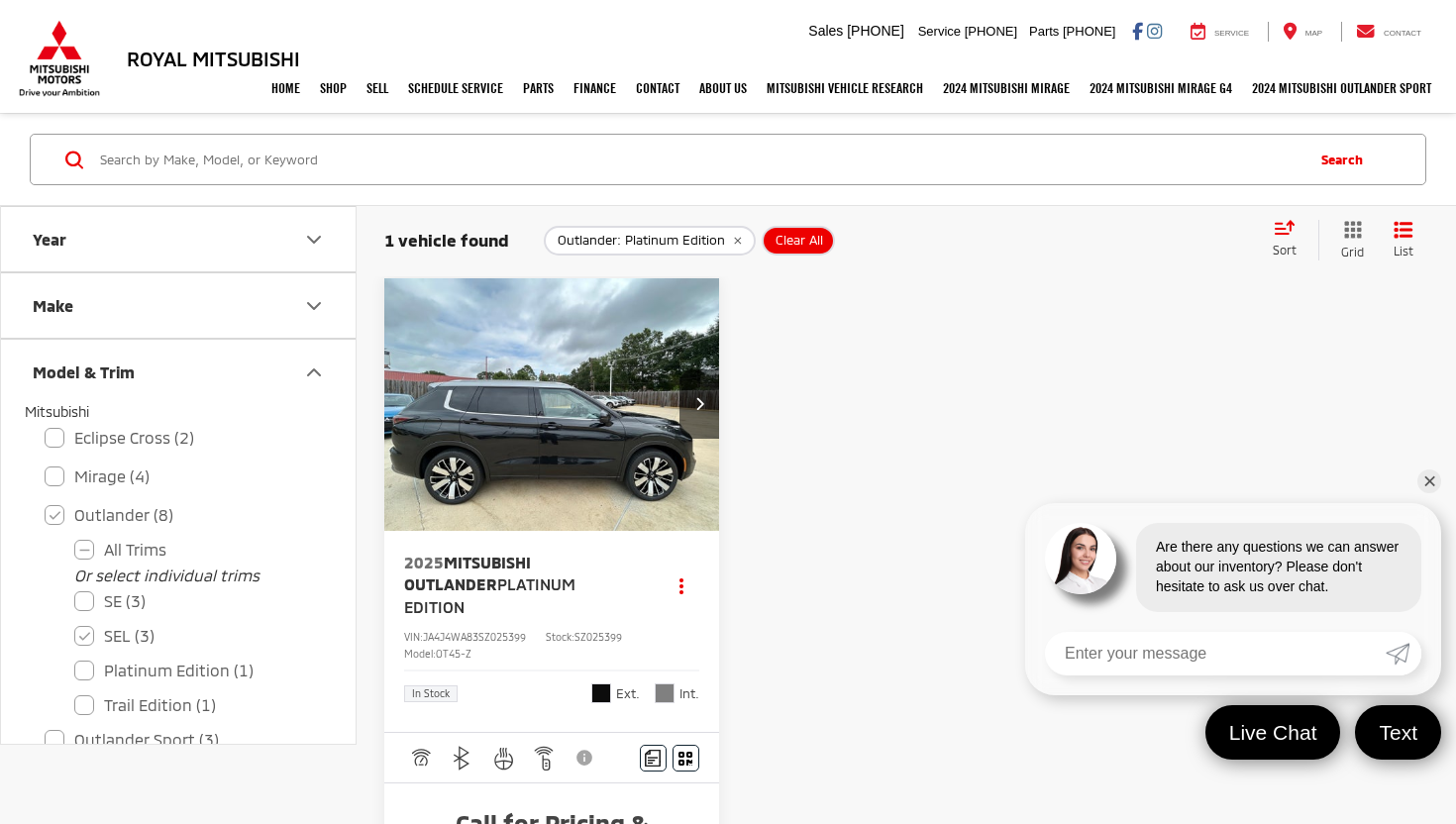 drag, startPoint x: 82, startPoint y: 682, endPoint x: 1025, endPoint y: 604, distance: 946.2204 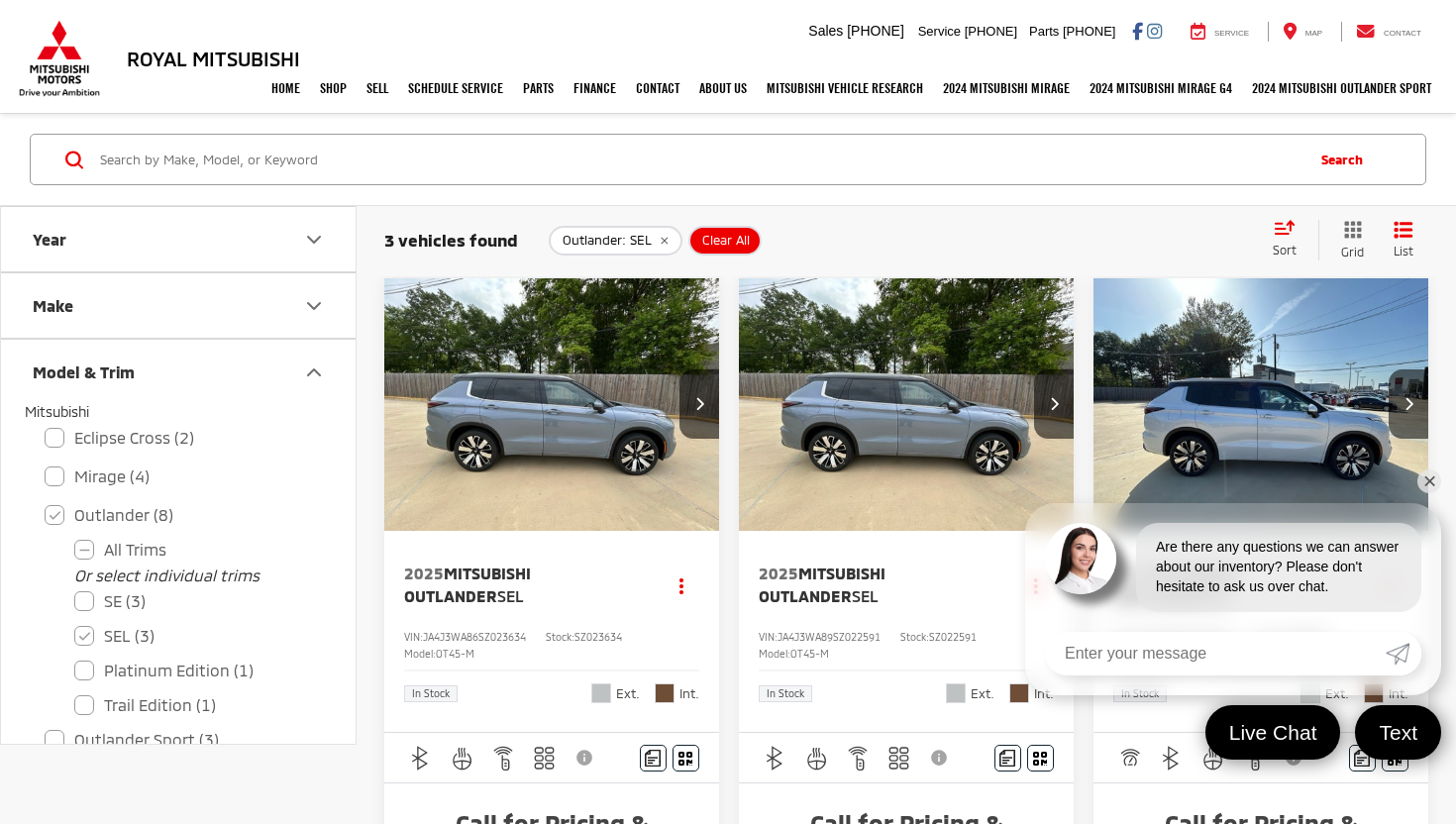 click on "✕" at bounding box center [1429, 481] 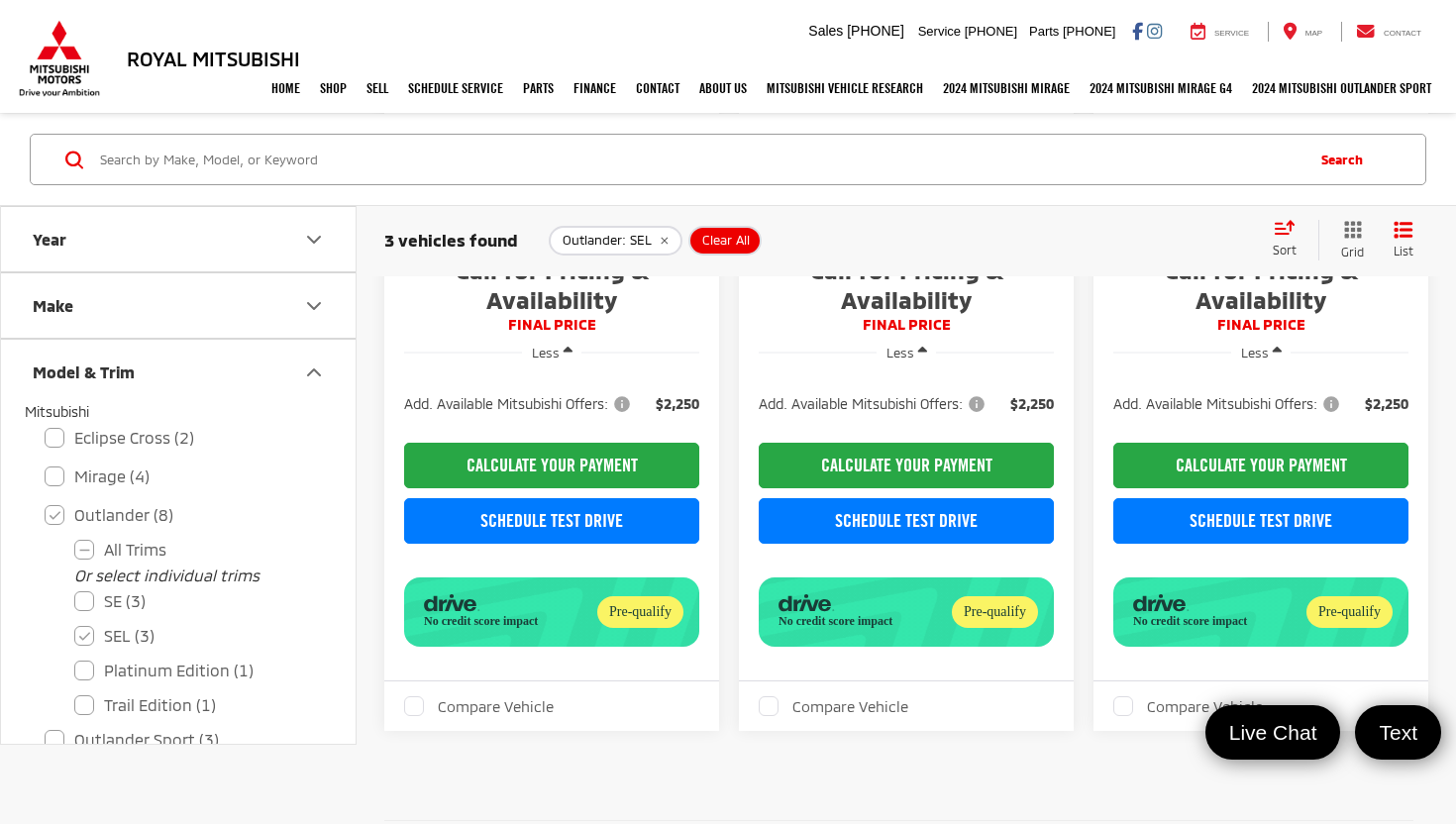 scroll, scrollTop: 555, scrollLeft: 0, axis: vertical 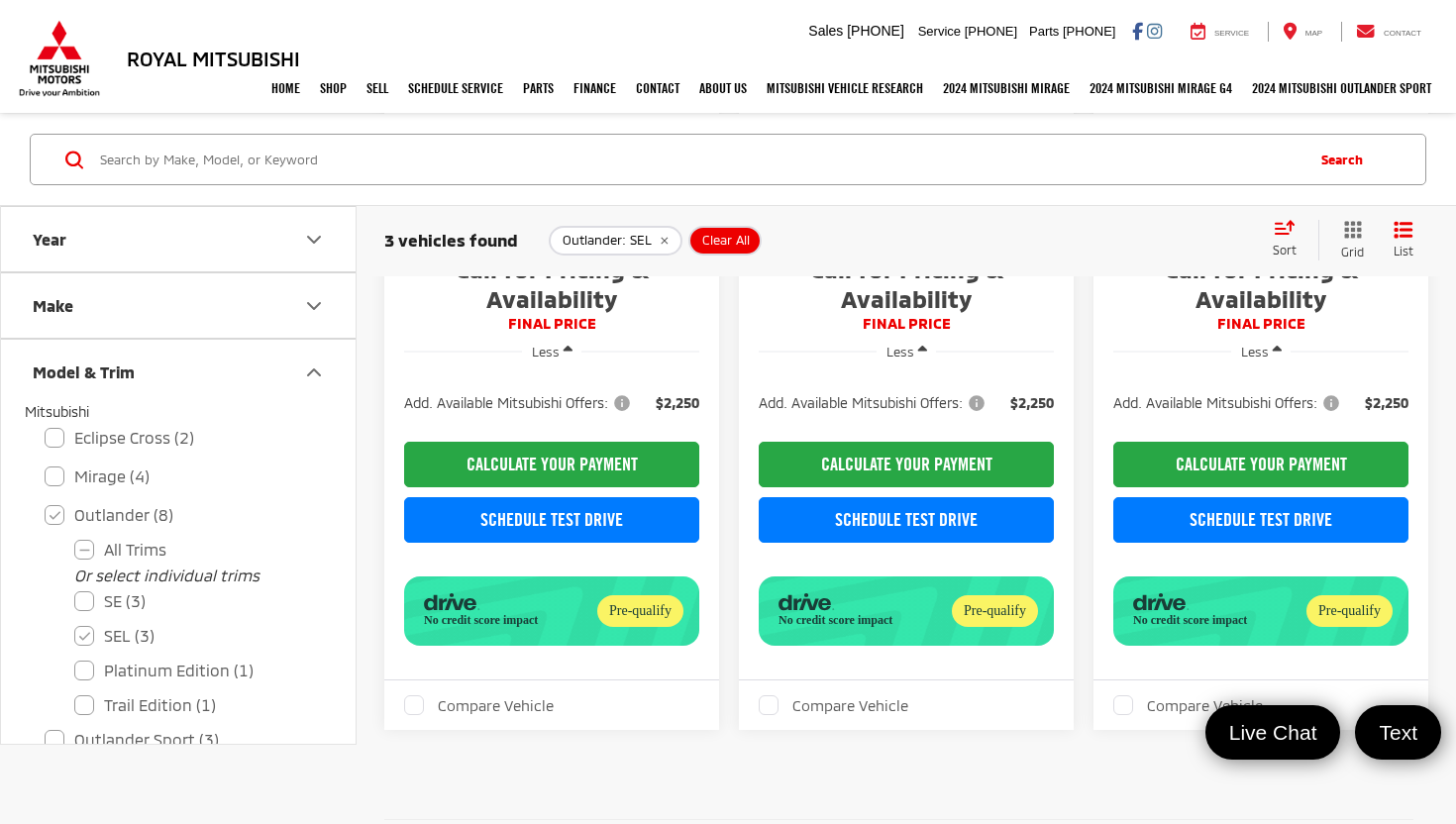 click on "Pre-qualify" at bounding box center [1349, 611] 